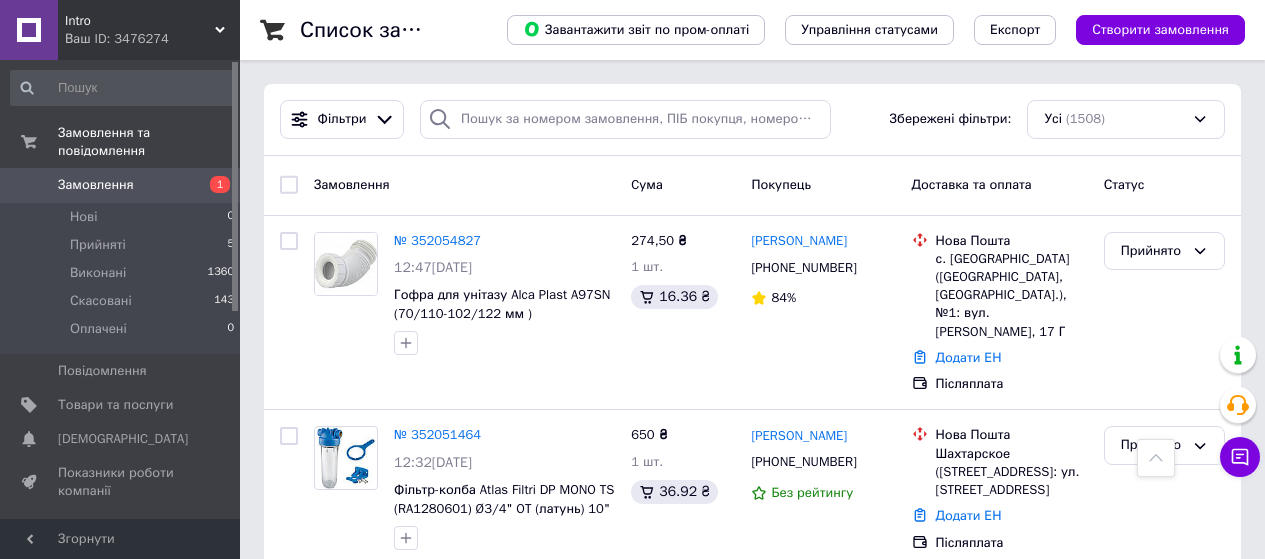 click on "№ 352021027" at bounding box center (437, 593) 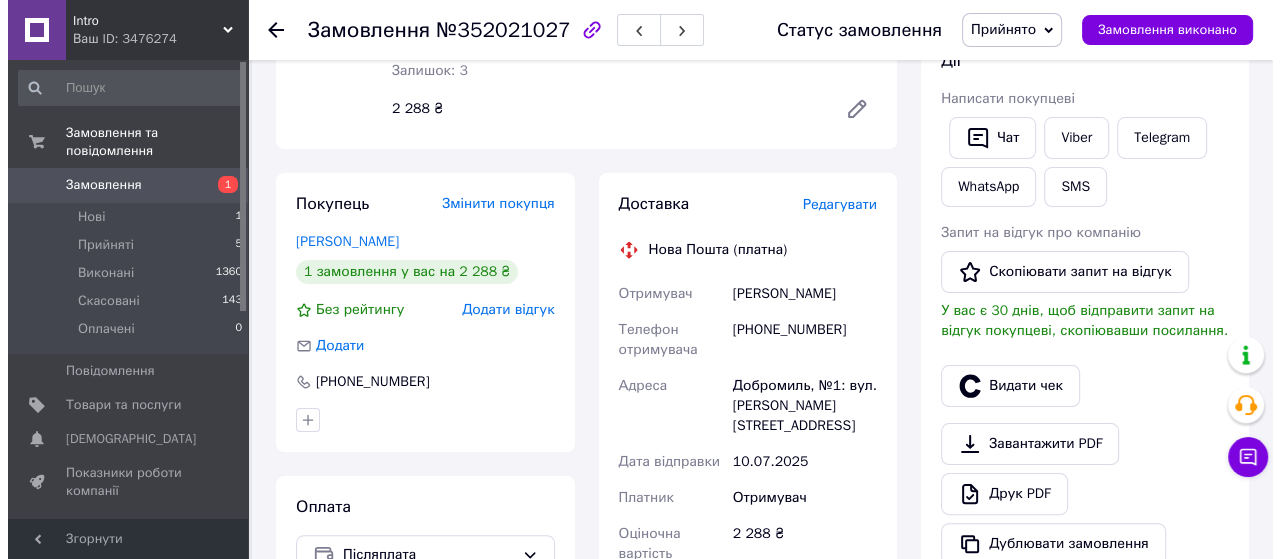 scroll, scrollTop: 300, scrollLeft: 0, axis: vertical 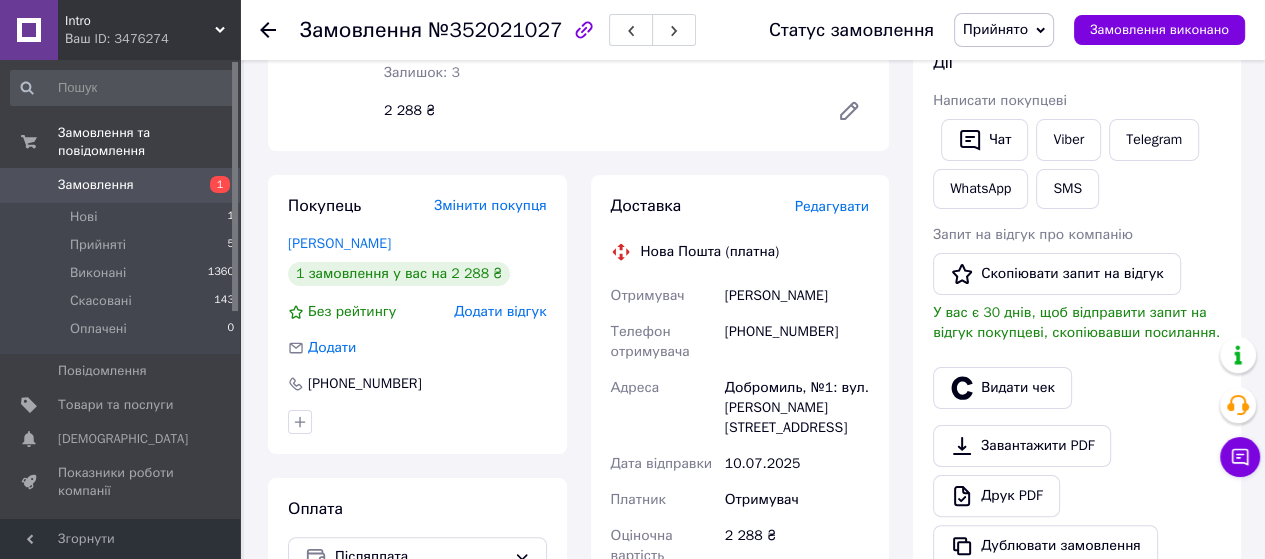 click on "Редагувати" at bounding box center (832, 206) 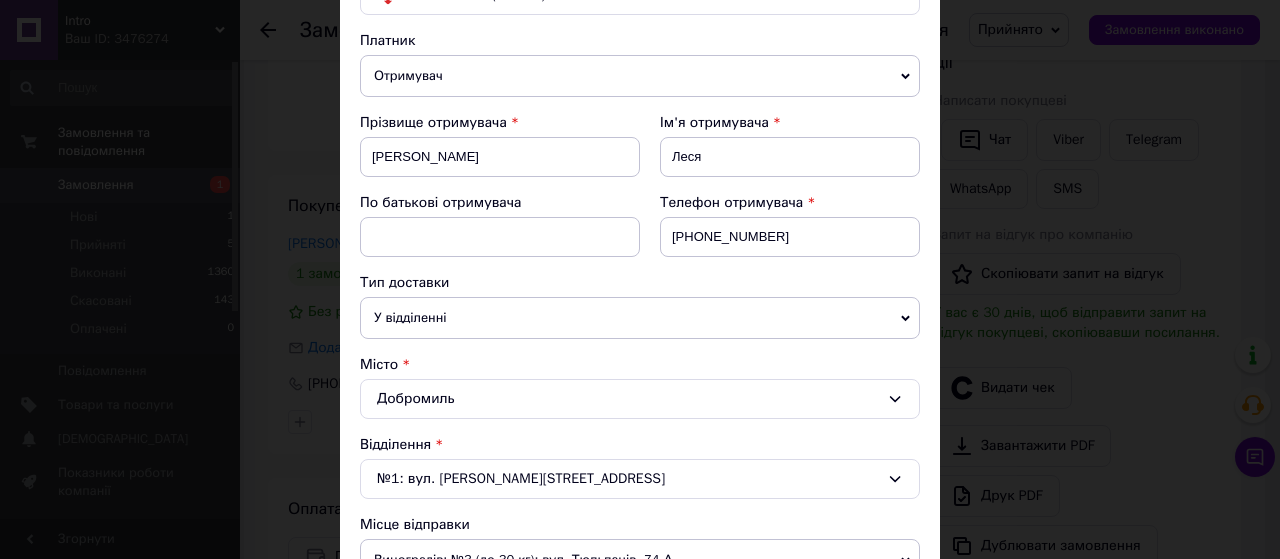 scroll, scrollTop: 400, scrollLeft: 0, axis: vertical 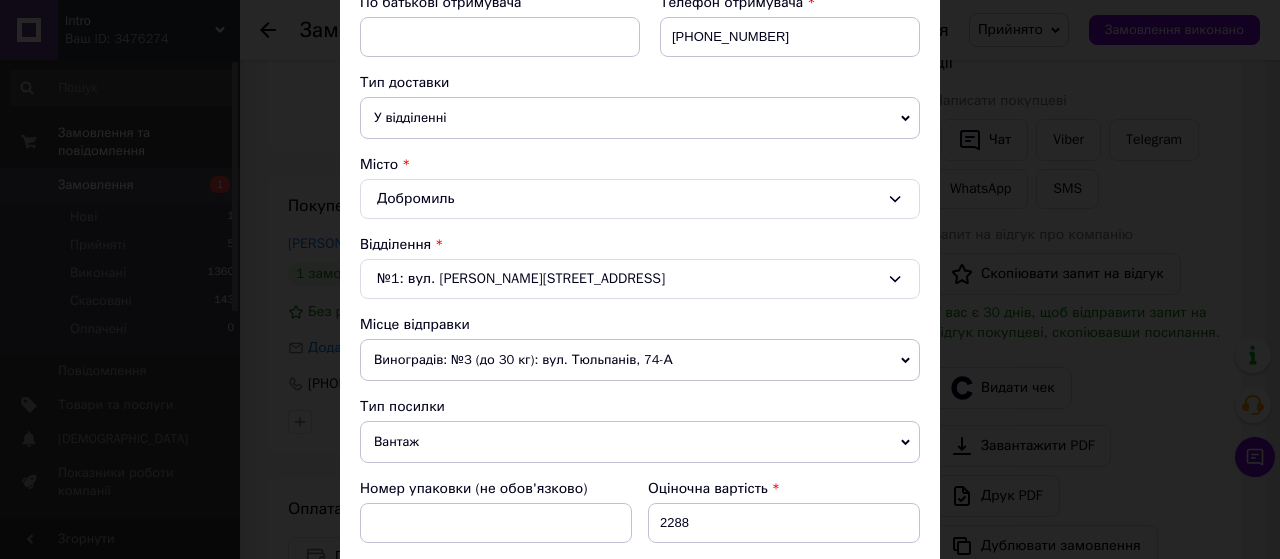 click on "Виноградів: №3 (до 30 кг): вул. Тюльпанів, 74-А" at bounding box center [640, 360] 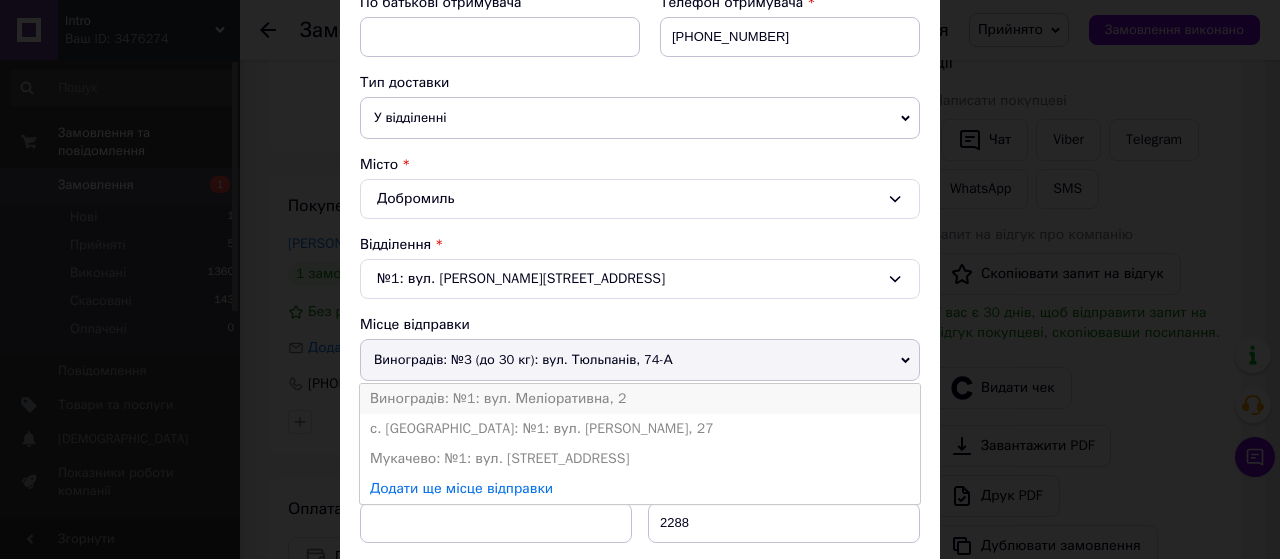 click on "Виноградів: №1: вул. Меліоративна, 2" at bounding box center [640, 399] 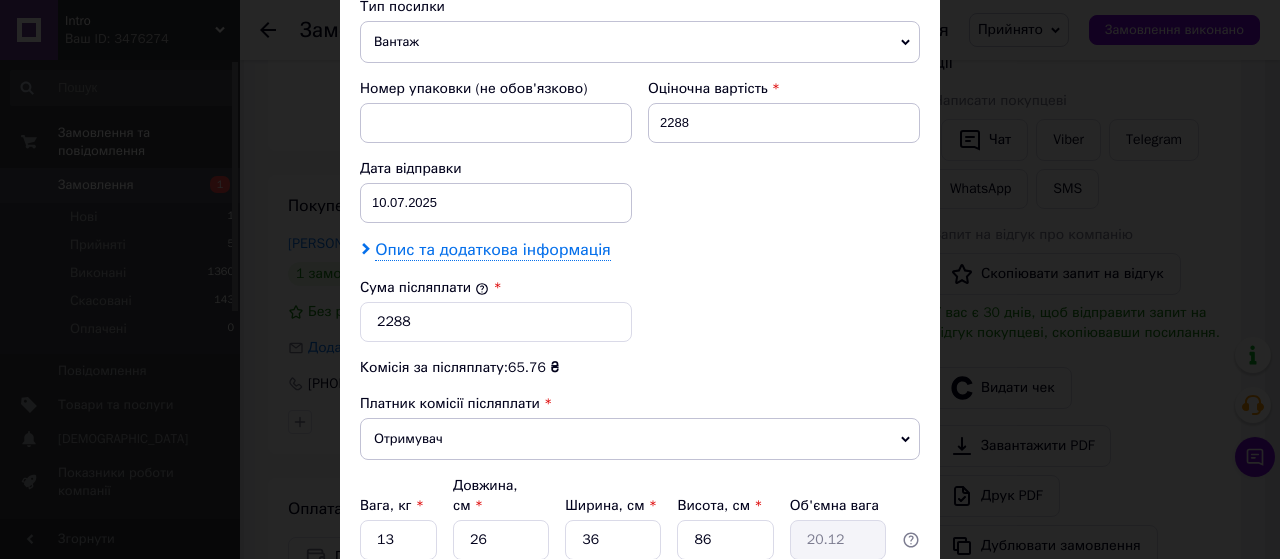 click on "Опис та додаткова інформація" at bounding box center (492, 250) 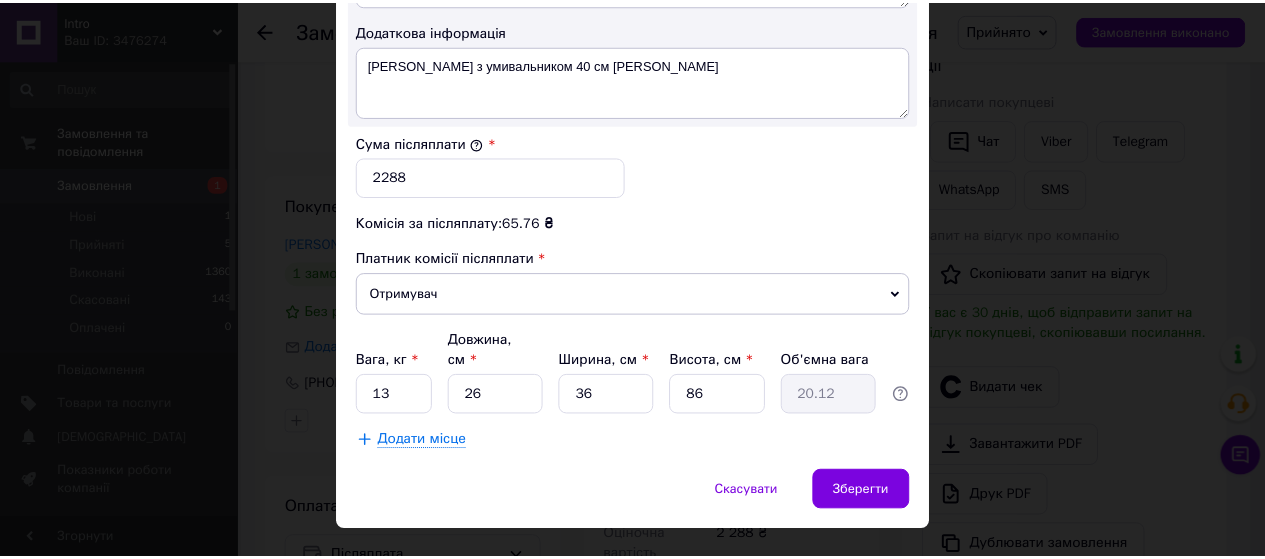 scroll, scrollTop: 1184, scrollLeft: 0, axis: vertical 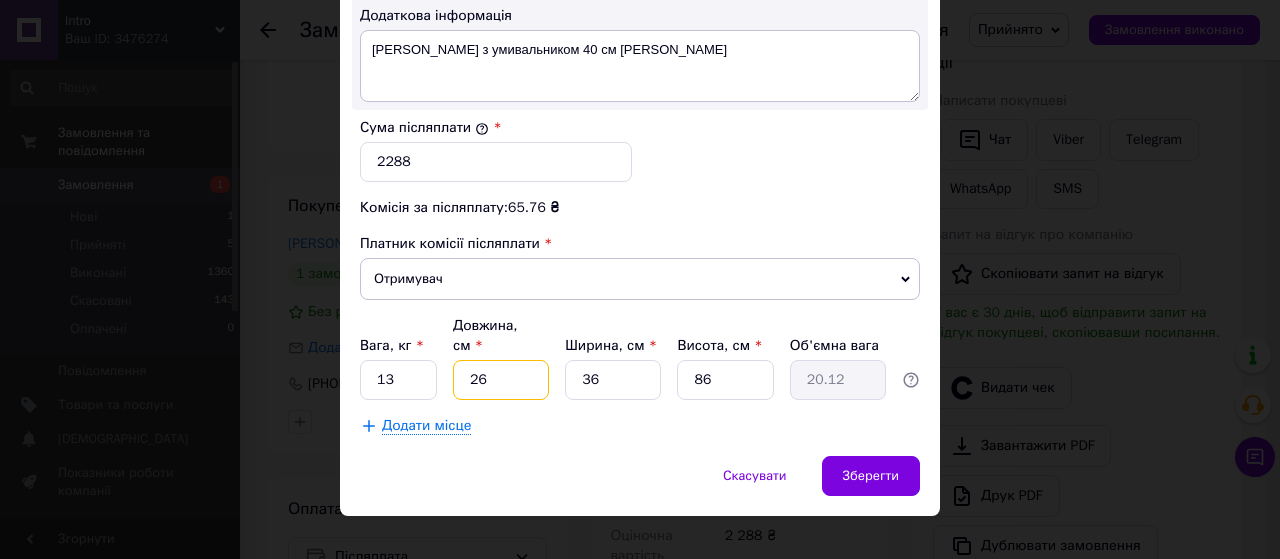 drag, startPoint x: 461, startPoint y: 353, endPoint x: 491, endPoint y: 353, distance: 30 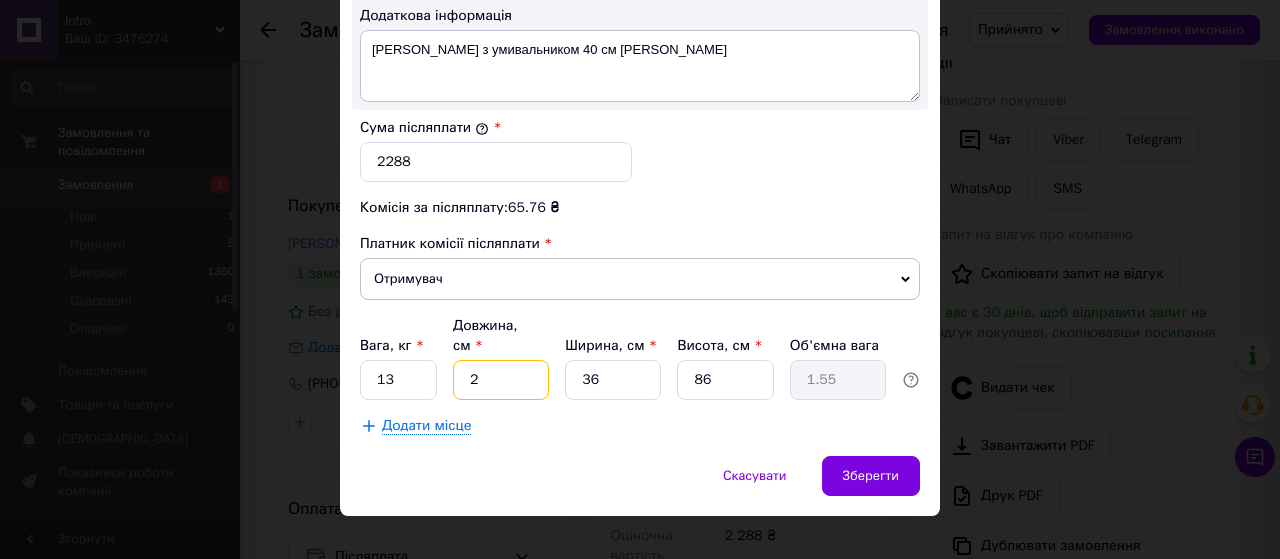 type on "25" 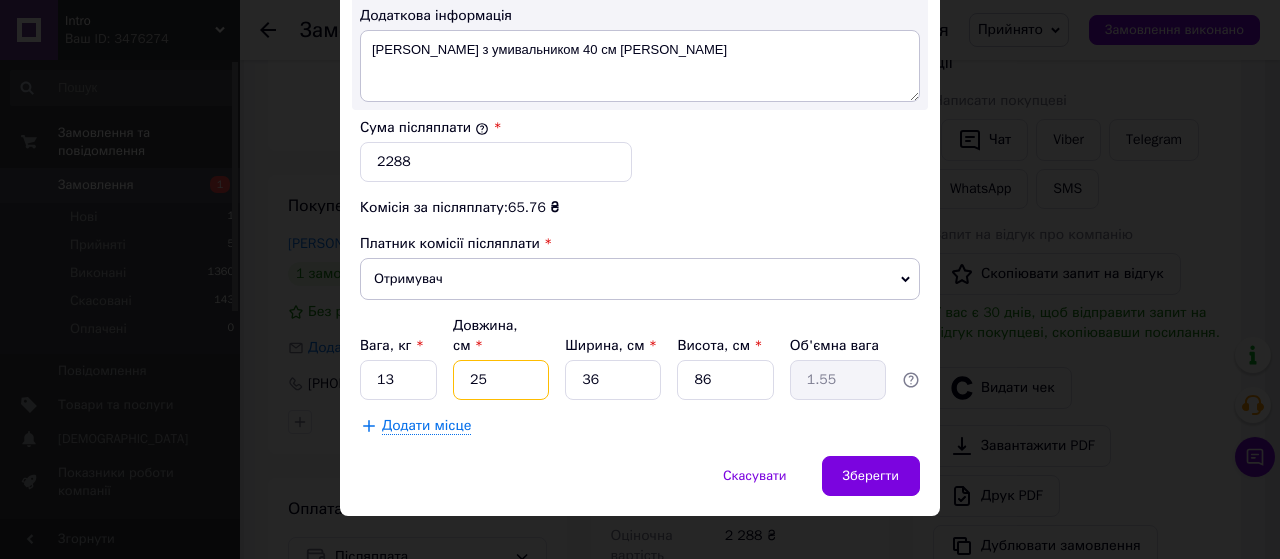 type on "19.35" 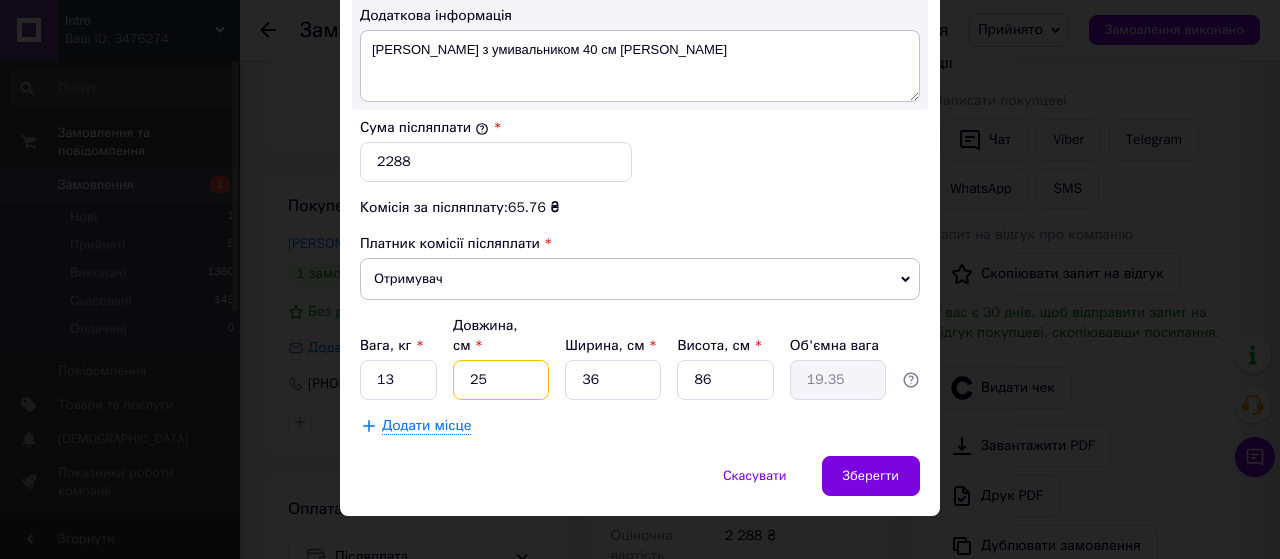 type on "25" 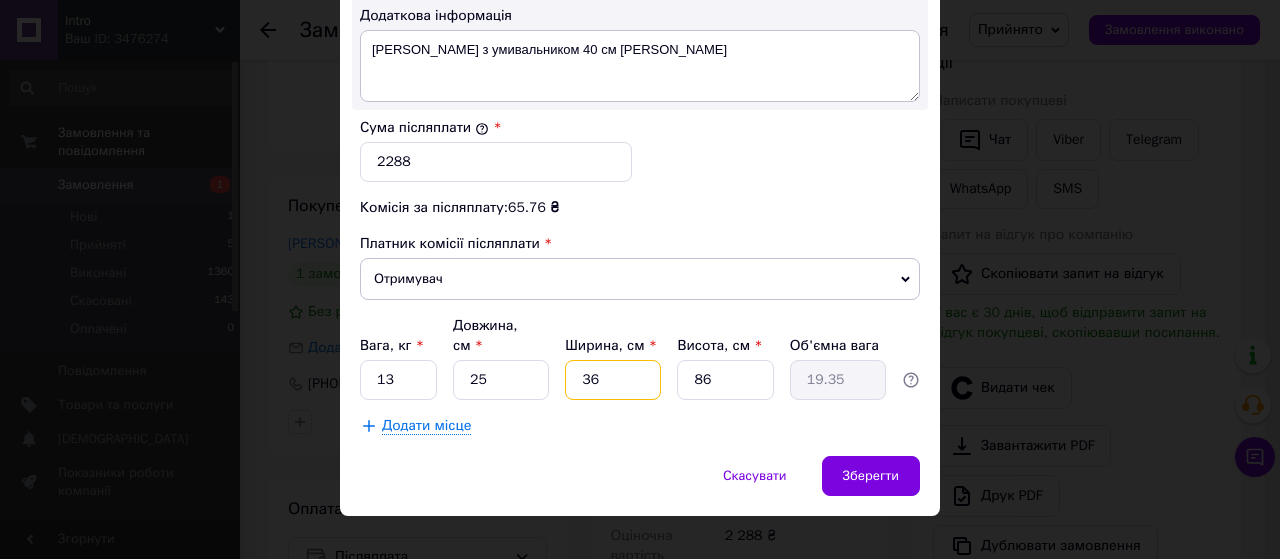 click on "36" at bounding box center [613, 380] 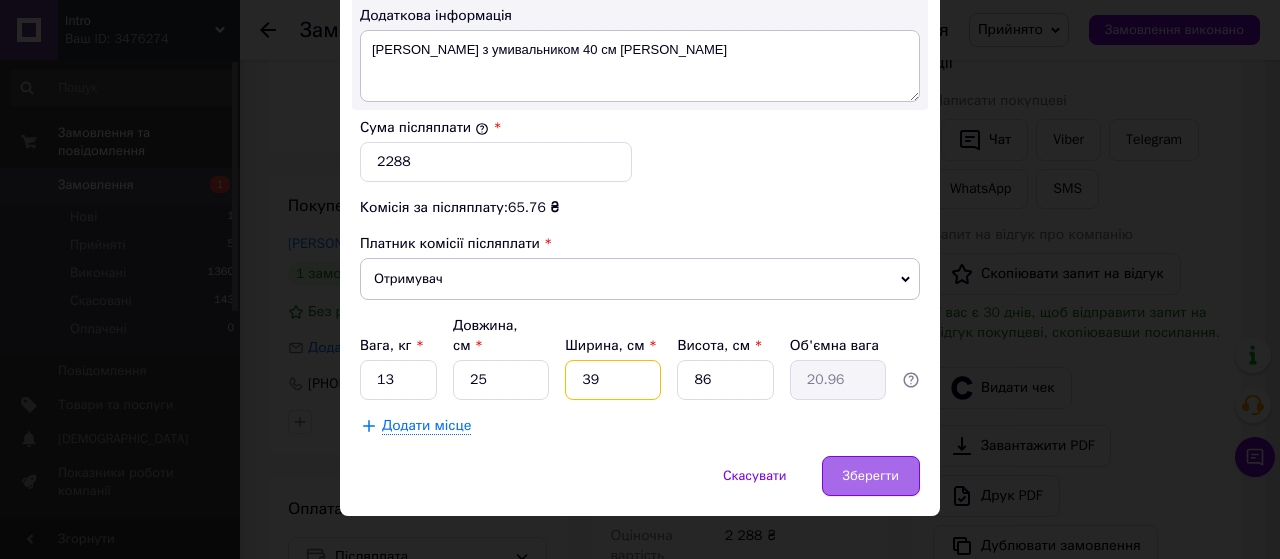 type on "39" 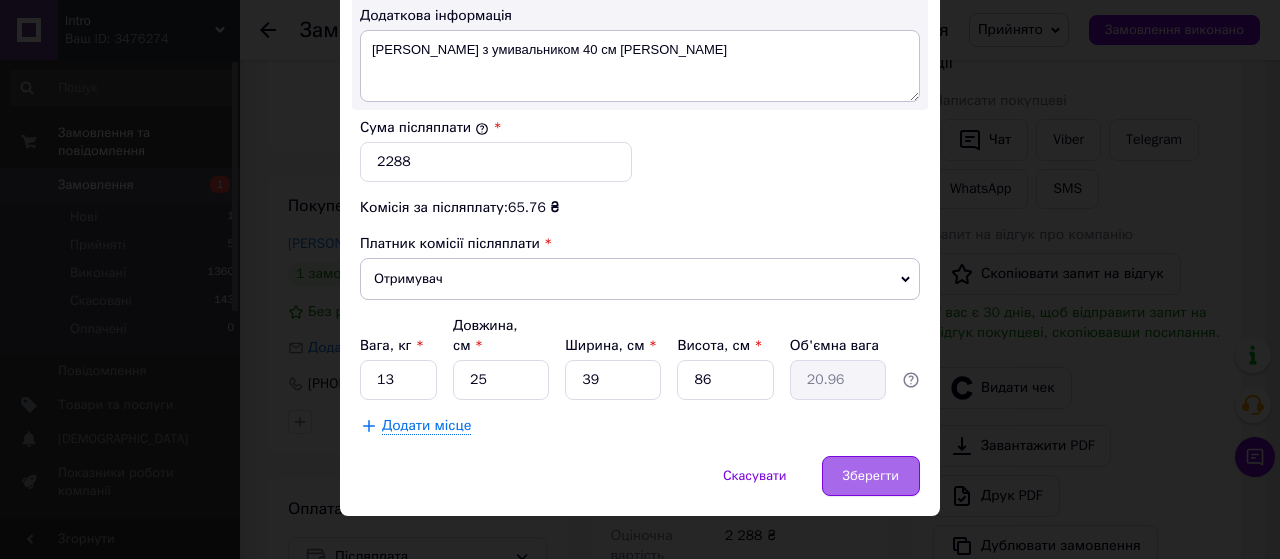 click on "Зберегти" at bounding box center [871, 476] 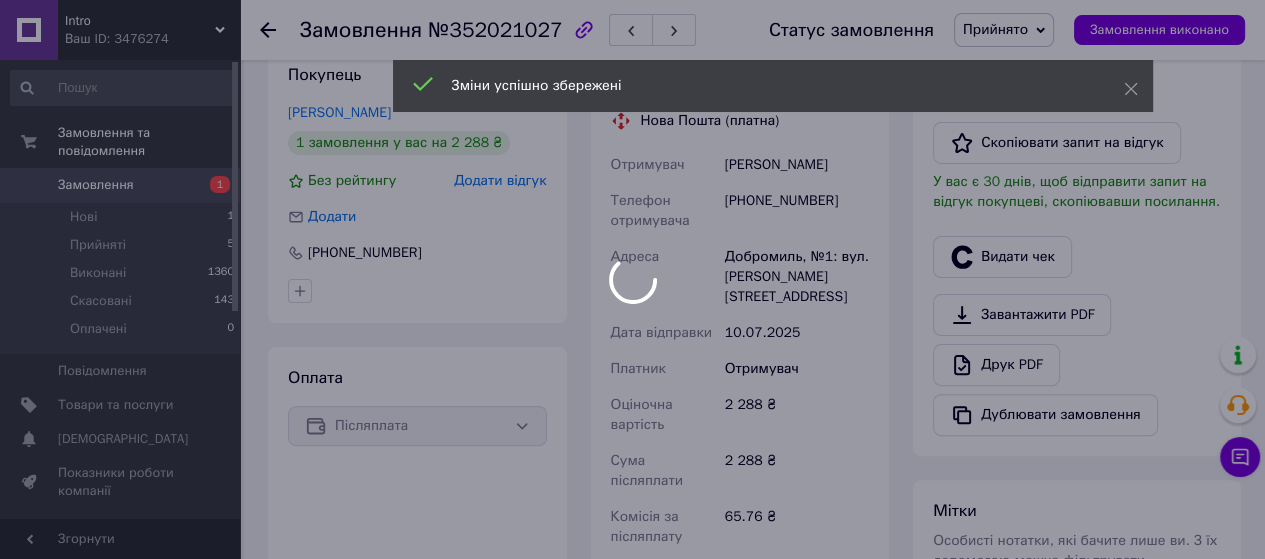 scroll, scrollTop: 700, scrollLeft: 0, axis: vertical 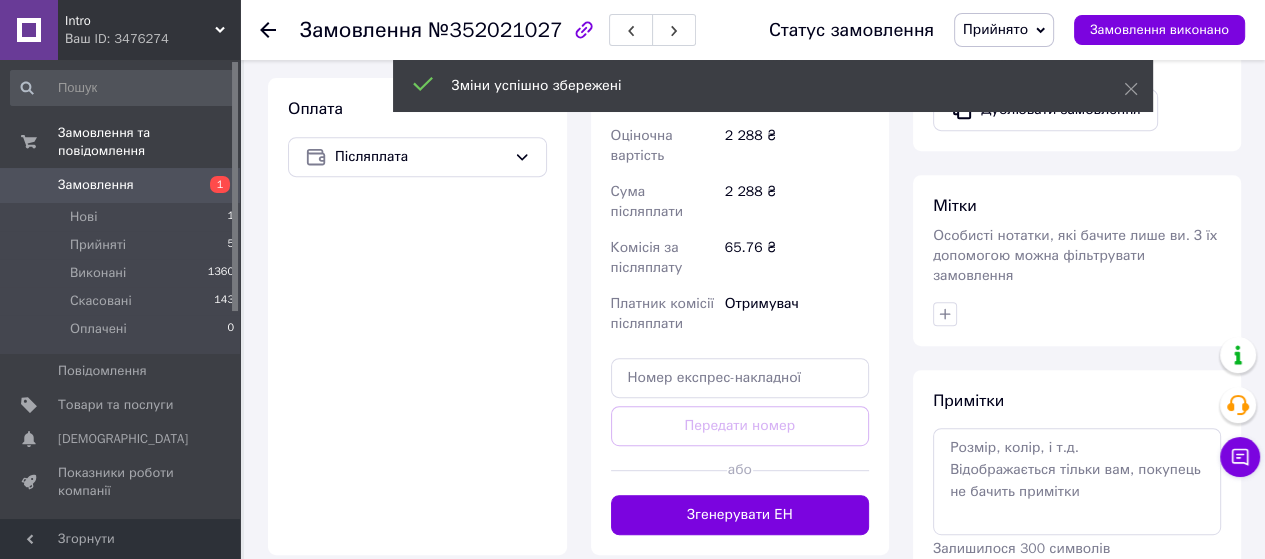 click on "Згенерувати ЕН" at bounding box center (740, 515) 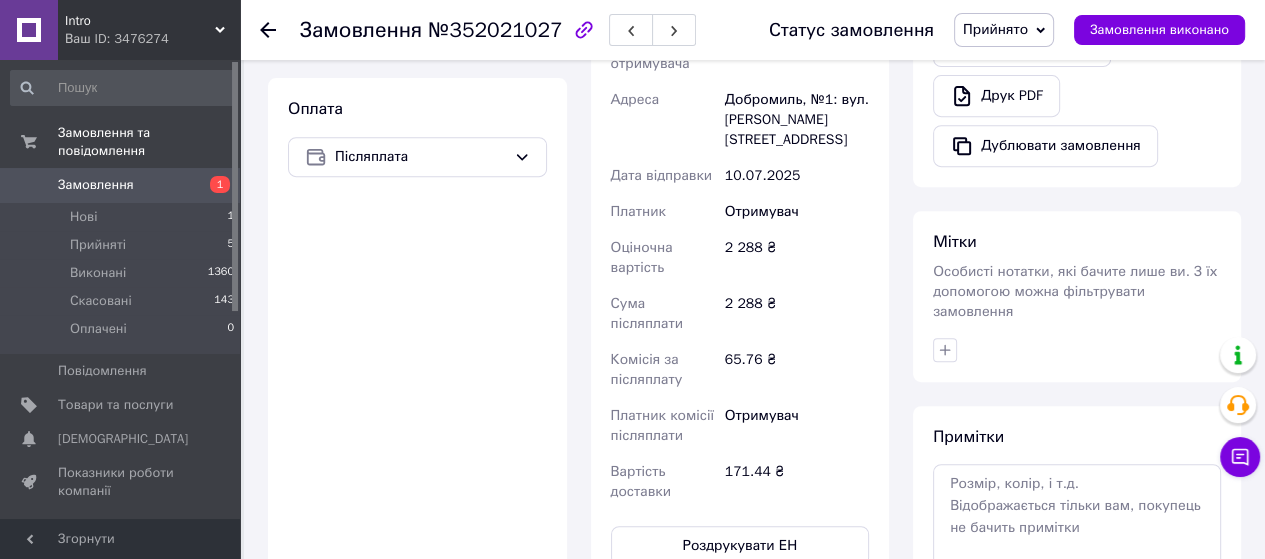 click on "Роздрукувати ЕН" at bounding box center (740, 546) 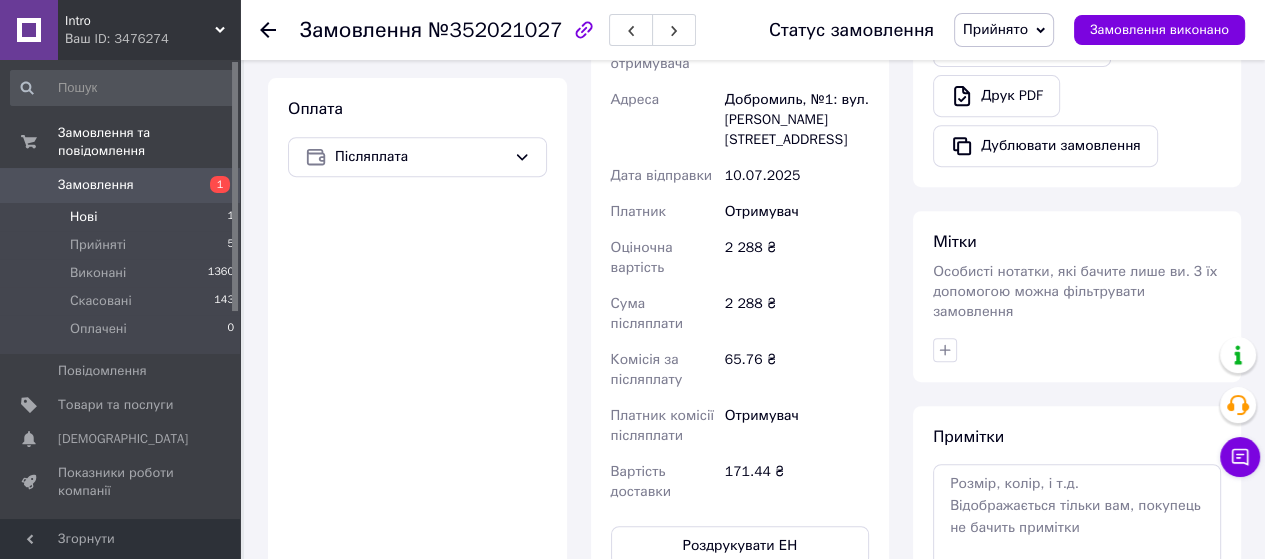 click on "Нові 1" at bounding box center (123, 217) 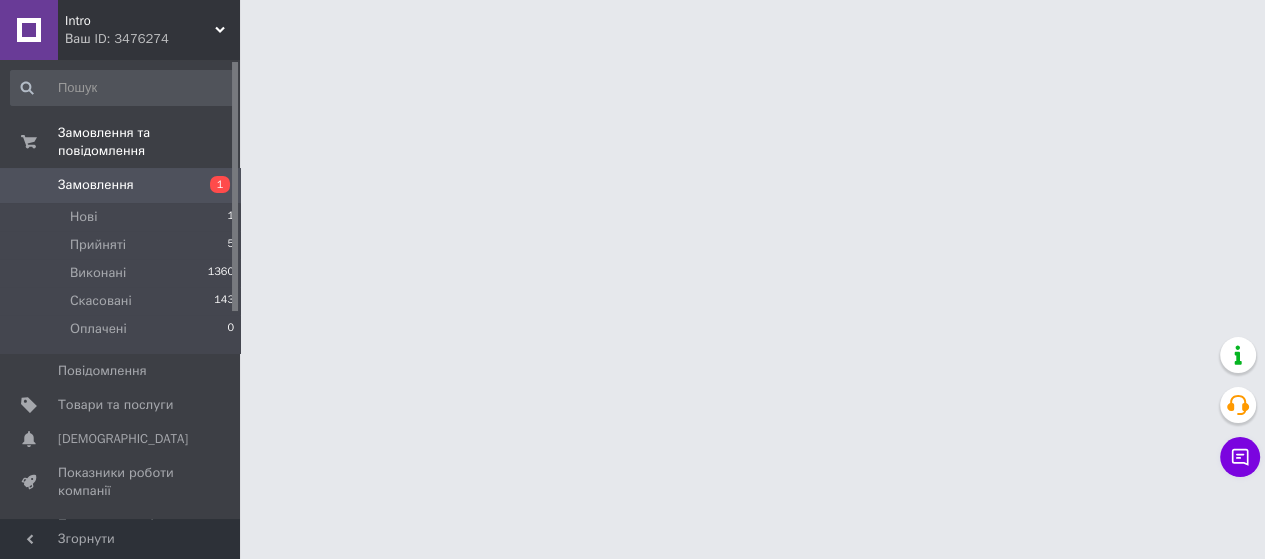 scroll, scrollTop: 0, scrollLeft: 0, axis: both 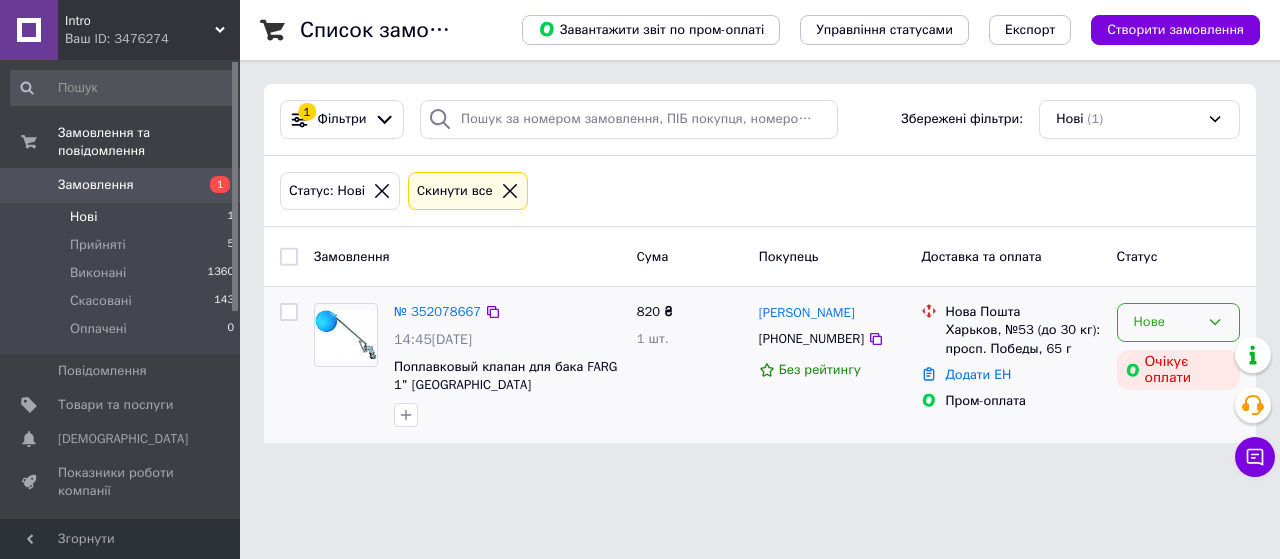 click on "Нове" at bounding box center [1166, 322] 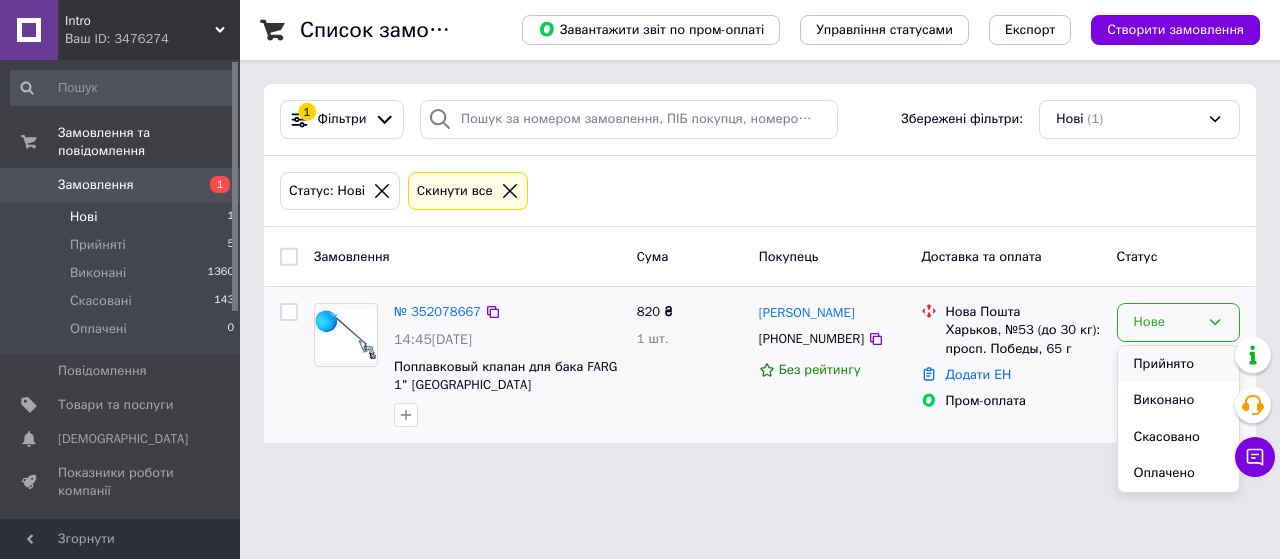 click on "Прийнято" at bounding box center (1178, 364) 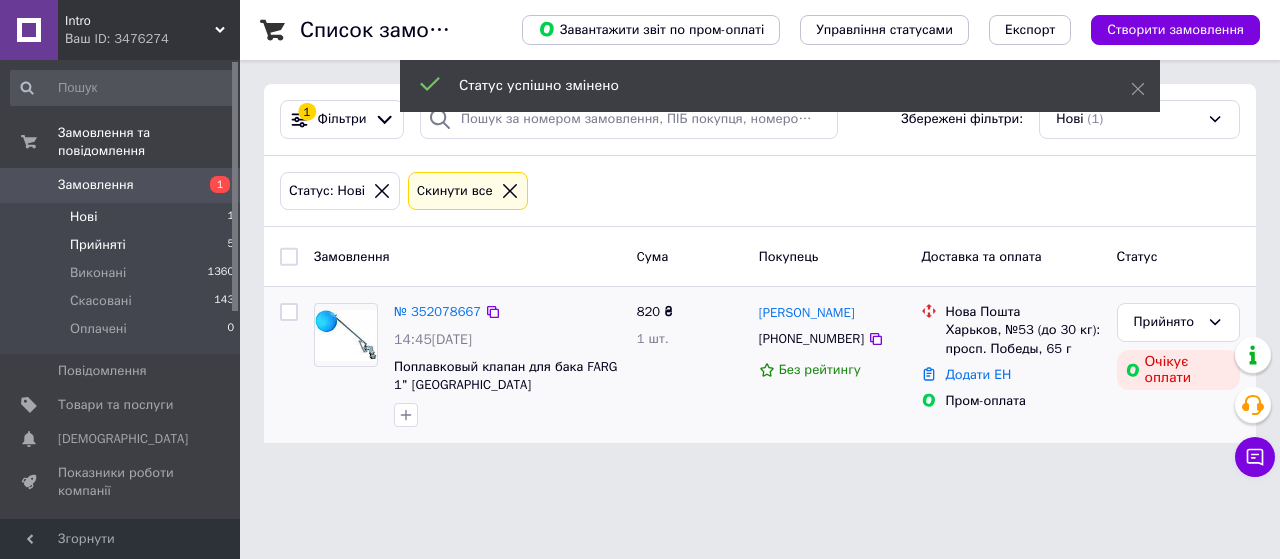 click on "Прийняті 5" at bounding box center (123, 245) 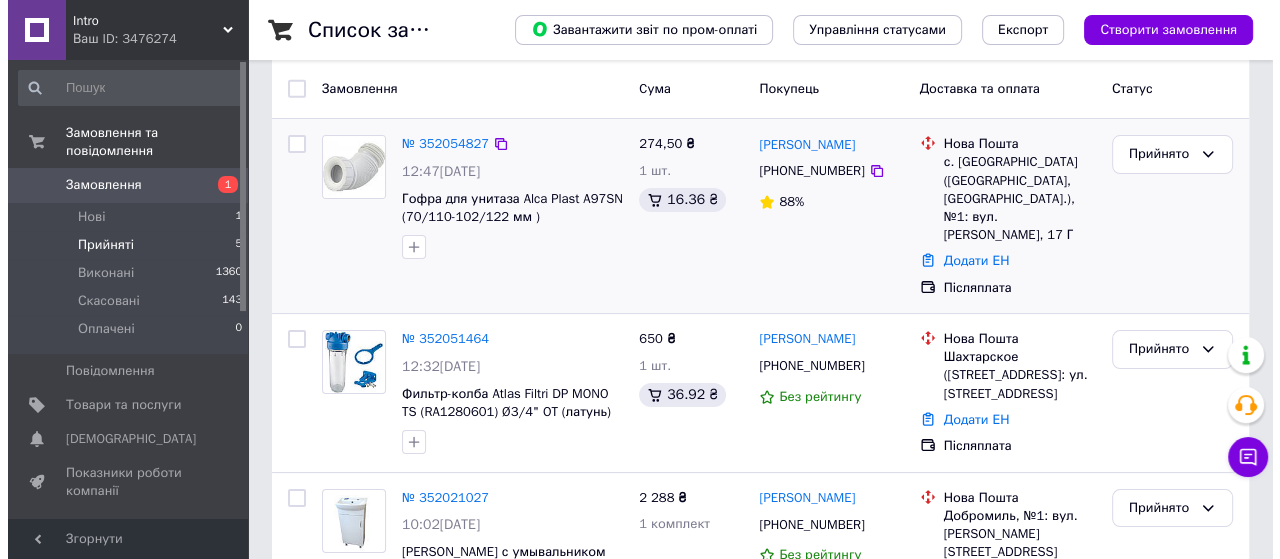 scroll, scrollTop: 200, scrollLeft: 0, axis: vertical 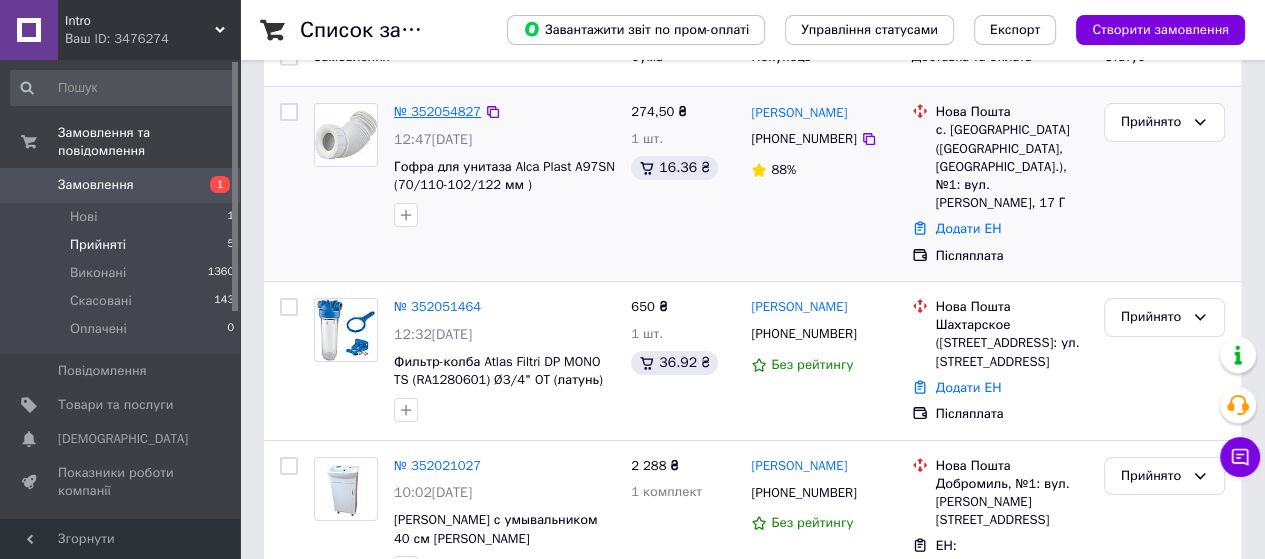 click on "№ 352054827" at bounding box center [437, 111] 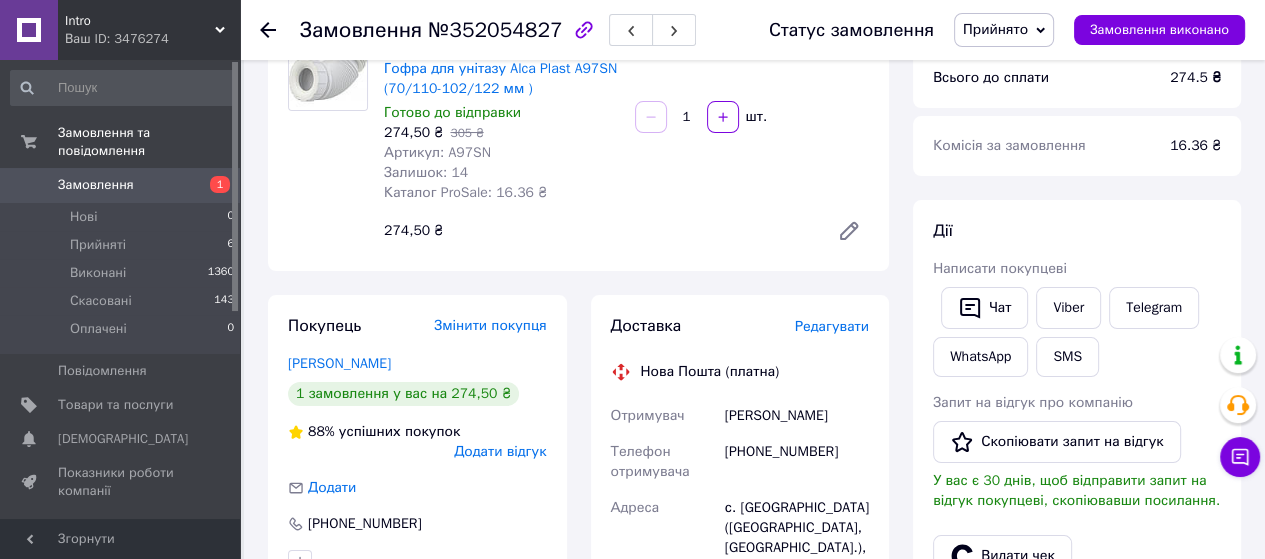 click on "Редагувати" at bounding box center [832, 326] 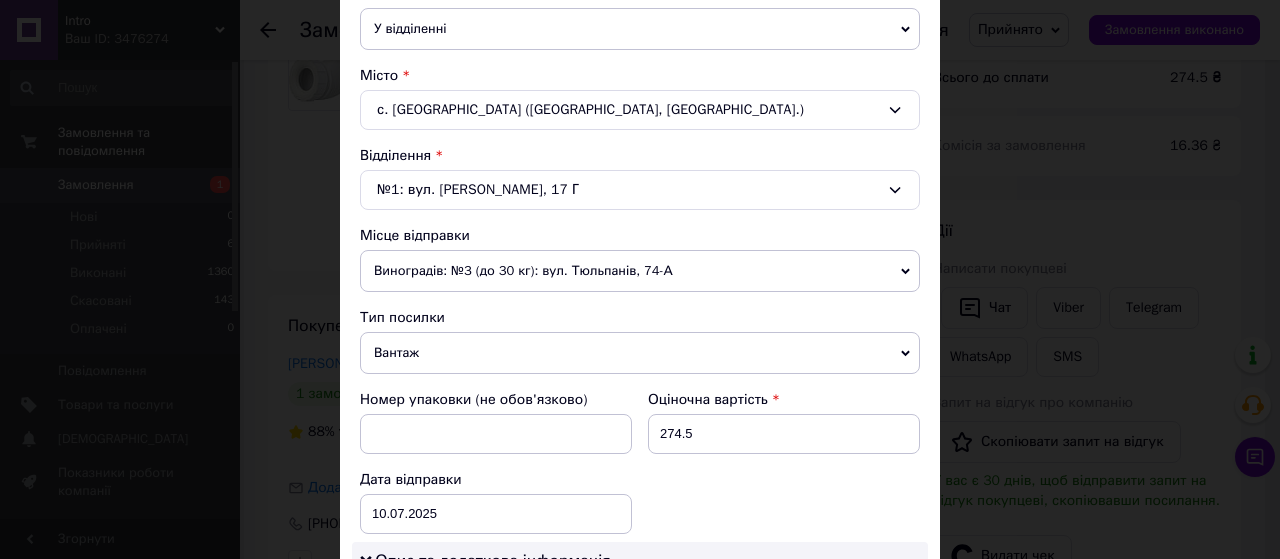 scroll, scrollTop: 500, scrollLeft: 0, axis: vertical 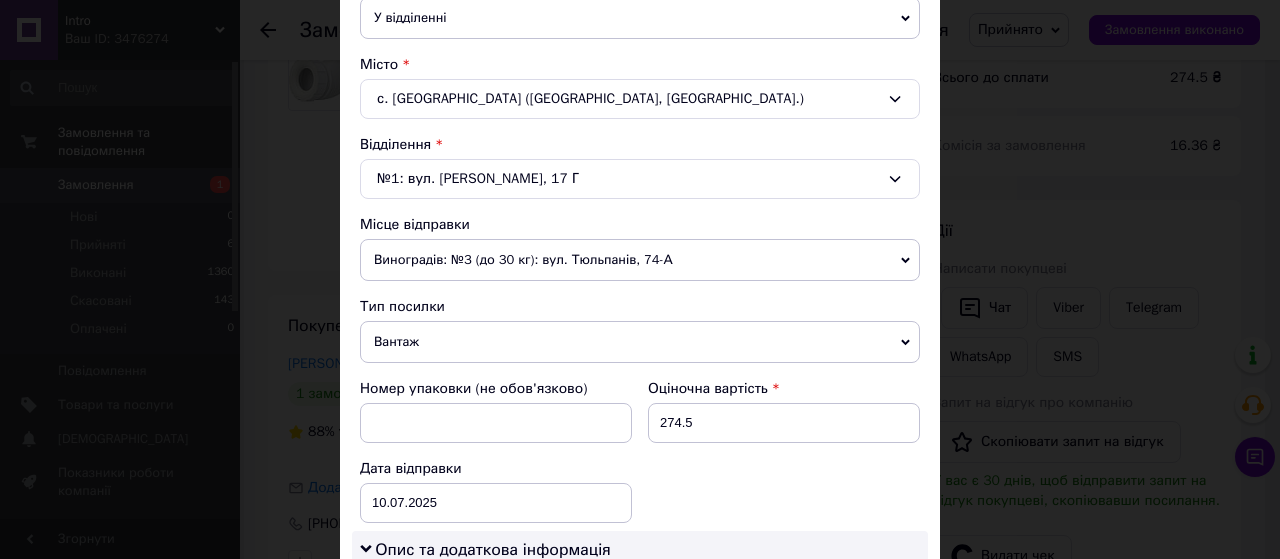 click on "Виноградів: №3 (до 30 кг): вул. Тюльпанів, 74-А" at bounding box center [640, 260] 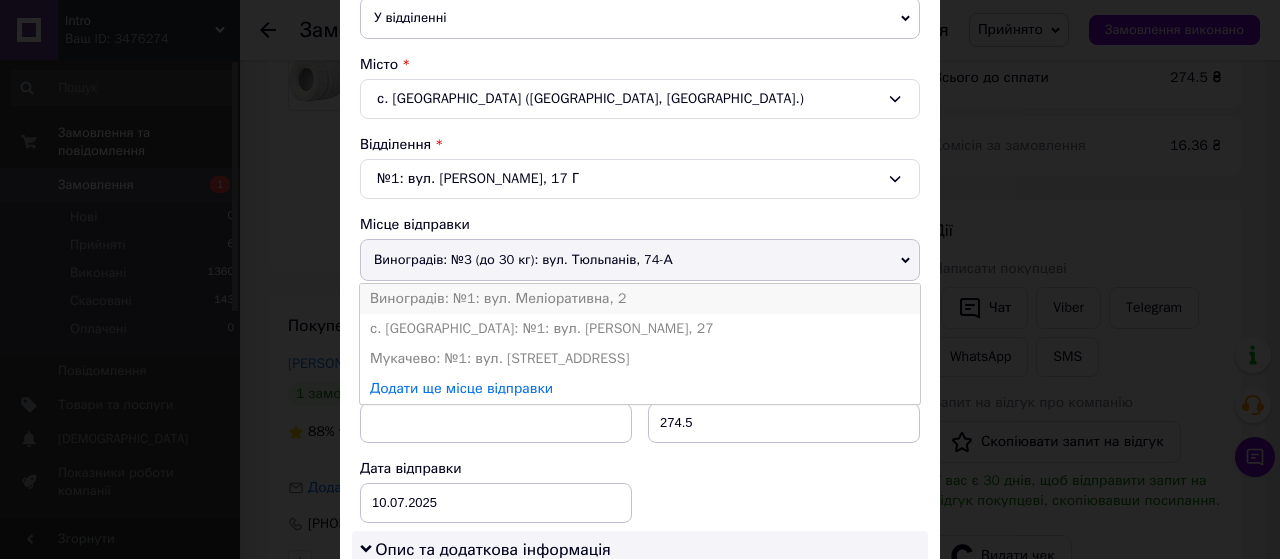 click on "Виноградів: №1: вул. Меліоративна, 2" at bounding box center [640, 299] 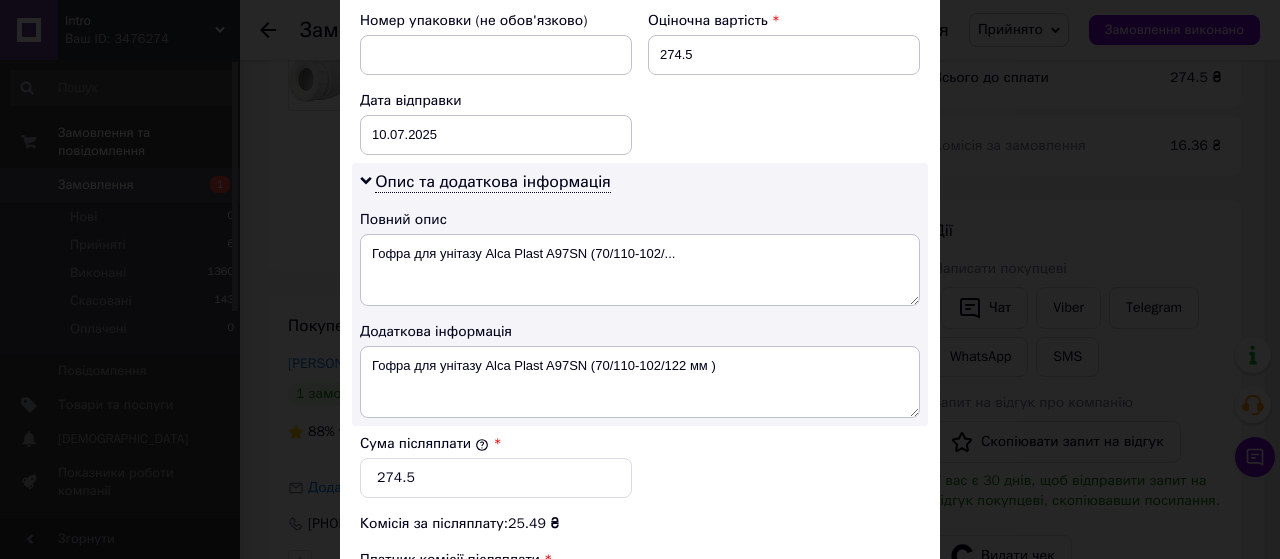 scroll, scrollTop: 900, scrollLeft: 0, axis: vertical 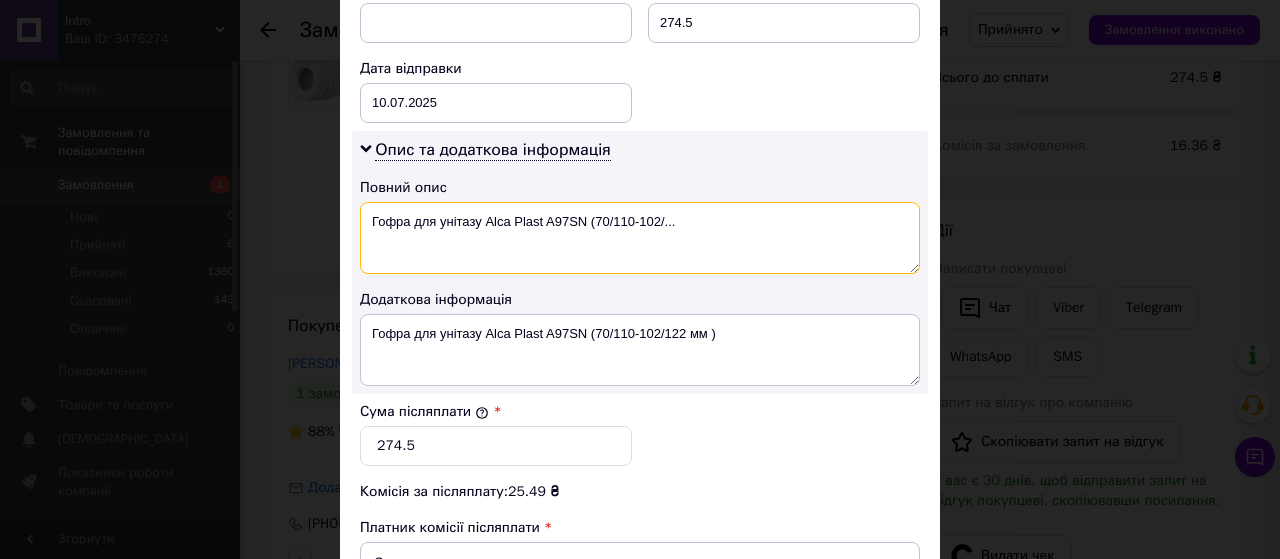 drag, startPoint x: 585, startPoint y: 220, endPoint x: 750, endPoint y: 220, distance: 165 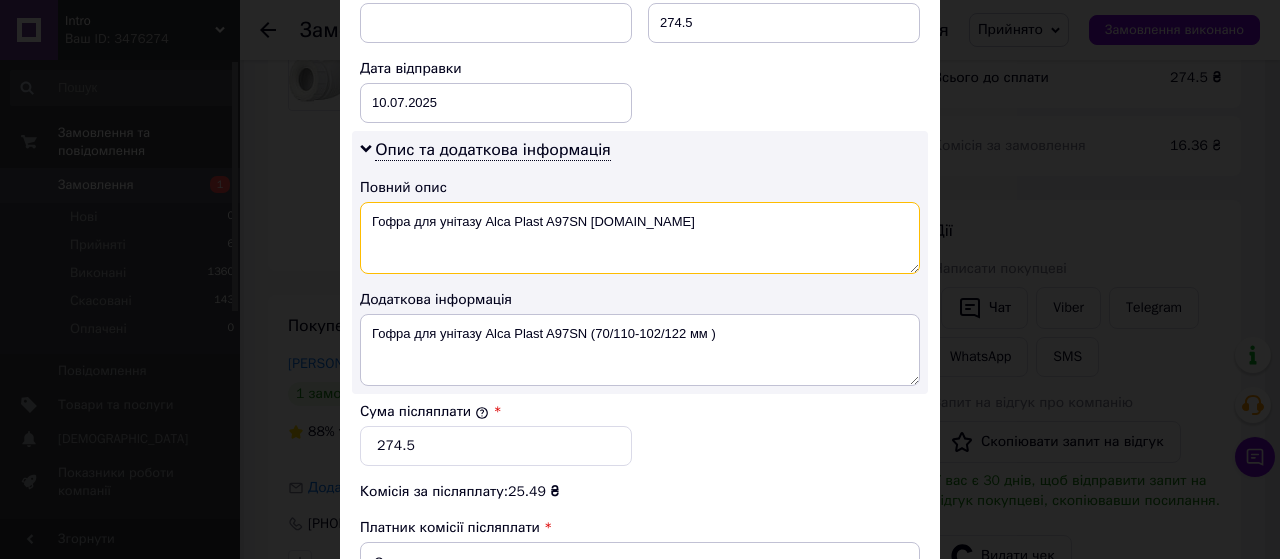 type on "Гофра для унітазу Alca Plast A97SN intro.com" 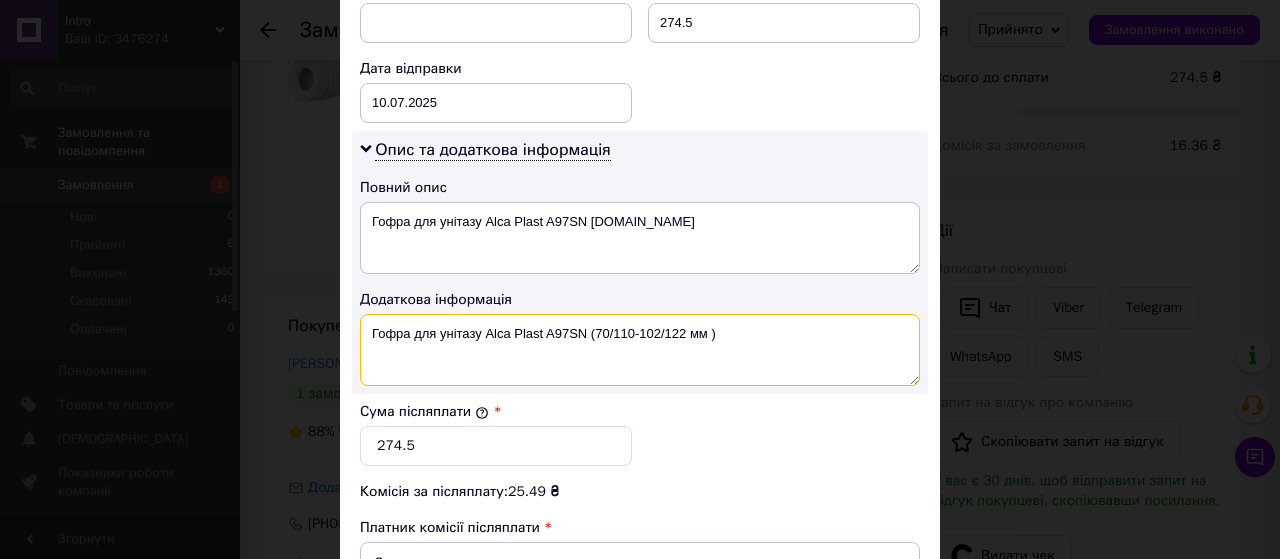 click on "Гофра для унітазу Alca Plast A97SN (70/110-102/122 мм )" at bounding box center [640, 350] 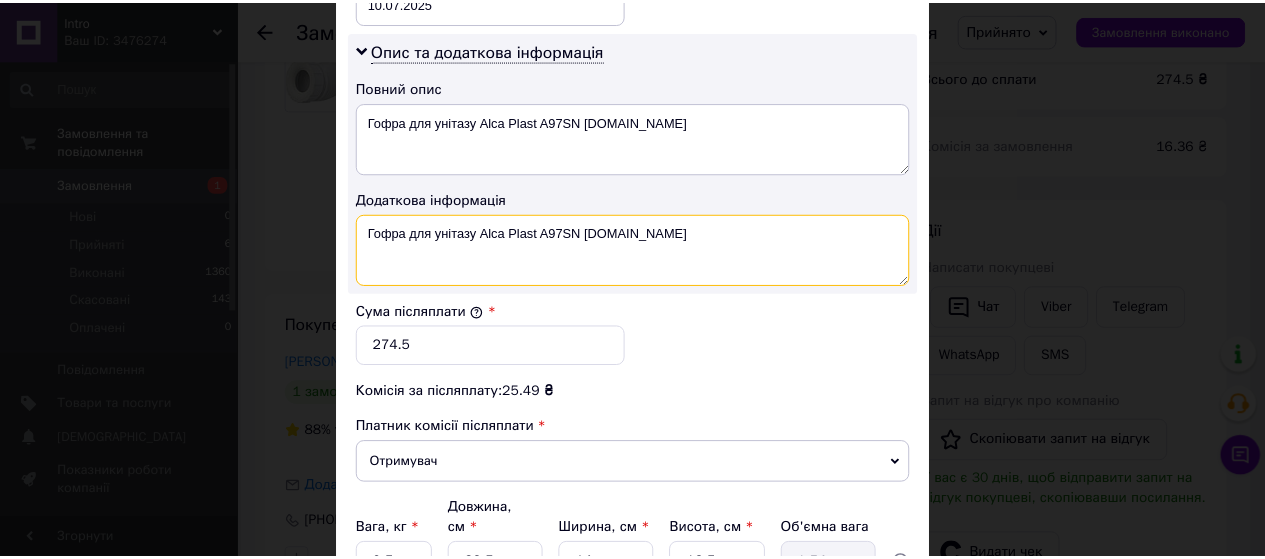 scroll, scrollTop: 1184, scrollLeft: 0, axis: vertical 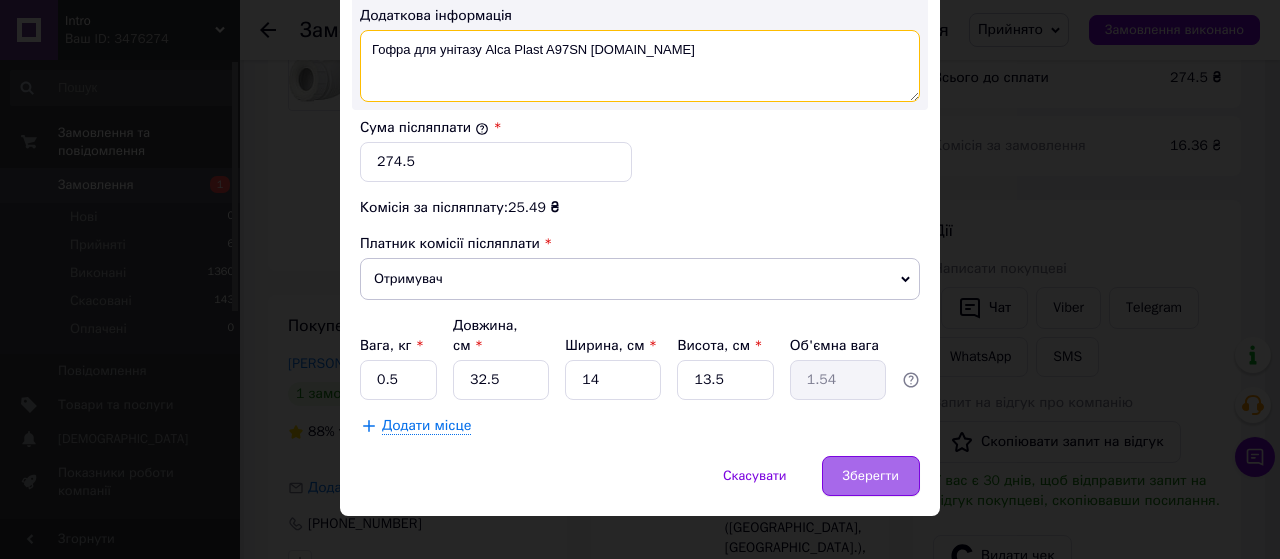 type on "Гофра для унітазу Alca Plast A97SN intro.com" 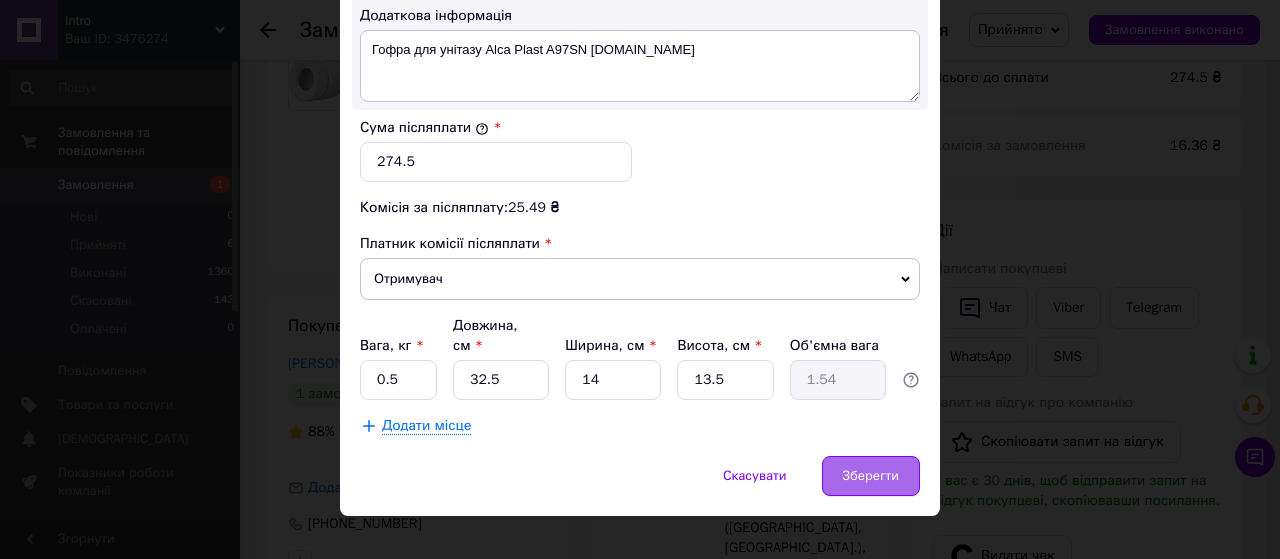 click on "Зберегти" at bounding box center (871, 476) 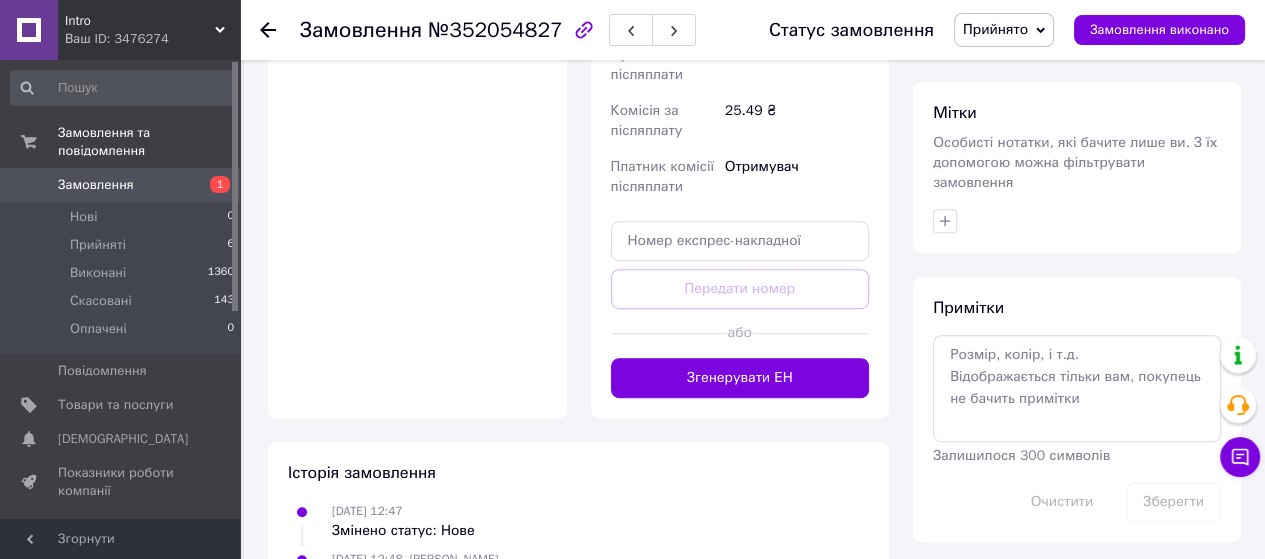 scroll, scrollTop: 900, scrollLeft: 0, axis: vertical 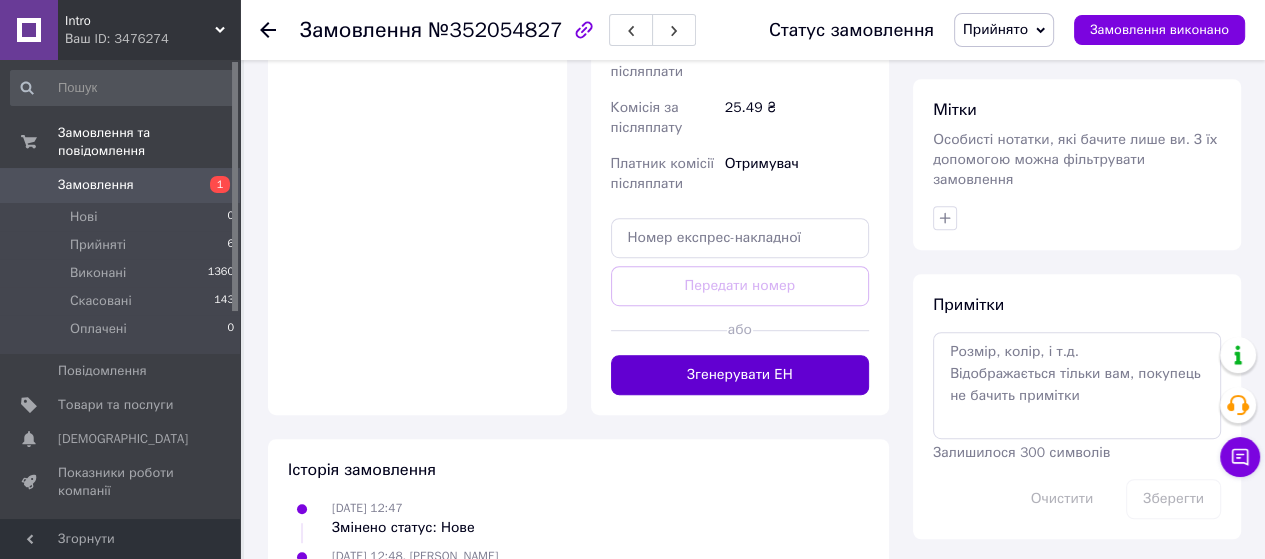 click on "Згенерувати ЕН" at bounding box center (740, 375) 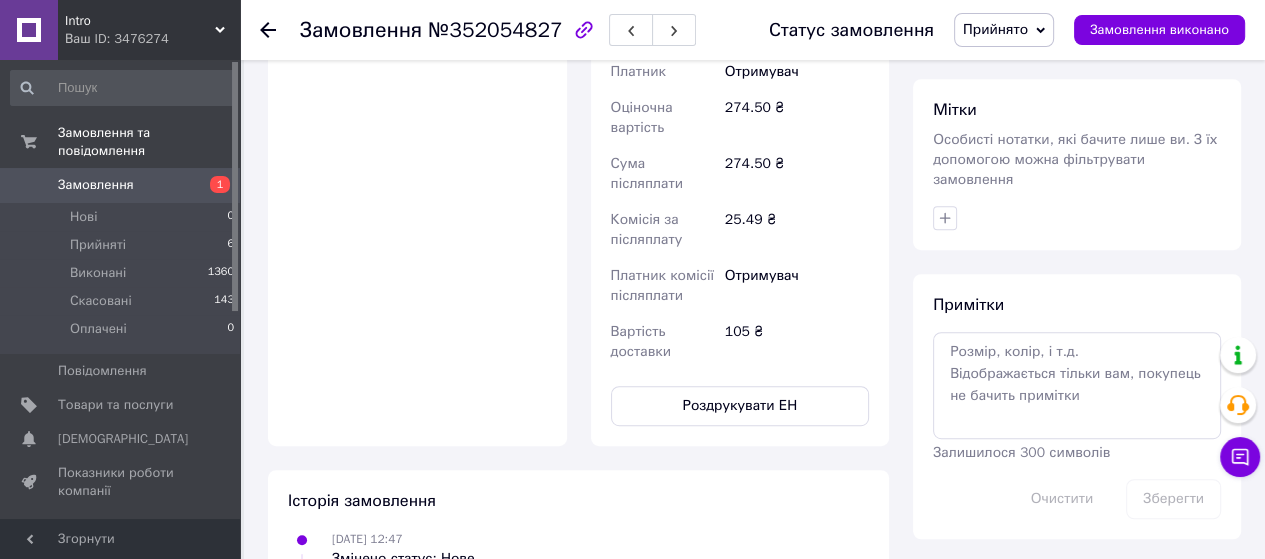 click on "Роздрукувати ЕН" at bounding box center (740, 406) 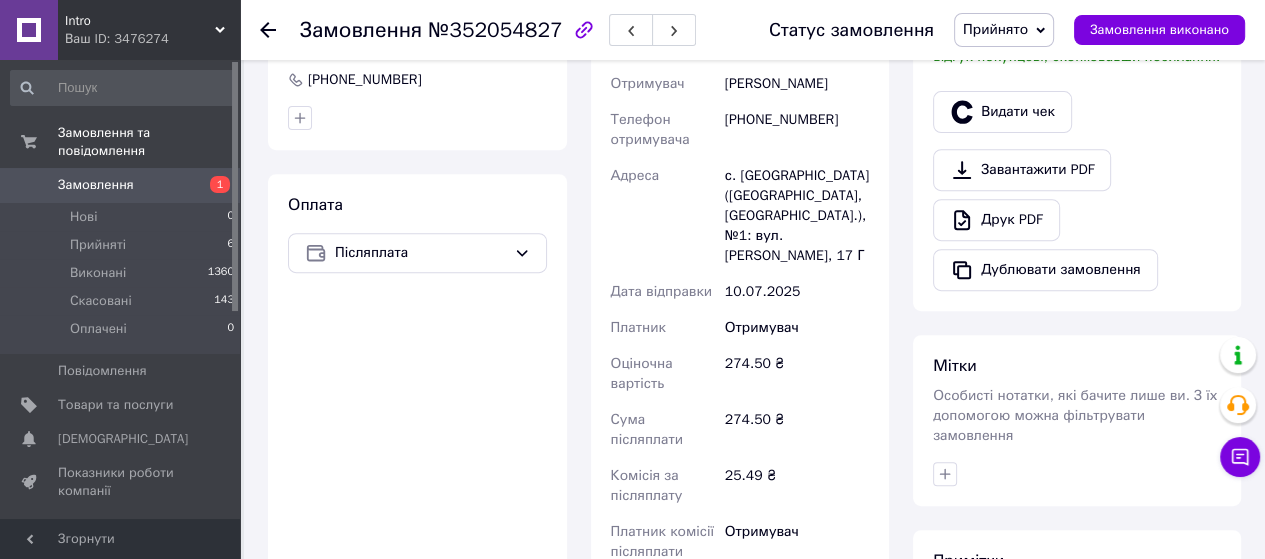 scroll, scrollTop: 600, scrollLeft: 0, axis: vertical 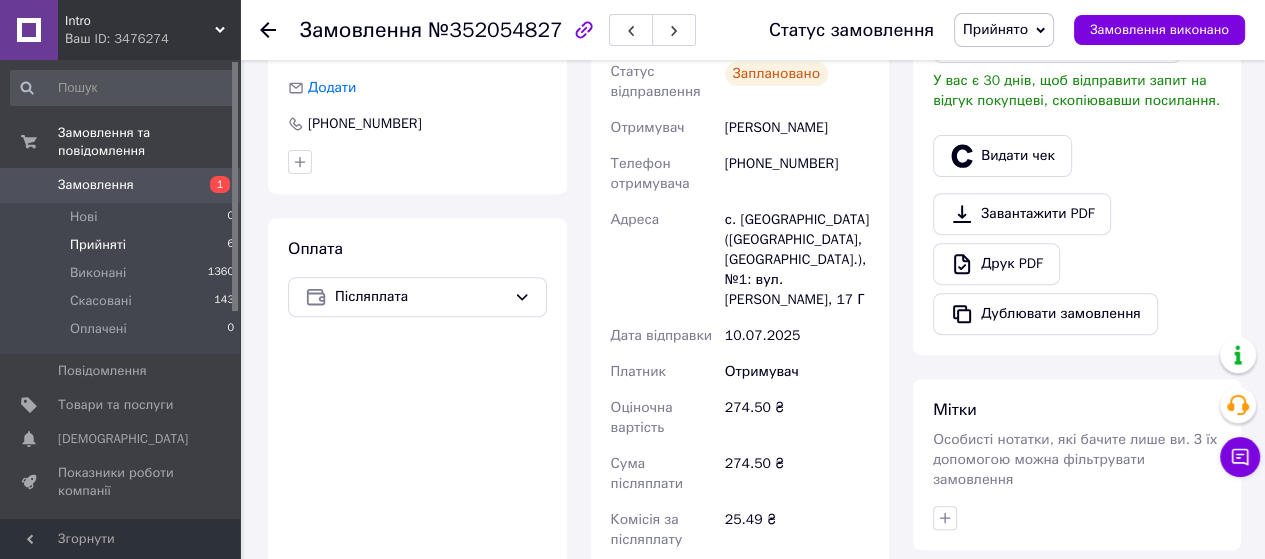 click on "Прийняті 6" at bounding box center (123, 245) 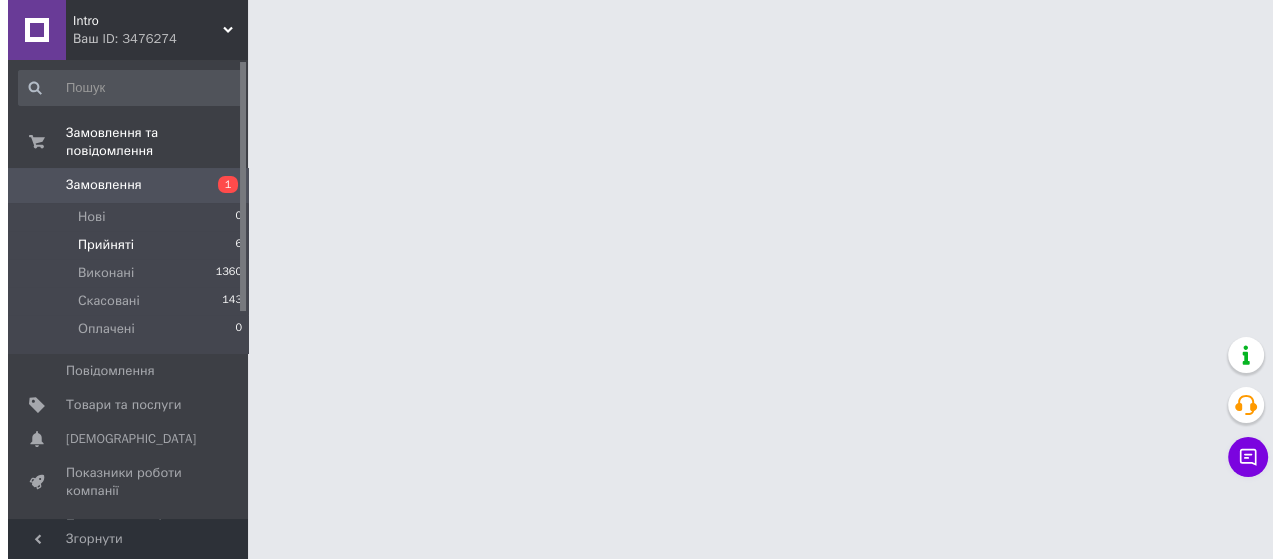 scroll, scrollTop: 0, scrollLeft: 0, axis: both 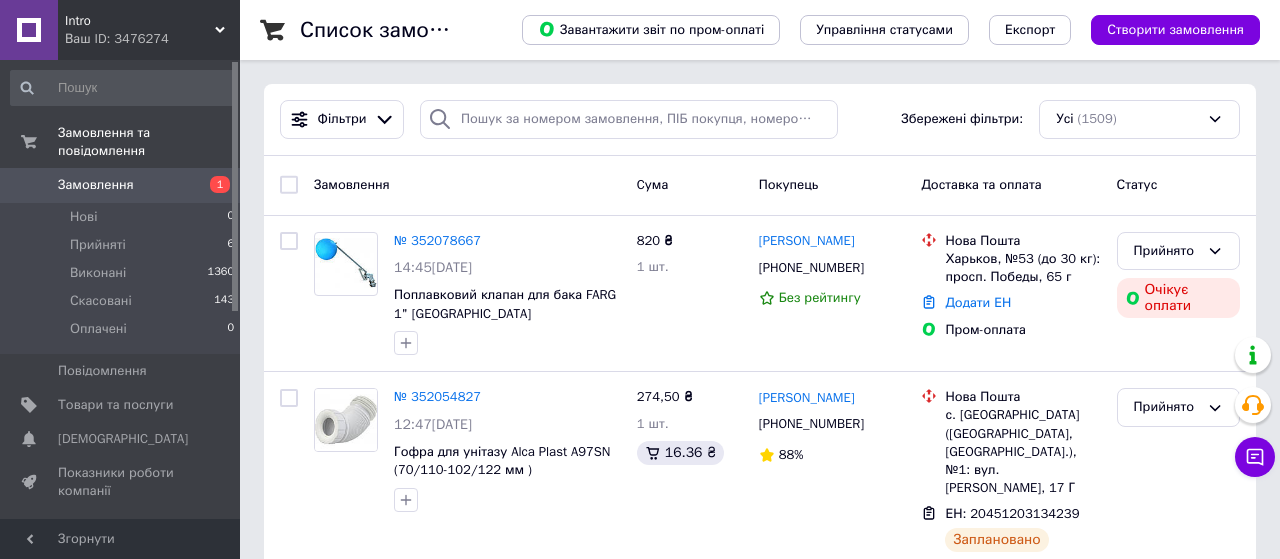 click on "№ 352051464" at bounding box center [437, 619] 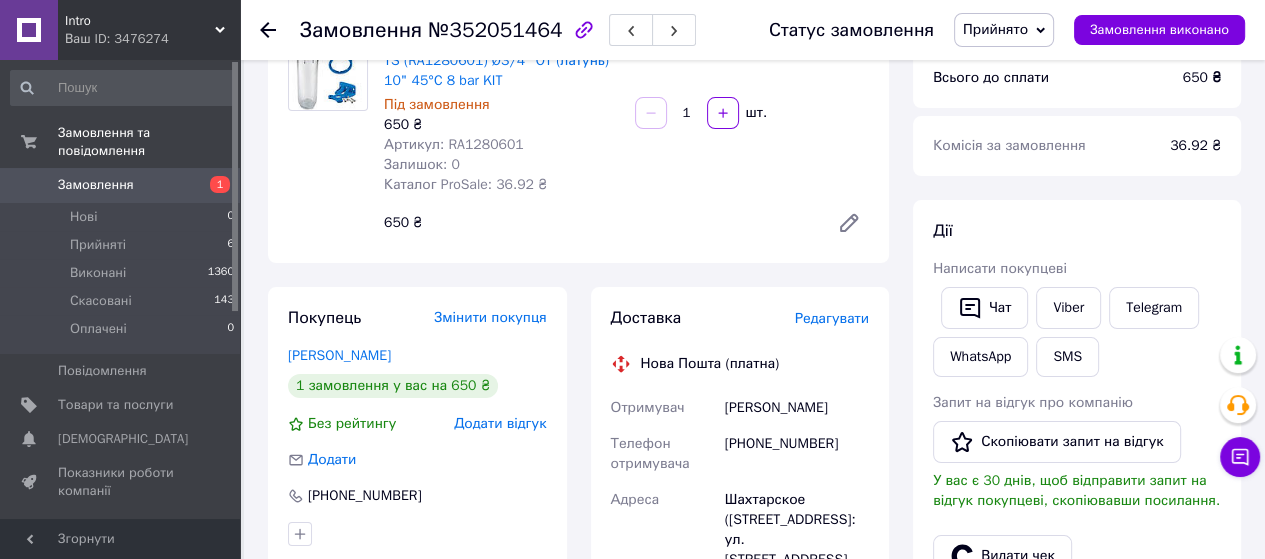 click on "Редагувати" at bounding box center (832, 318) 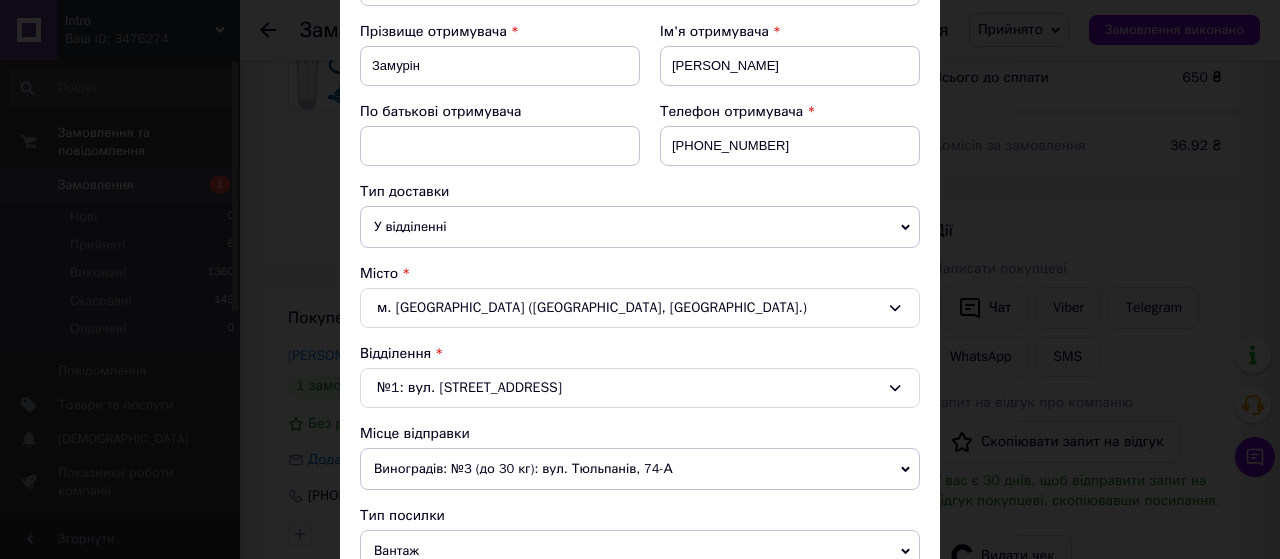 scroll, scrollTop: 400, scrollLeft: 0, axis: vertical 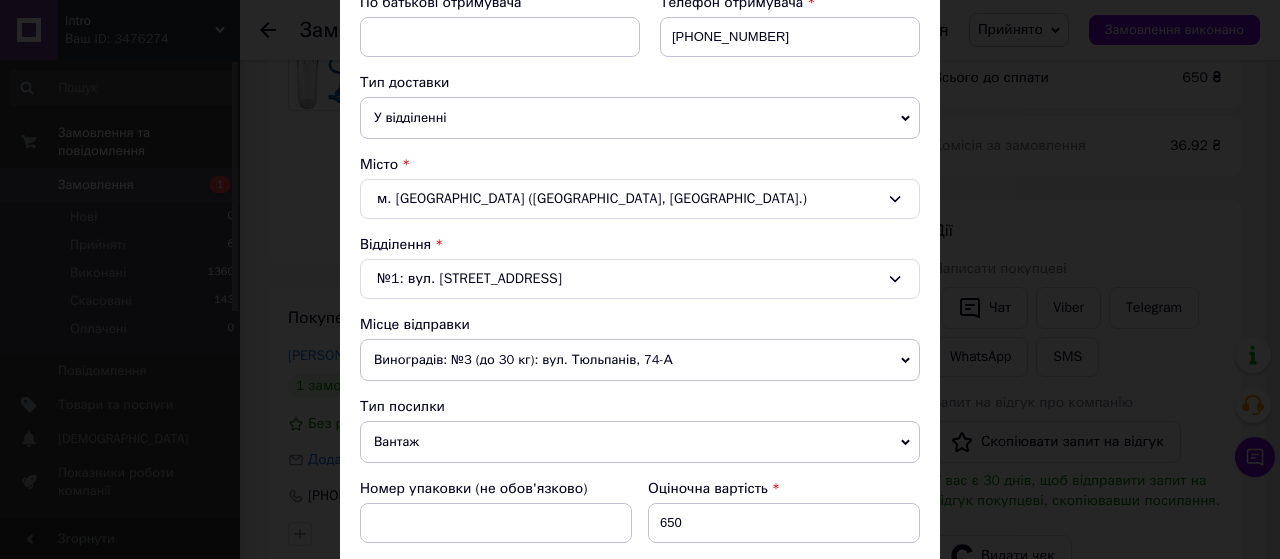 click on "Виноградів: №3 (до 30 кг): вул. Тюльпанів, 74-А" at bounding box center (640, 360) 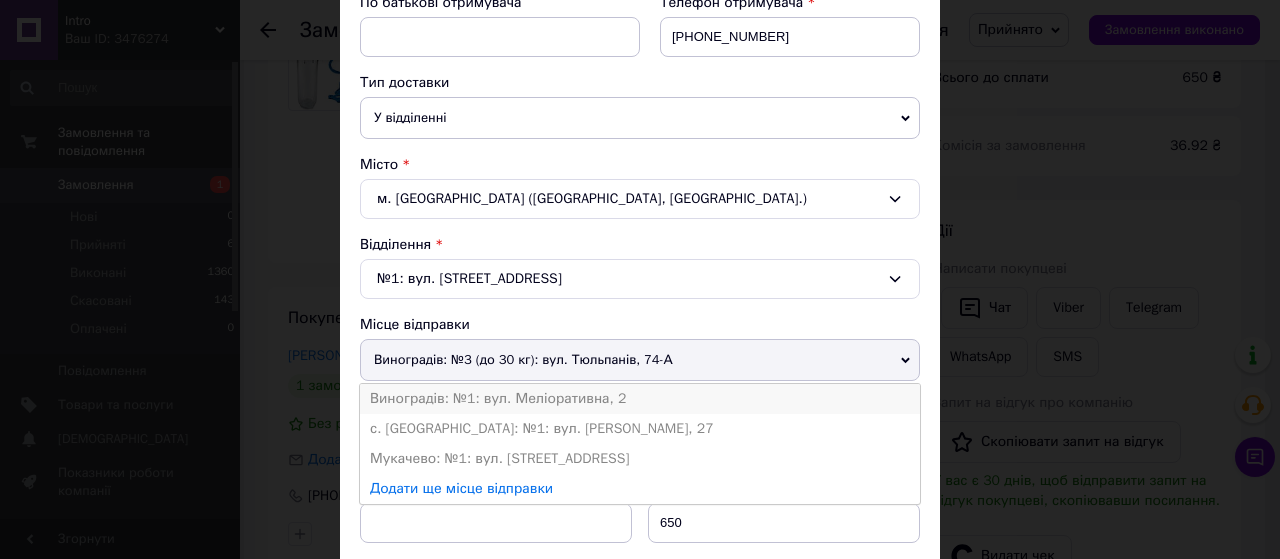 click on "Виноградів: №1: вул. Меліоративна, 2" at bounding box center [640, 399] 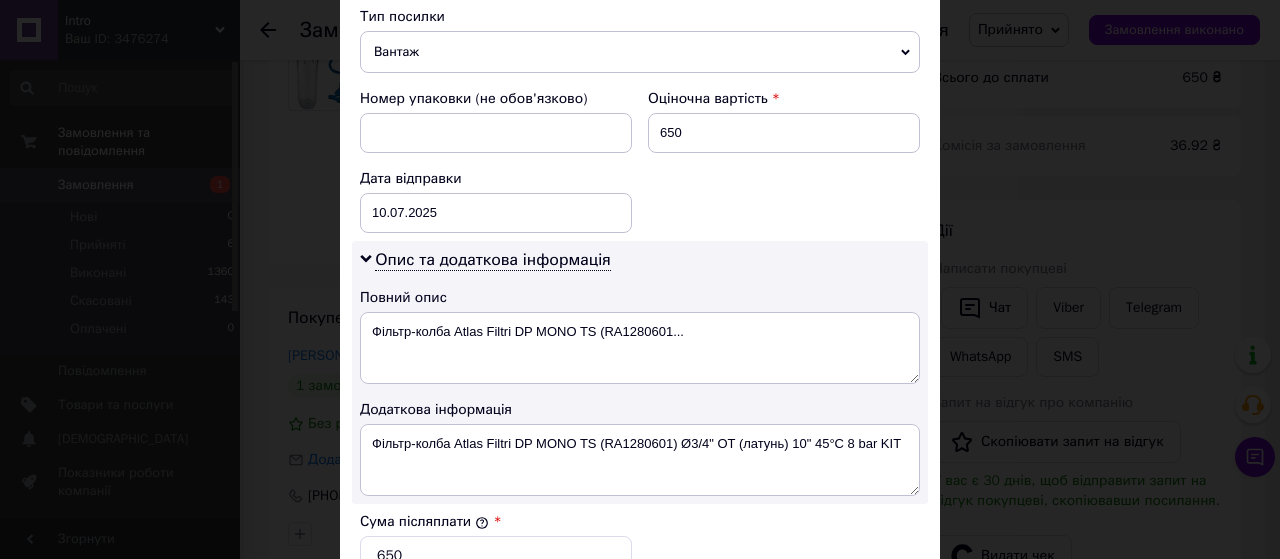 scroll, scrollTop: 800, scrollLeft: 0, axis: vertical 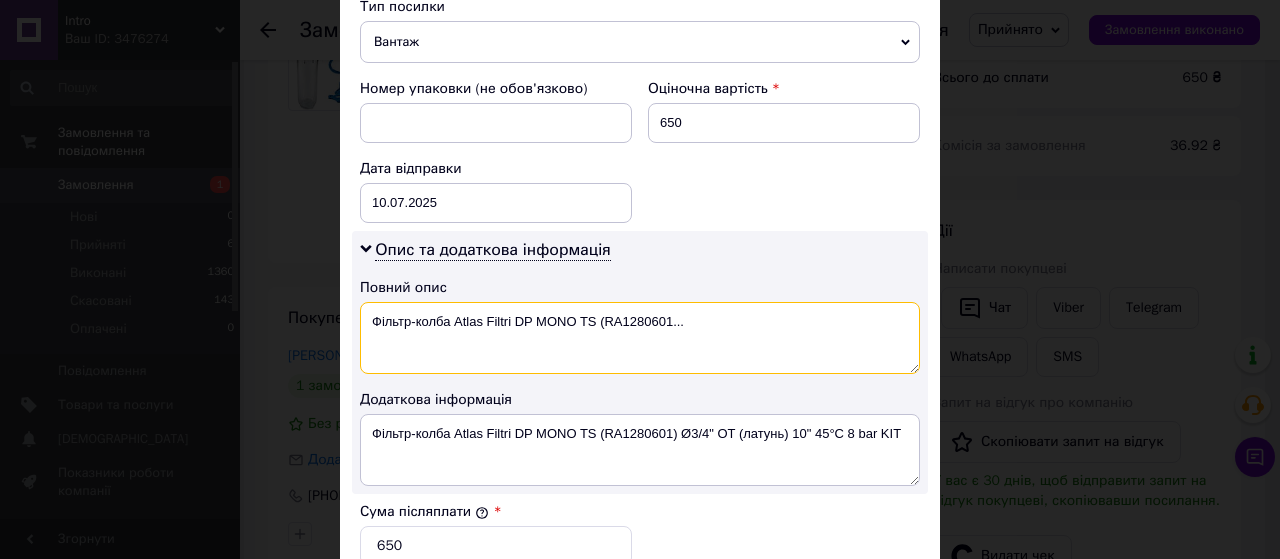 click on "Фільтр-колба Atlas Filtri DP MONO TS (RA1280601..." at bounding box center (640, 338) 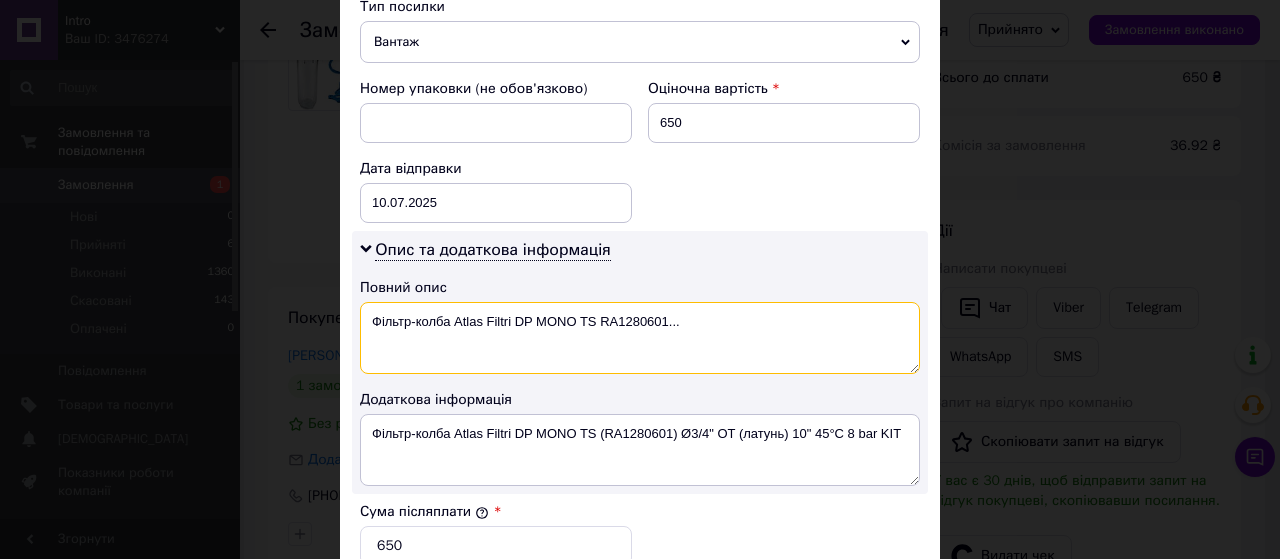 click on "Фільтр-колба Atlas Filtri DP MONO TS RA1280601..." at bounding box center (640, 338) 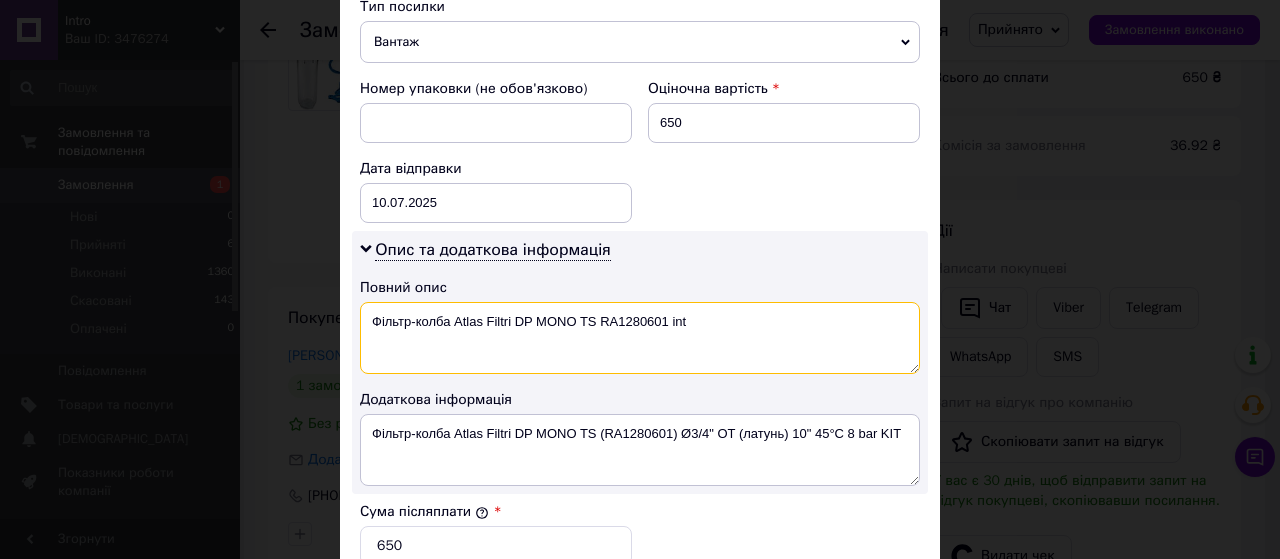drag, startPoint x: 516, startPoint y: 309, endPoint x: 592, endPoint y: 309, distance: 76 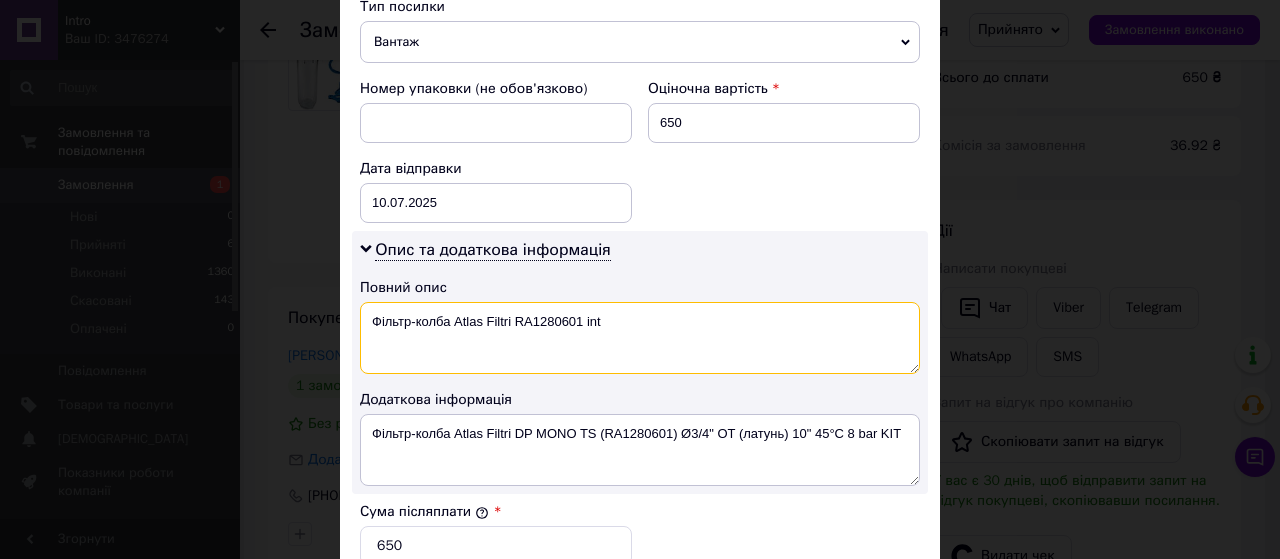 click on "Фільтр-колба Atlas Filtri RA1280601 int" at bounding box center [640, 338] 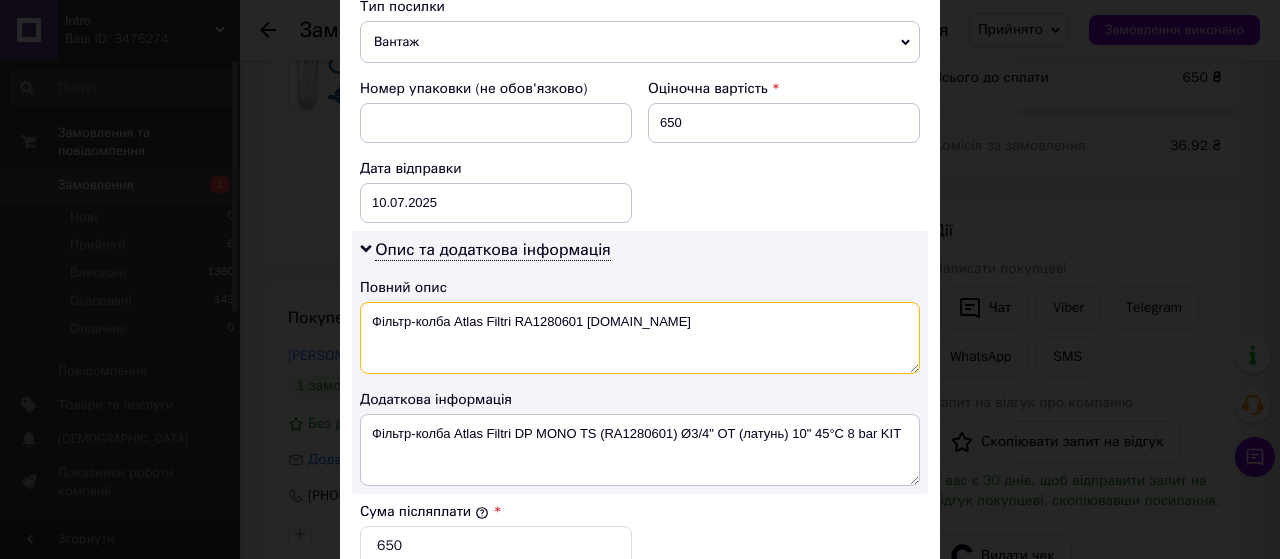 type on "Фільтр-колба Atlas Filtri RA1280601 intro.com.ua" 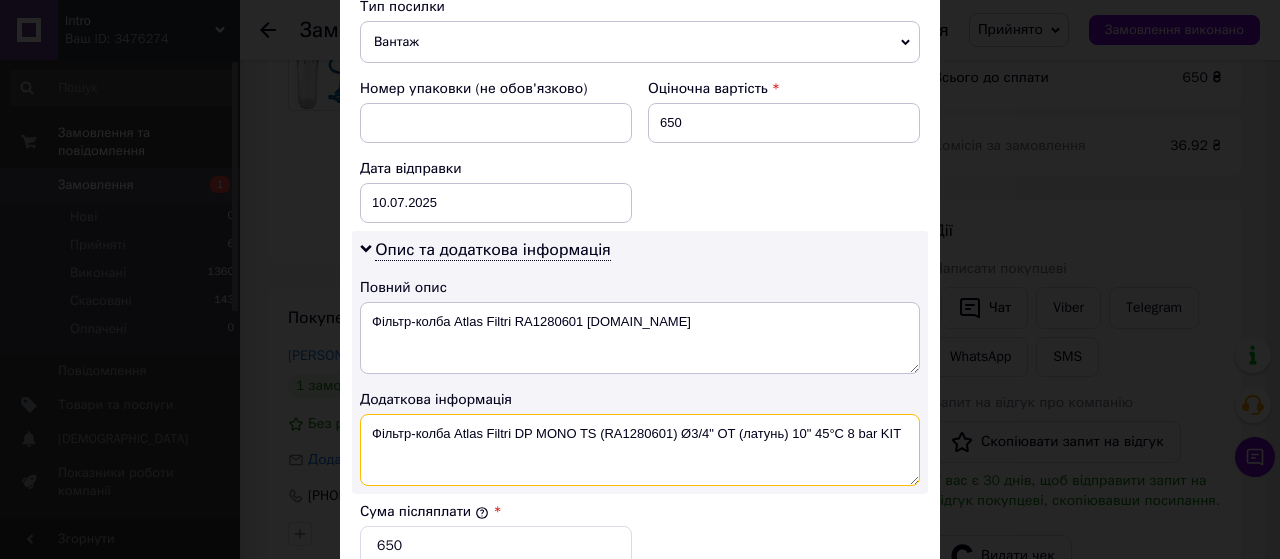 click on "Фільтр-колба Atlas Filtri DP MONO TS (RA1280601) Ø3/4" OT (латунь) 10" 45°C 8 bar KIT" at bounding box center [640, 450] 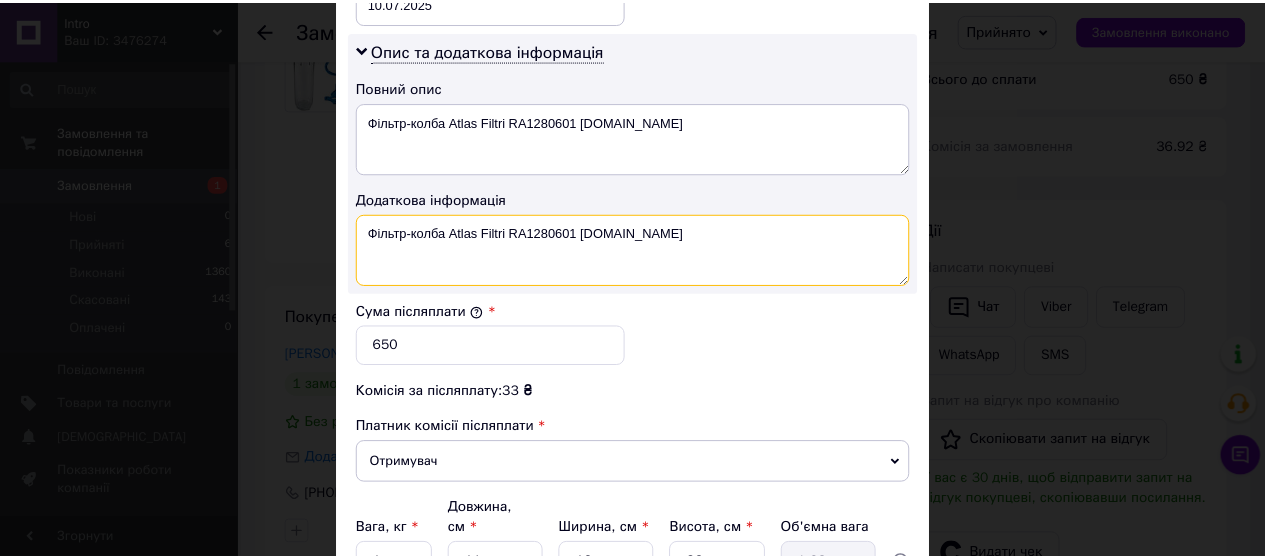 scroll, scrollTop: 1184, scrollLeft: 0, axis: vertical 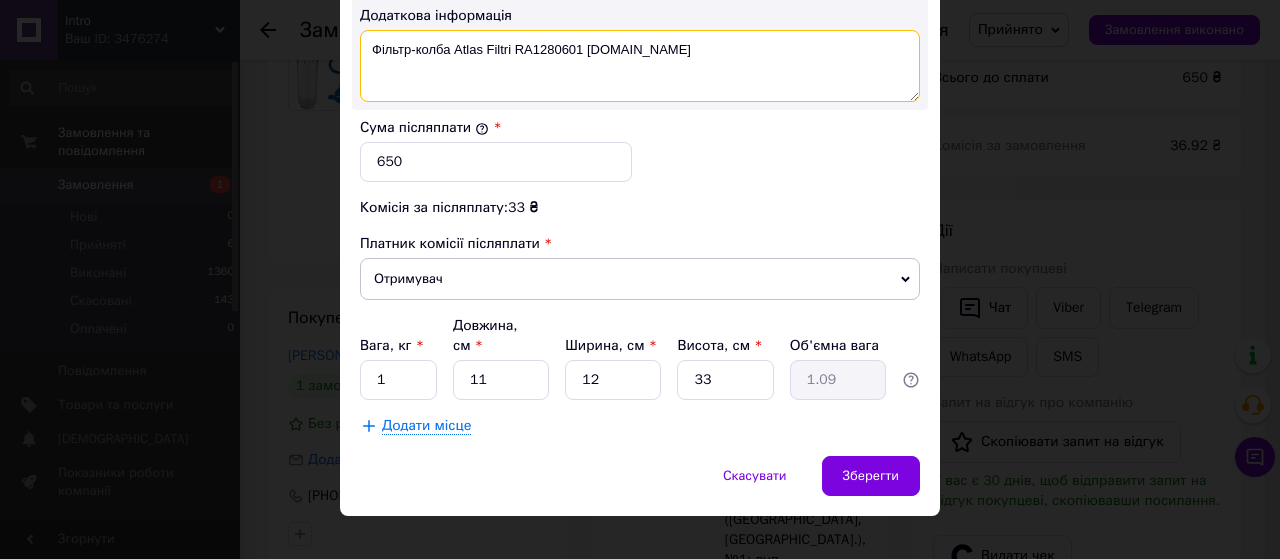 type on "Фільтр-колба Atlas Filtri RA1280601 intro.com.ua" 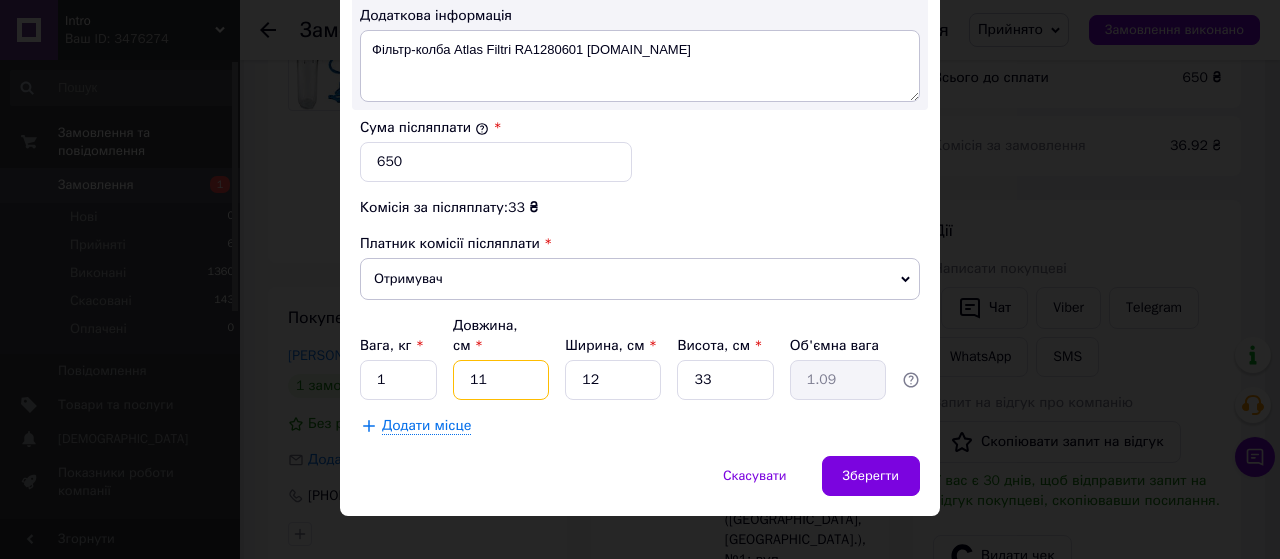 drag, startPoint x: 470, startPoint y: 352, endPoint x: 503, endPoint y: 351, distance: 33.01515 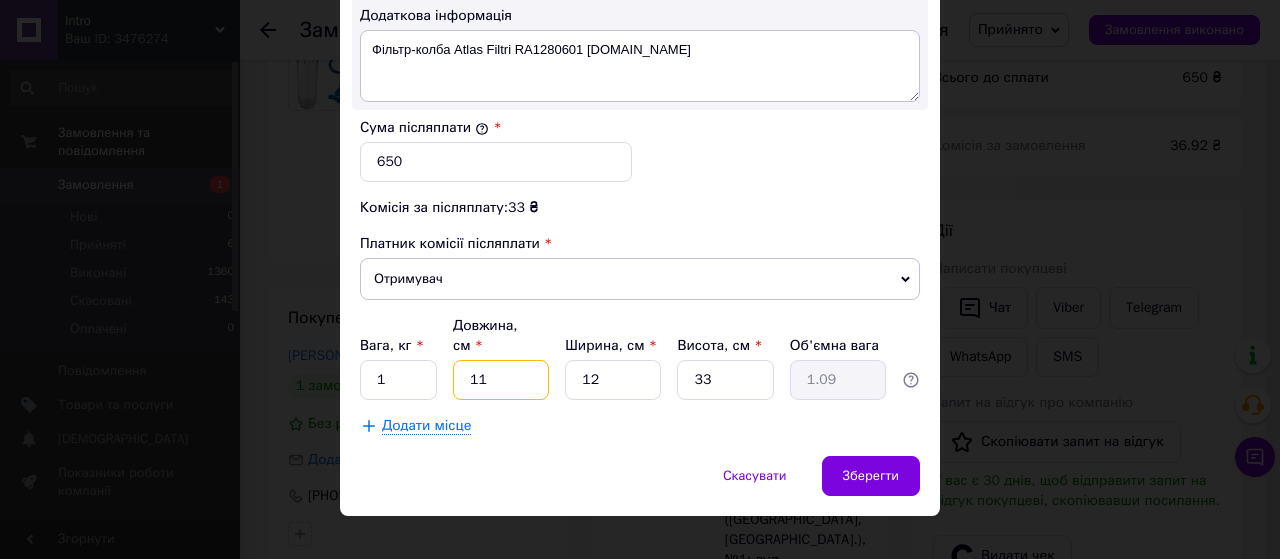 type on "3" 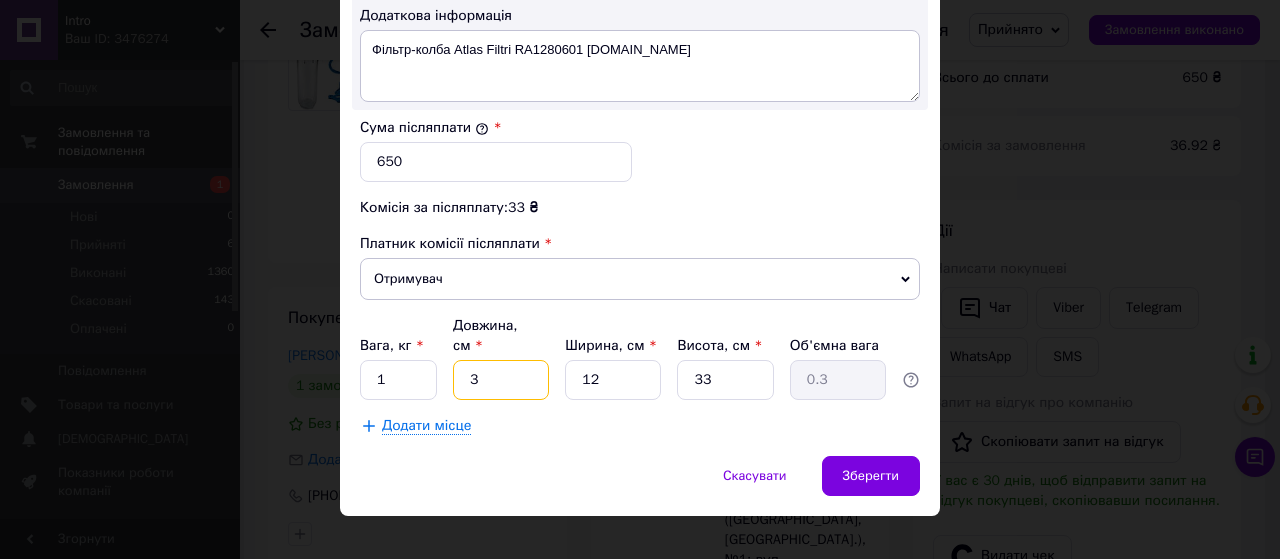 type on "30" 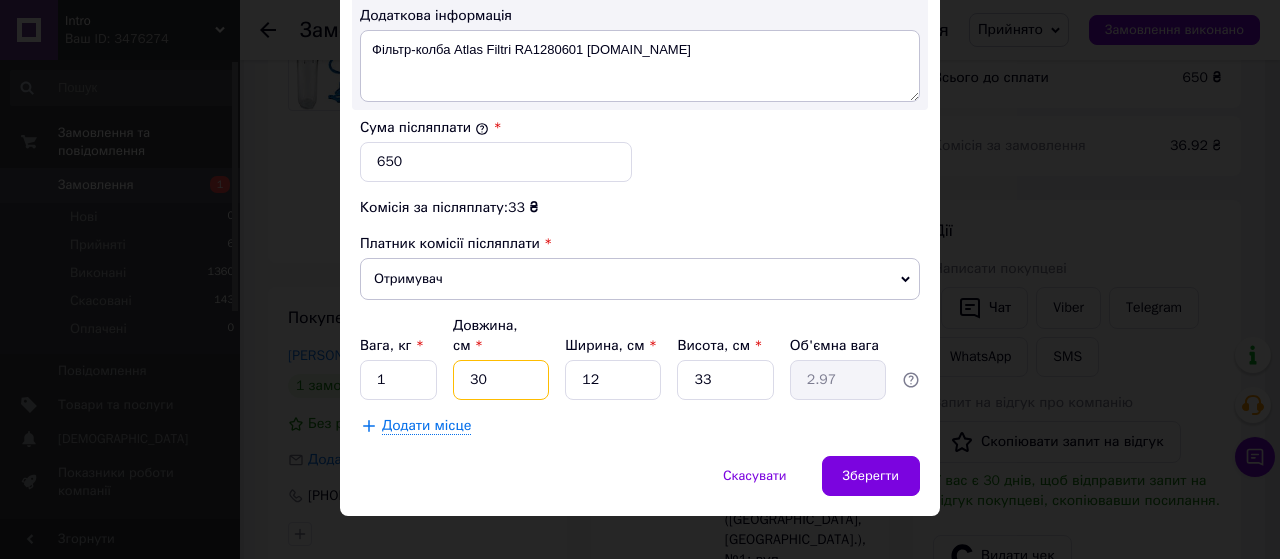 type on "30" 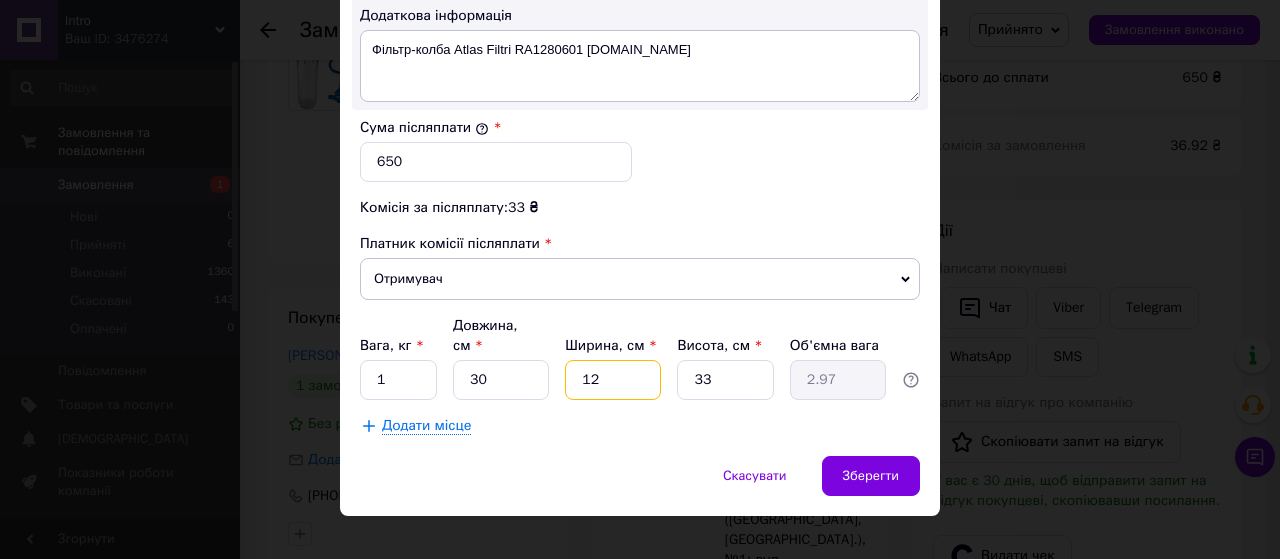 click on "12" at bounding box center (613, 380) 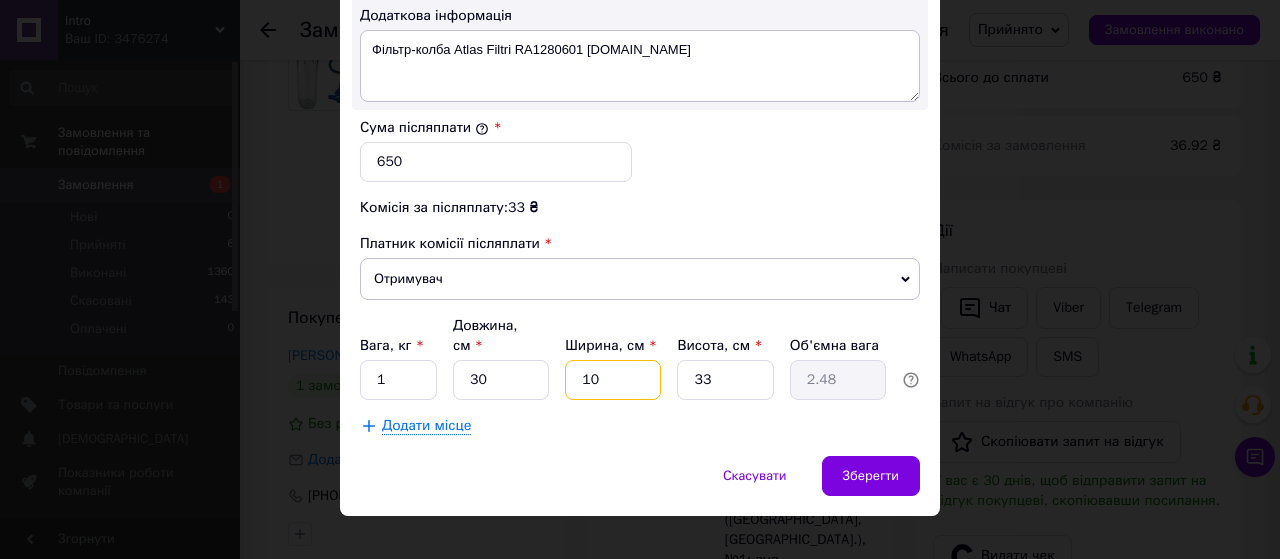 type on "10" 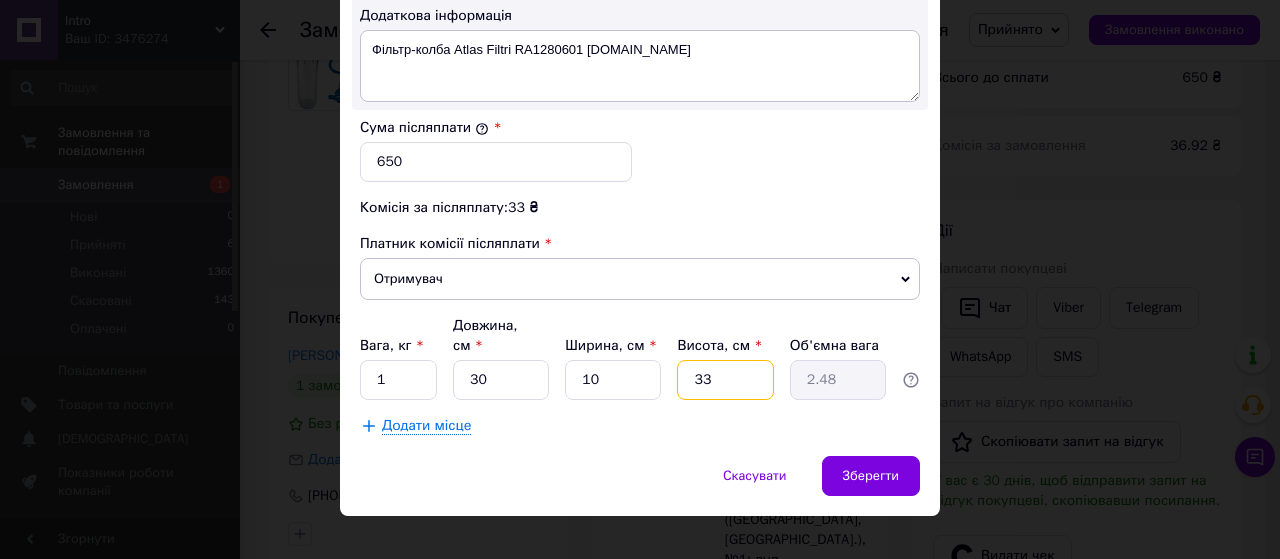 drag, startPoint x: 688, startPoint y: 353, endPoint x: 724, endPoint y: 355, distance: 36.05551 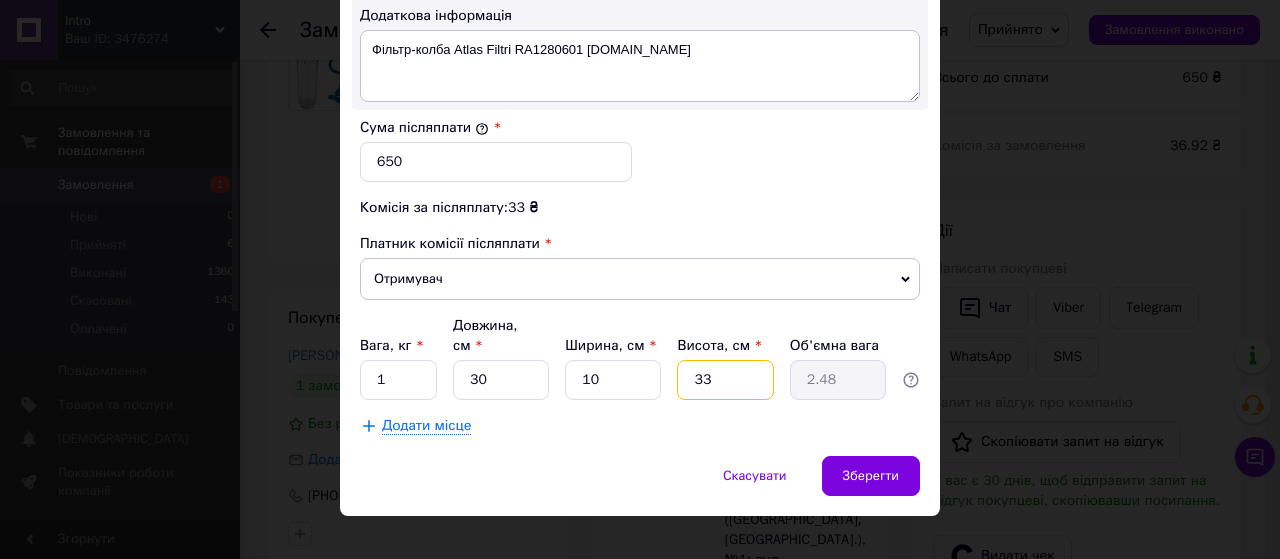 type on "1" 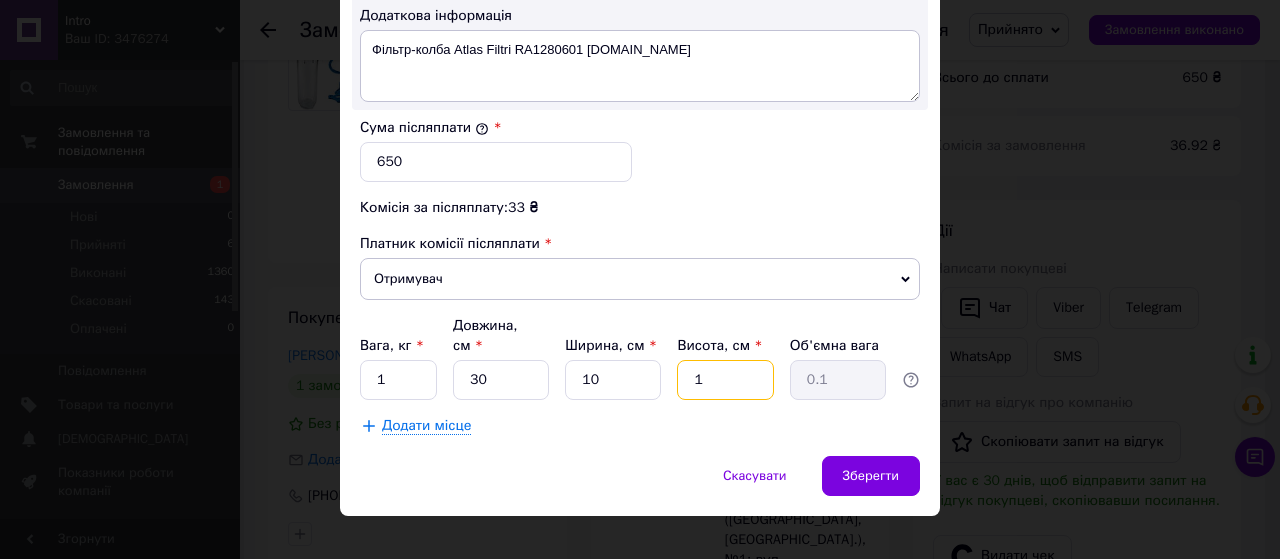 type on "10" 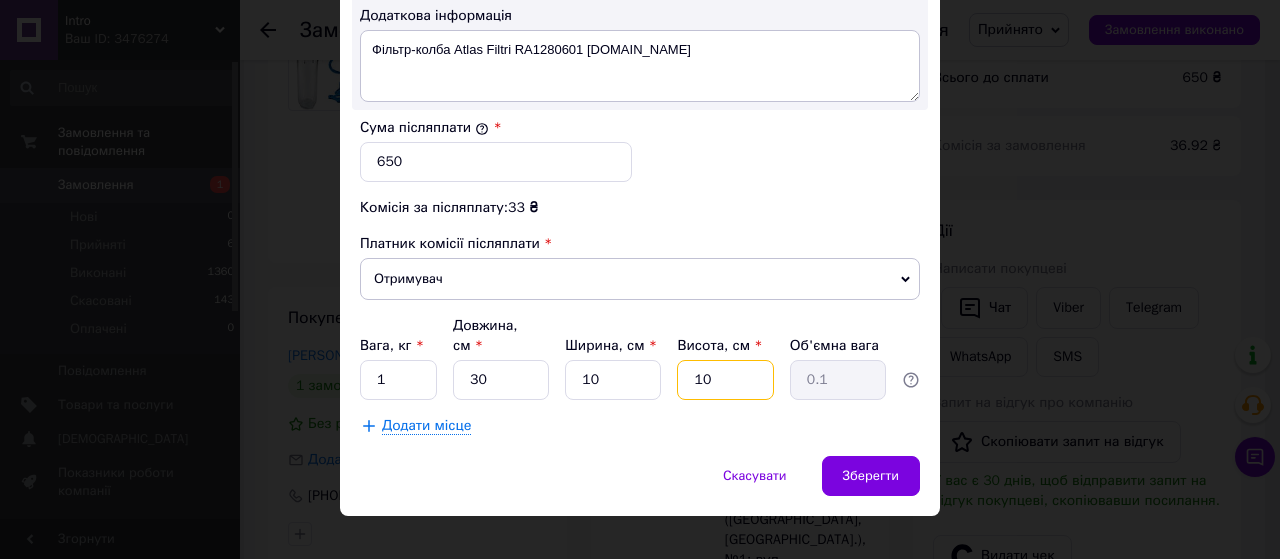 type on "0.75" 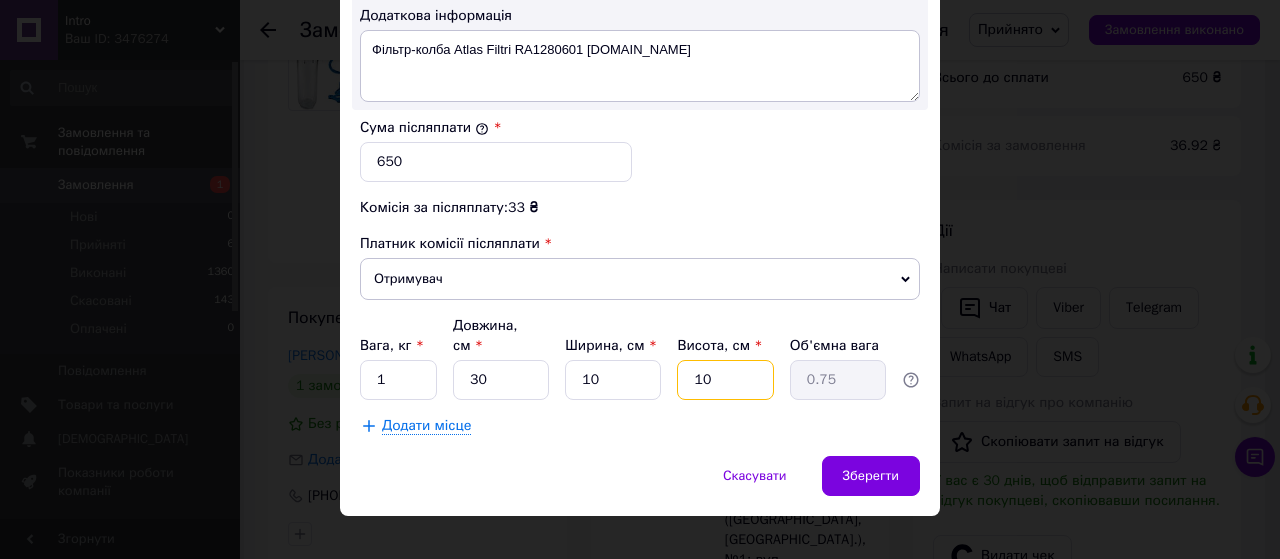 type on "10" 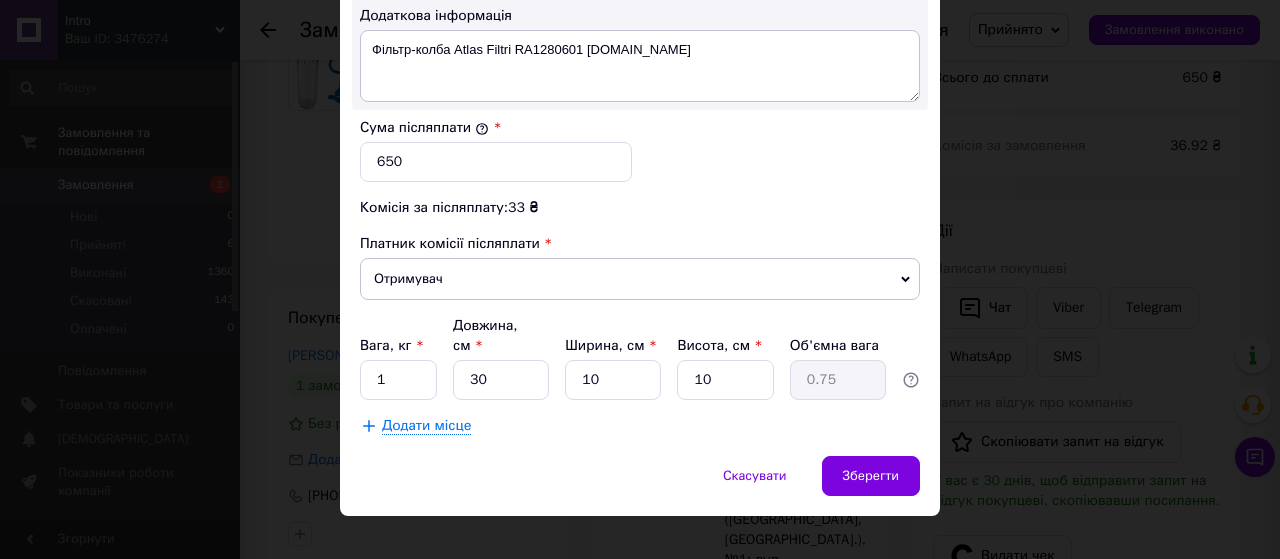 click on "Платник Отримувач Відправник Прізвище отримувача Замурін Ім'я отримувача Едуард По батькові отримувача Телефон отримувача +380502749312 Тип доставки У відділенні Кур'єром В поштоматі Місто м. Шахтарське (Дніпропетровська обл., Синельниківський р-н.) Відділення №1: вул. Шкільна, 25-А Місце відправки Виноградів: №1: вул. Меліоративна, 2 Виноградів: №3 (до 30 кг): вул. Тюльпанів, 74-А с. Великі Гаї: №1: вул. Підлісна, 27 Мукачево: №1: вул. Кооперативна, 4 Додати ще місце відправки Тип посилки Вантаж Документи Номер упаковки (не обов'язково) Оціночна вартість 650 Дата відправки <" at bounding box center (640, -259) 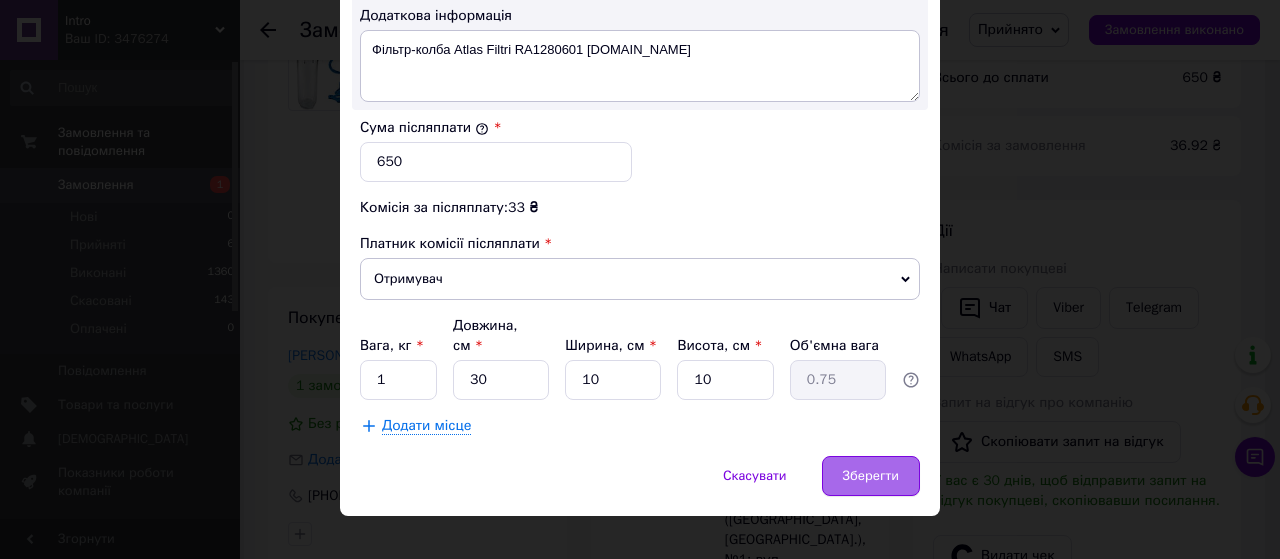 click on "Зберегти" at bounding box center (871, 476) 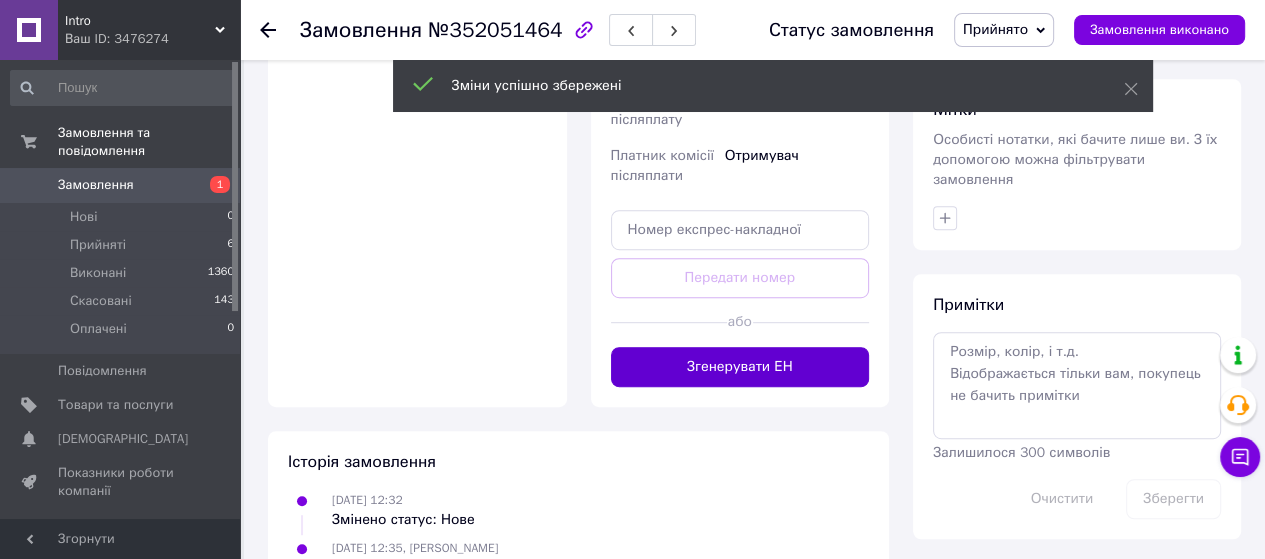 click on "Згенерувати ЕН" at bounding box center [740, 367] 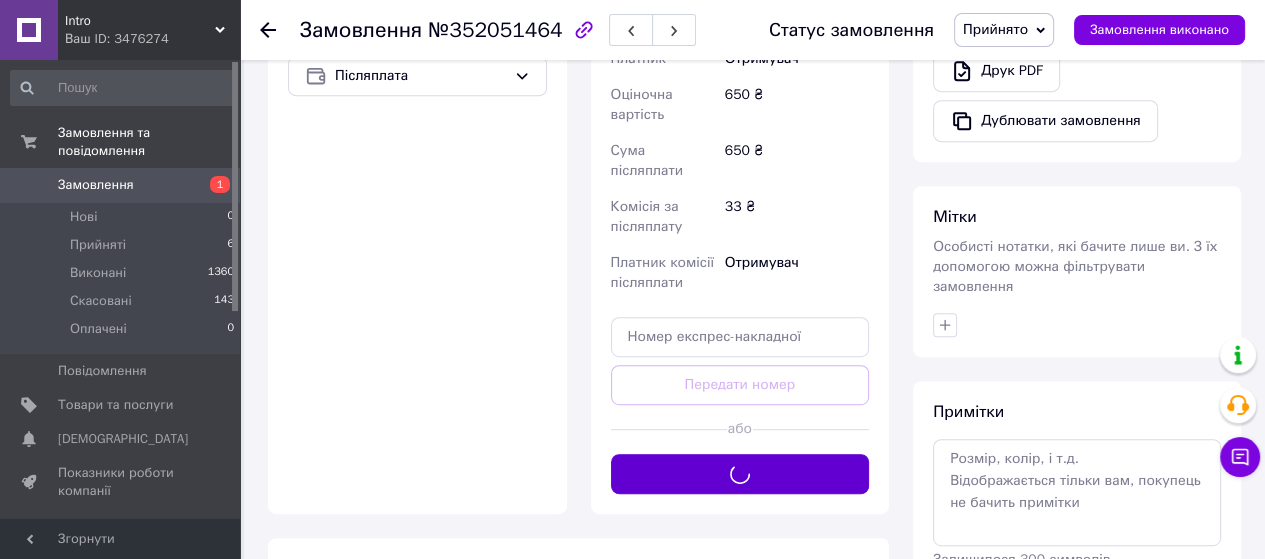 scroll, scrollTop: 800, scrollLeft: 0, axis: vertical 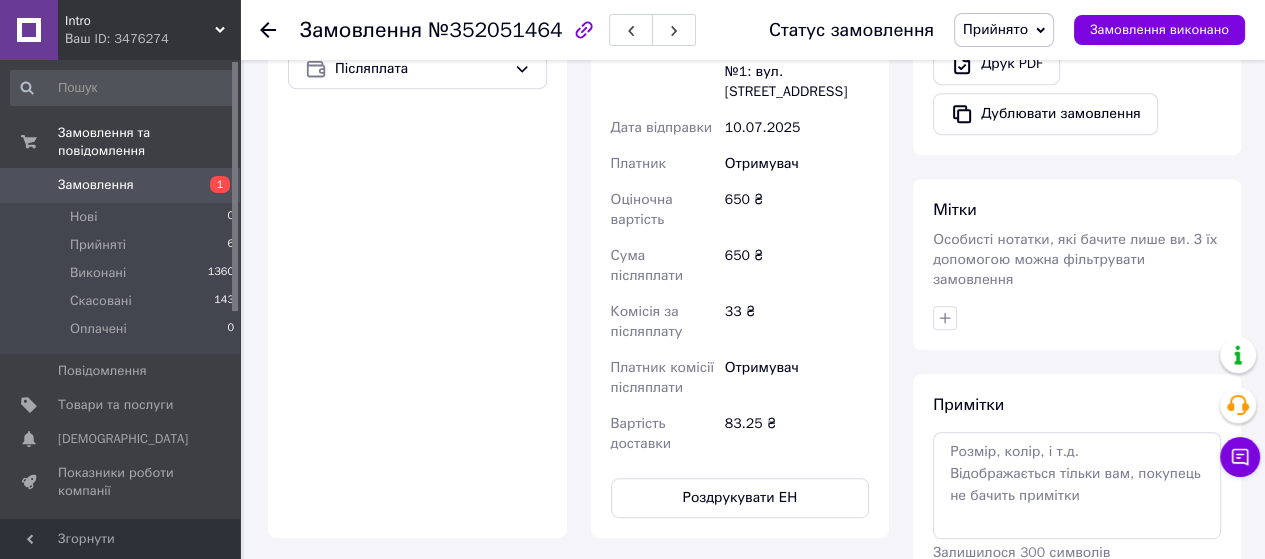 click on "Роздрукувати ЕН" at bounding box center (740, 498) 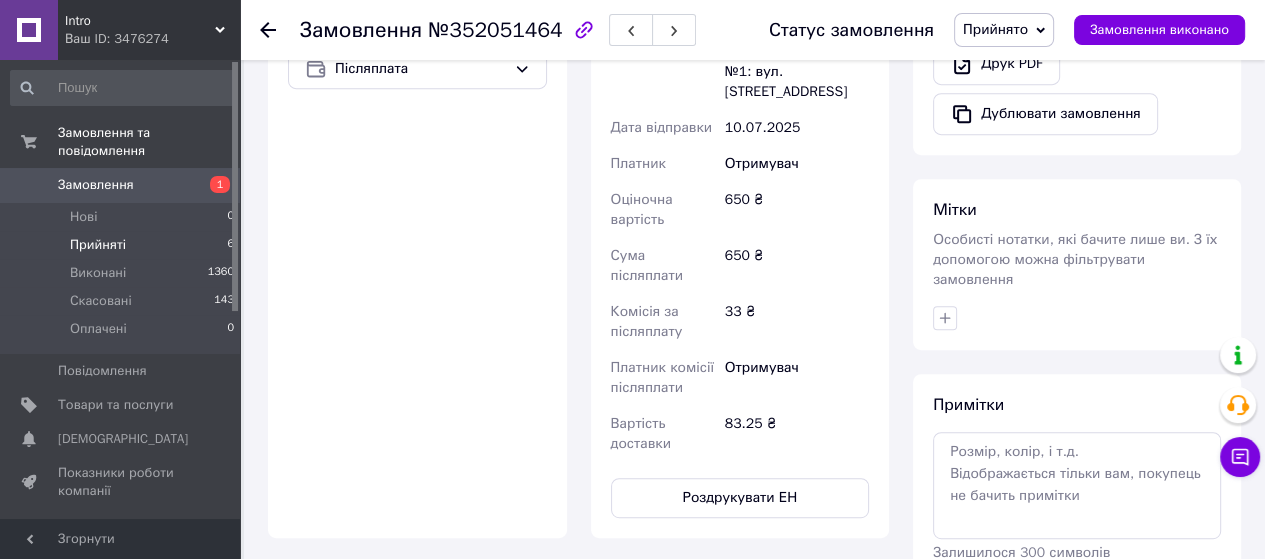 click on "Прийняті" at bounding box center (98, 245) 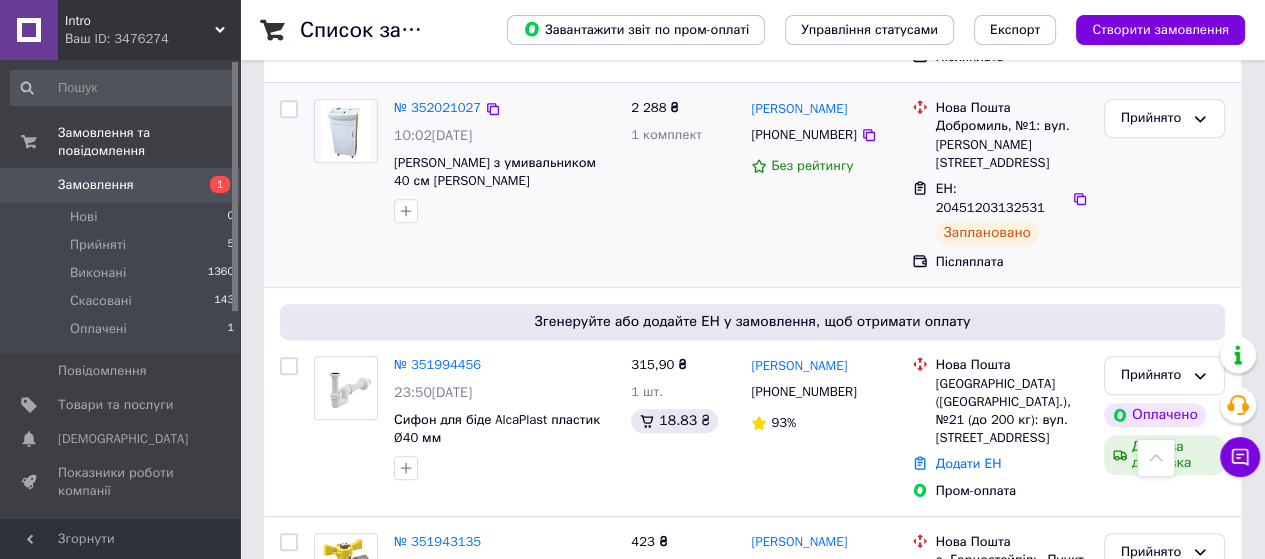 scroll, scrollTop: 900, scrollLeft: 0, axis: vertical 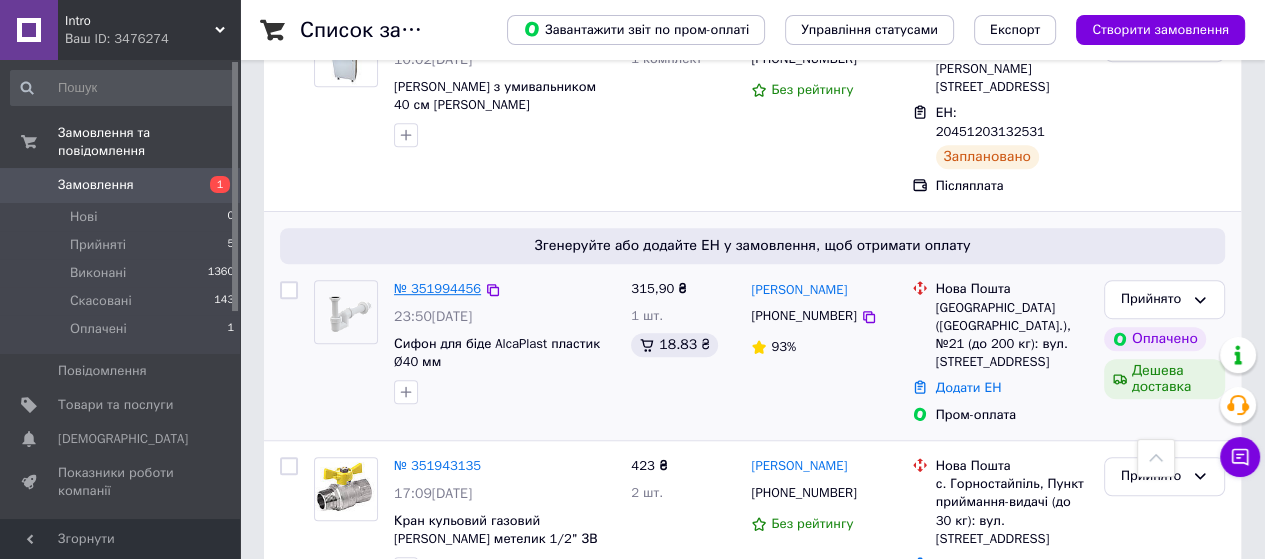 click on "№ 351994456" at bounding box center [437, 288] 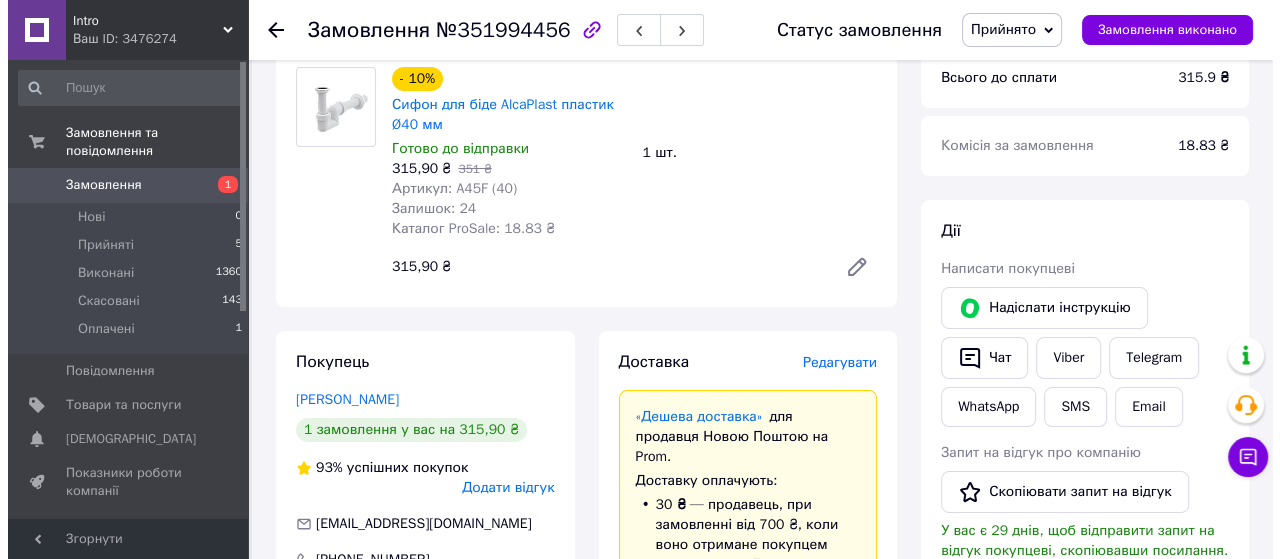 scroll, scrollTop: 196, scrollLeft: 0, axis: vertical 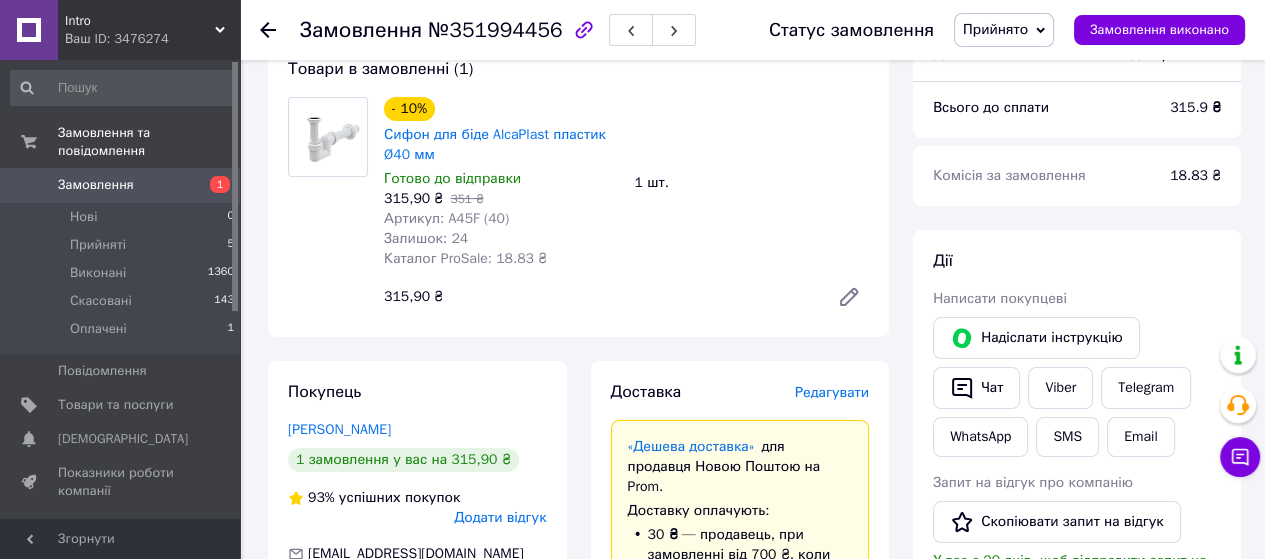 click on "Редагувати" at bounding box center (832, 392) 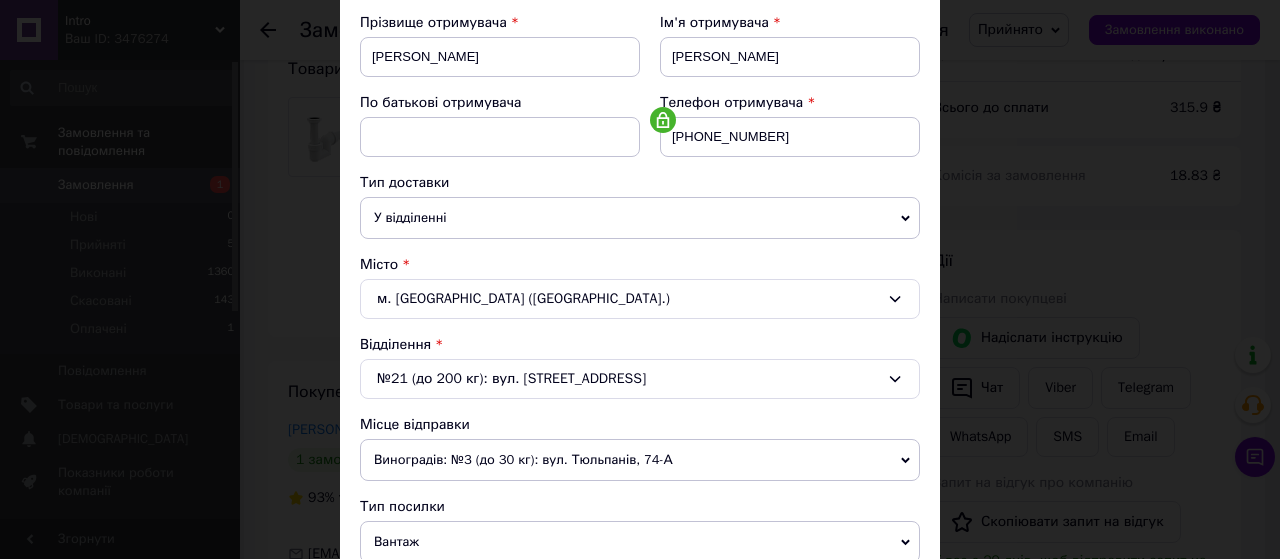 scroll, scrollTop: 500, scrollLeft: 0, axis: vertical 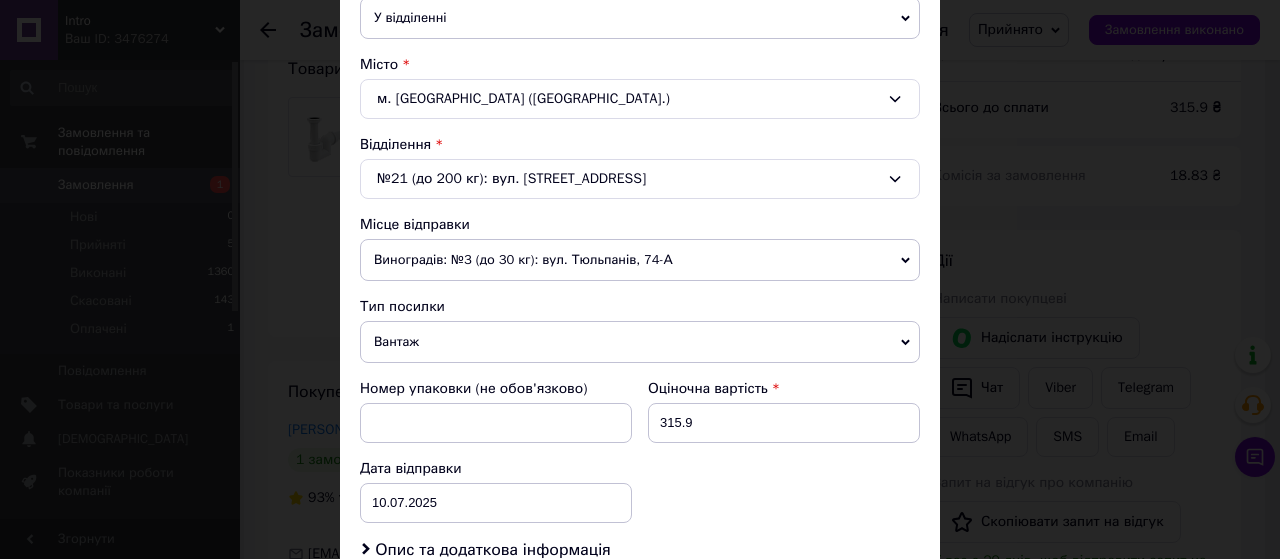click on "Виноградів: №3 (до 30 кг): вул. Тюльпанів, 74-А" at bounding box center (640, 260) 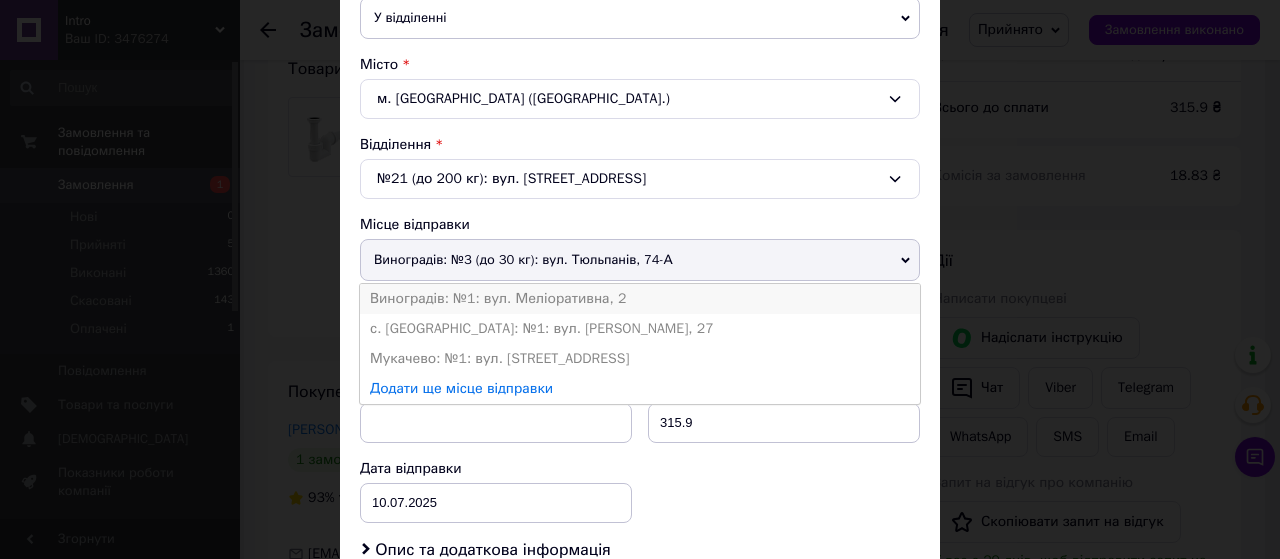 click on "Виноградів: №1: вул. Меліоративна, 2" at bounding box center (640, 299) 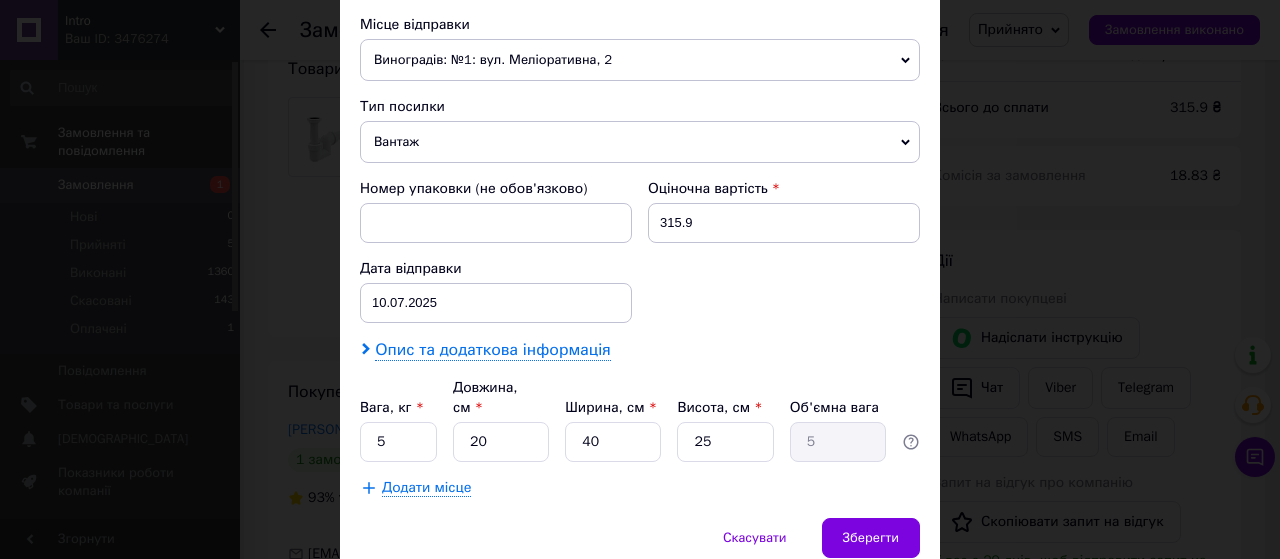 click on "Опис та додаткова інформація" at bounding box center (492, 350) 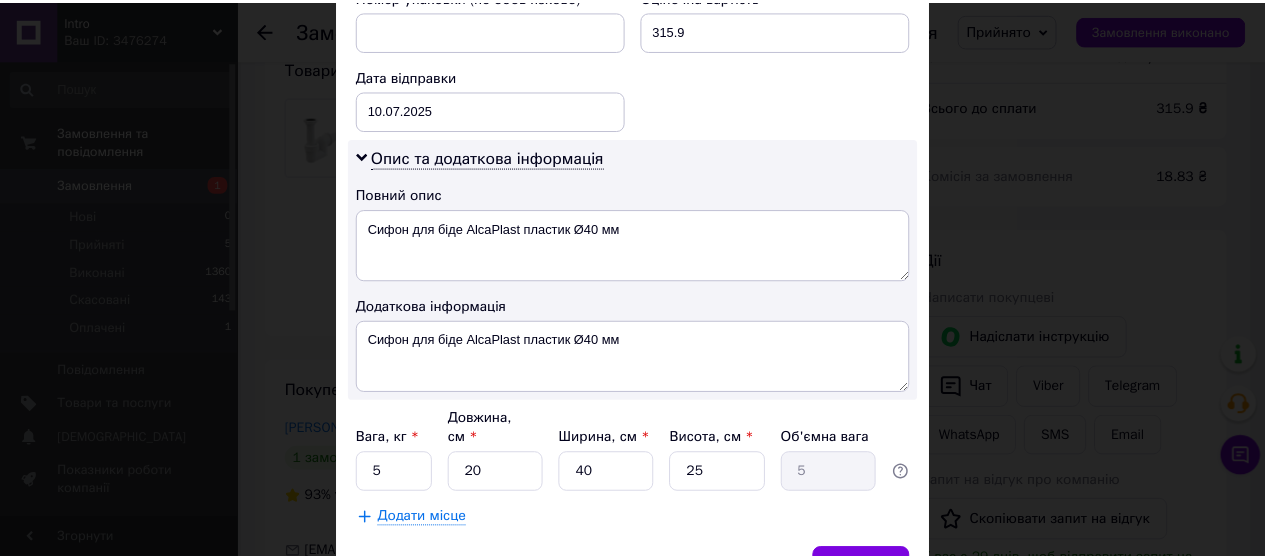 scroll, scrollTop: 900, scrollLeft: 0, axis: vertical 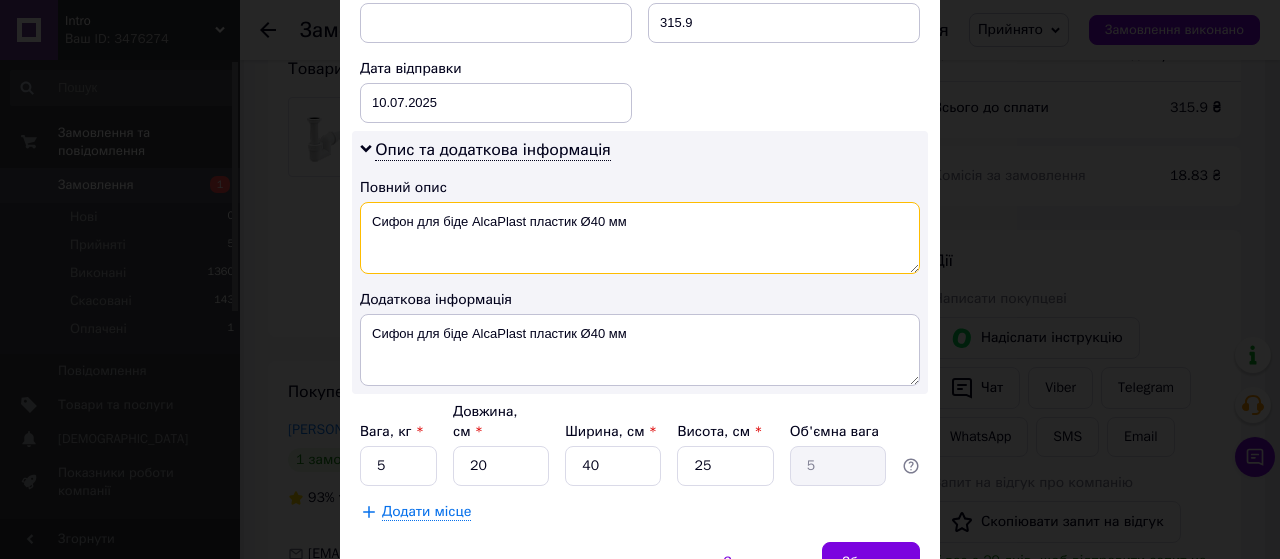click on "Сифон для біде AlcaPlast пластик Ø40 мм" at bounding box center (640, 238) 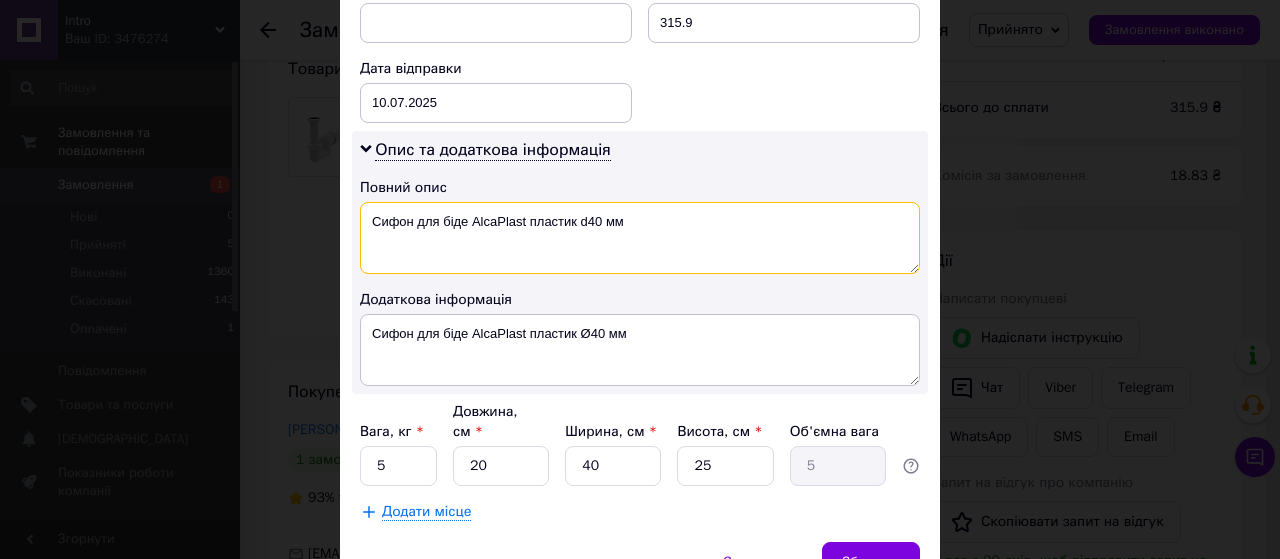 click on "Сифон для біде AlcaPlast пластик d40 мм" at bounding box center [640, 238] 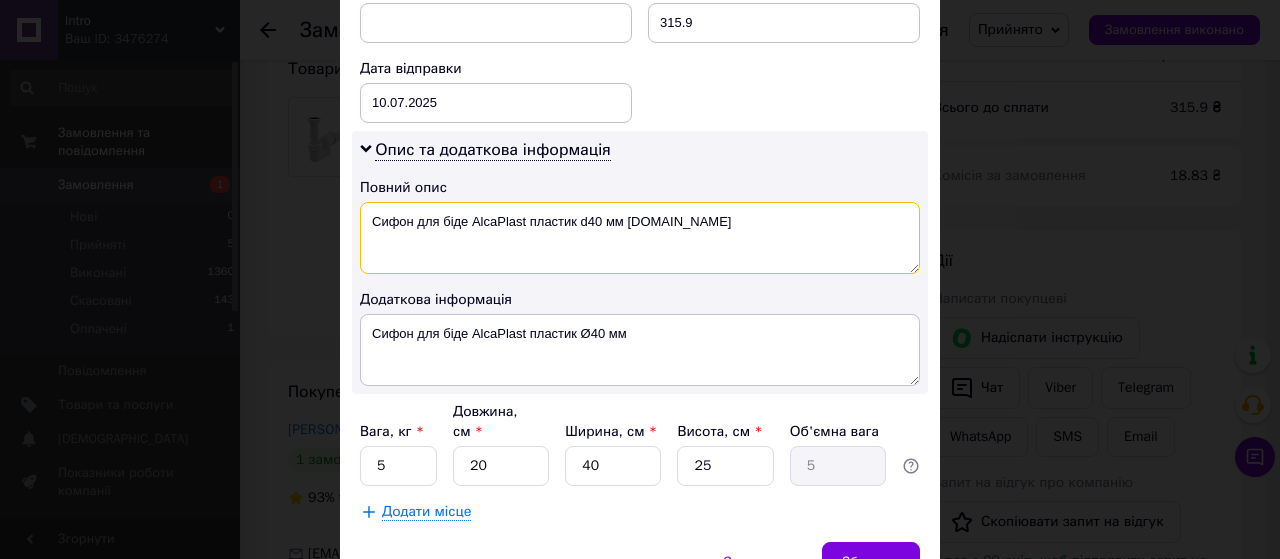 type on "Сифон для біде AlcaPlast пластик d40 мм intro.com" 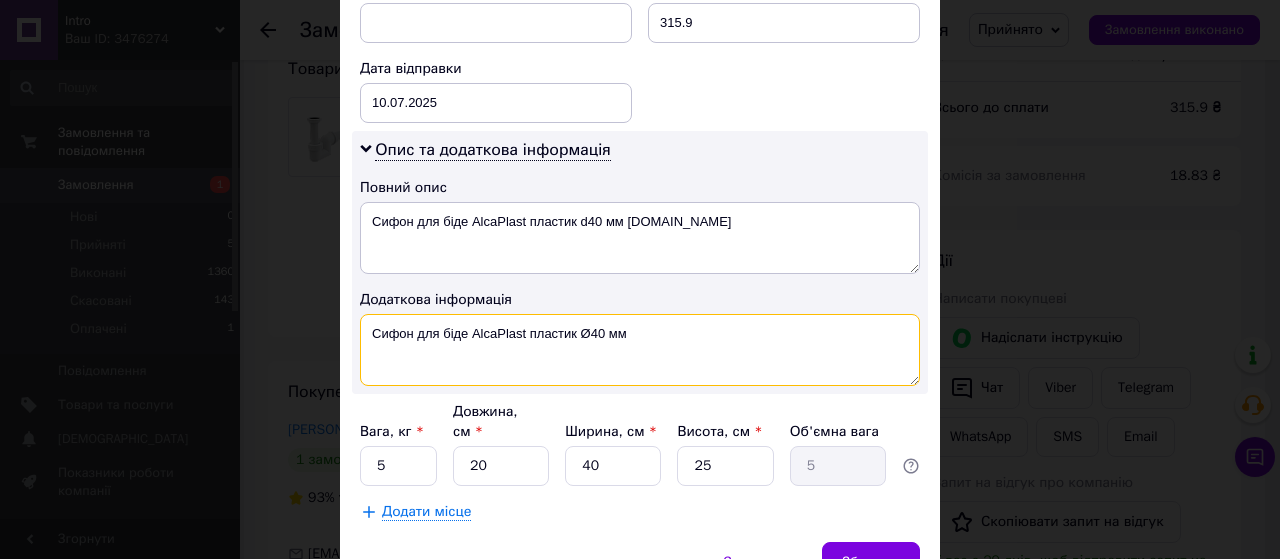 click on "Сифон для біде AlcaPlast пластик Ø40 мм" at bounding box center [640, 350] 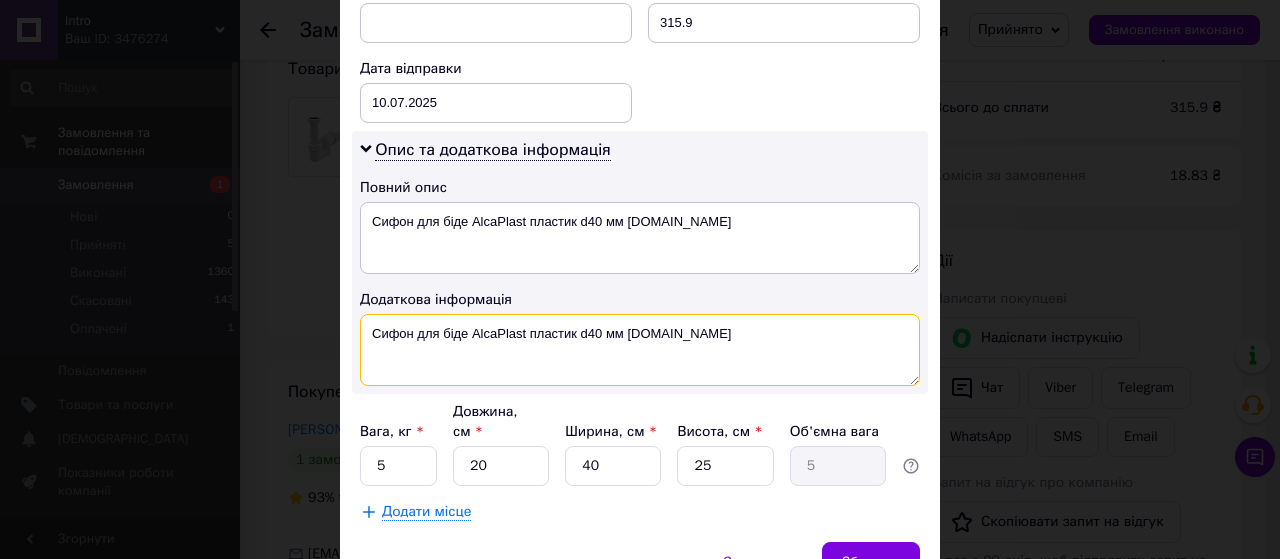 type on "Сифон для біде AlcaPlast пластик d40 мм intro.com" 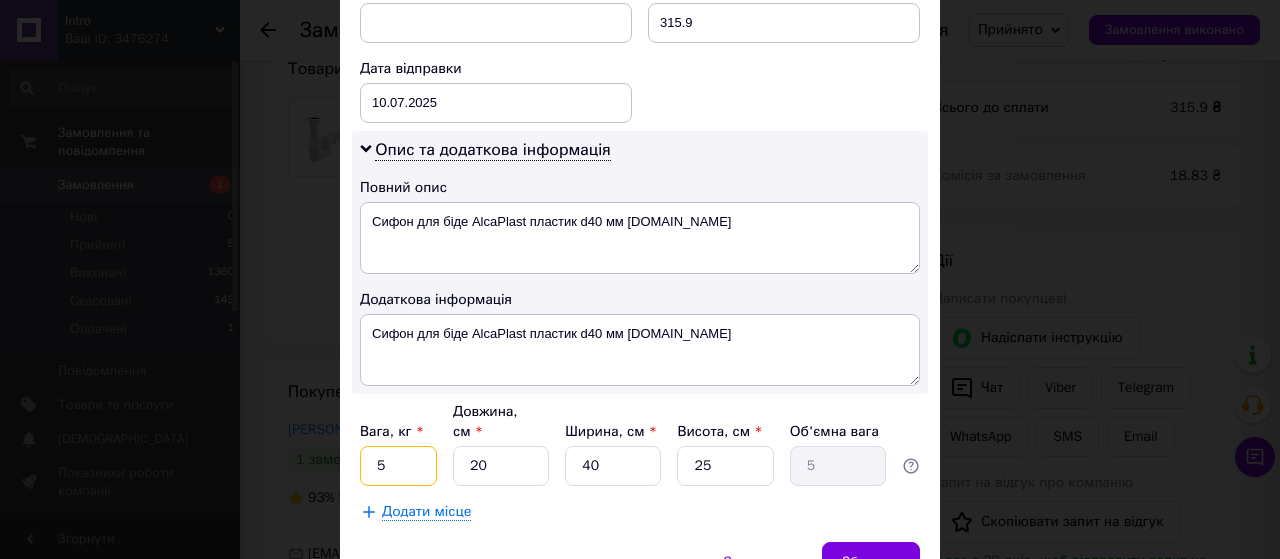 drag, startPoint x: 366, startPoint y: 429, endPoint x: 404, endPoint y: 419, distance: 39.293766 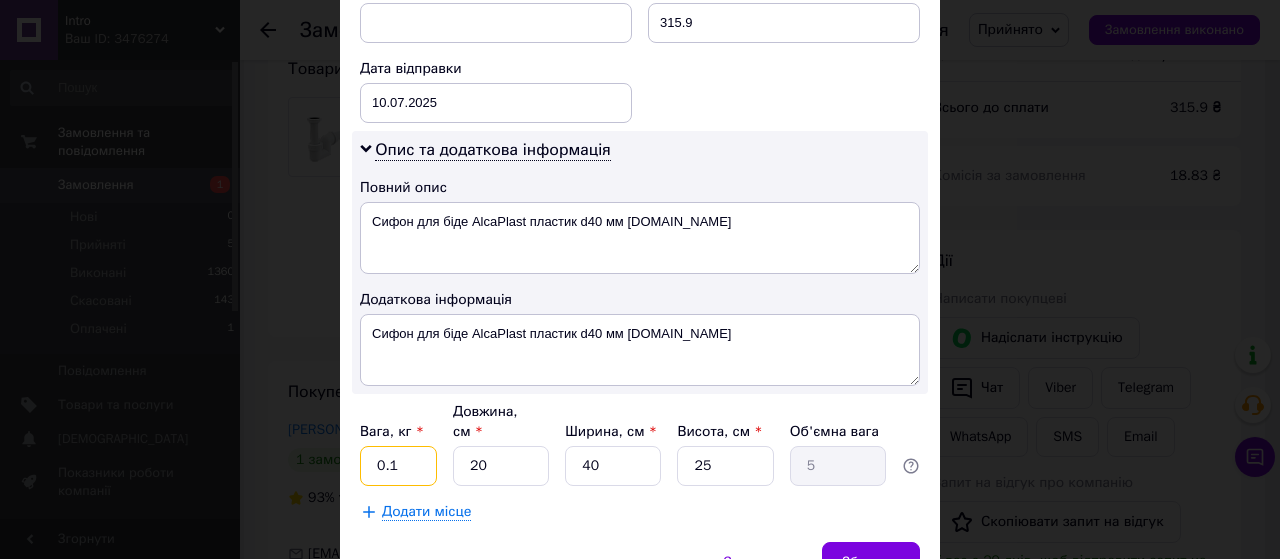 type on "0.1" 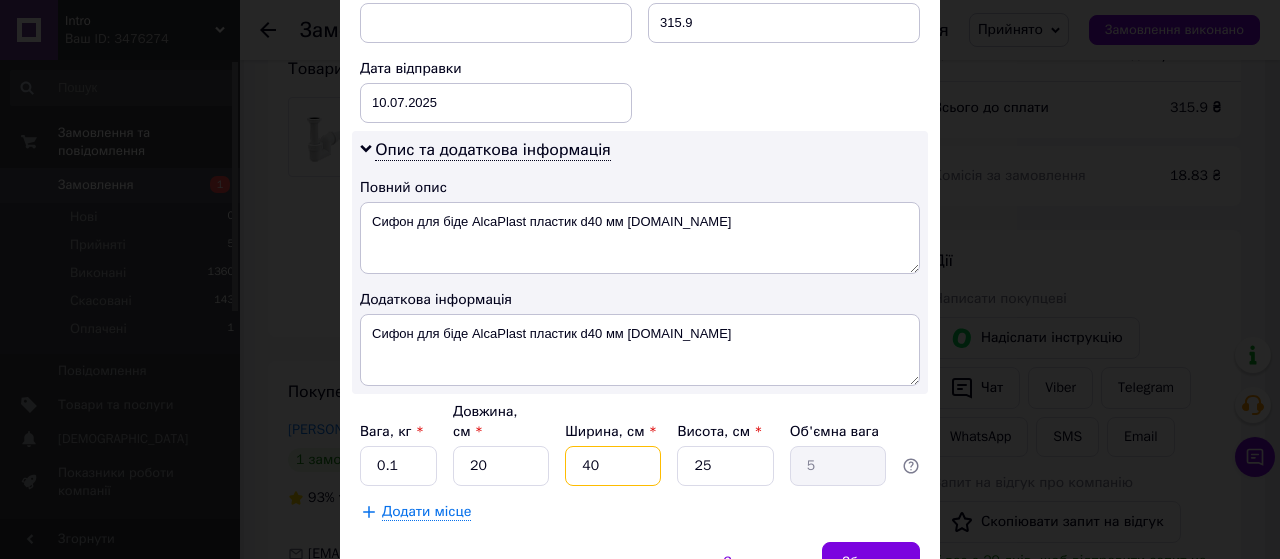 drag, startPoint x: 580, startPoint y: 438, endPoint x: 651, endPoint y: 438, distance: 71 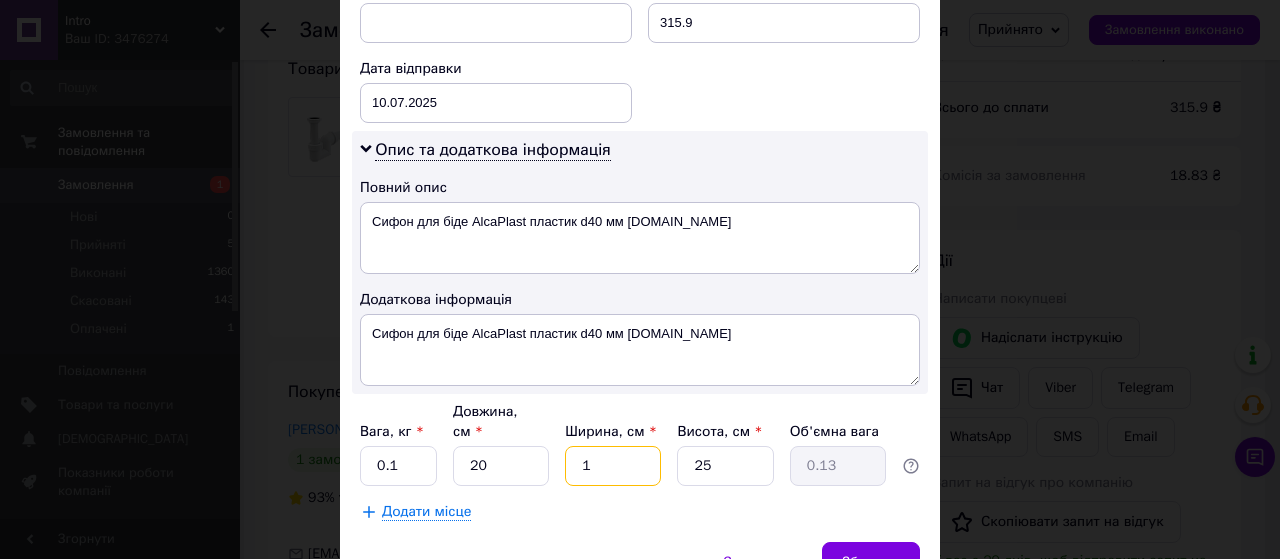type on "12" 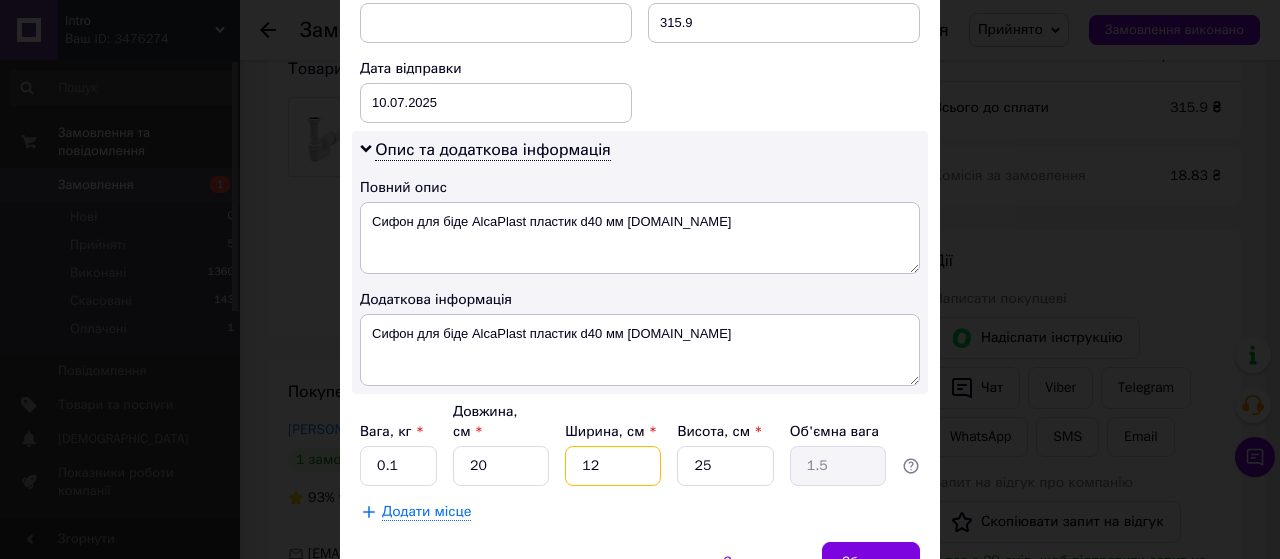 type on "12" 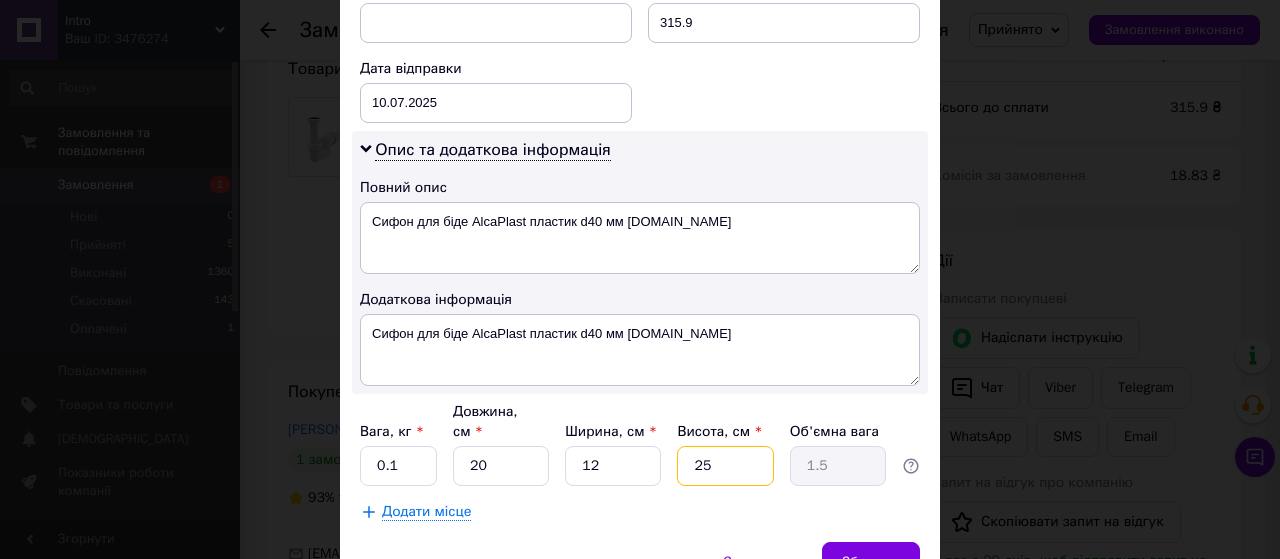 drag, startPoint x: 695, startPoint y: 438, endPoint x: 716, endPoint y: 438, distance: 21 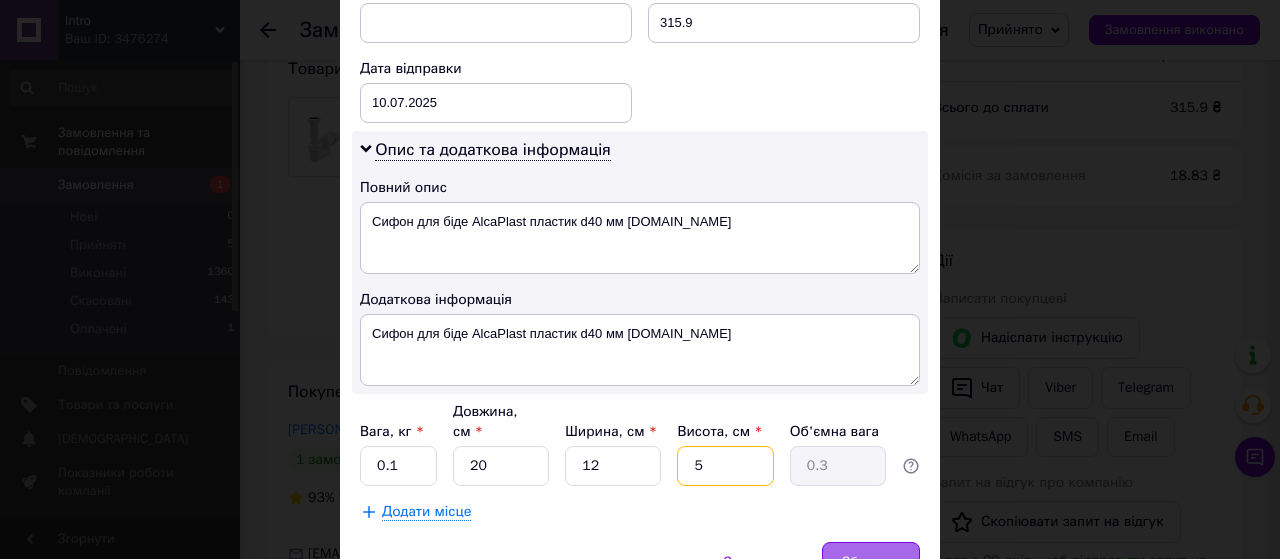 type on "5" 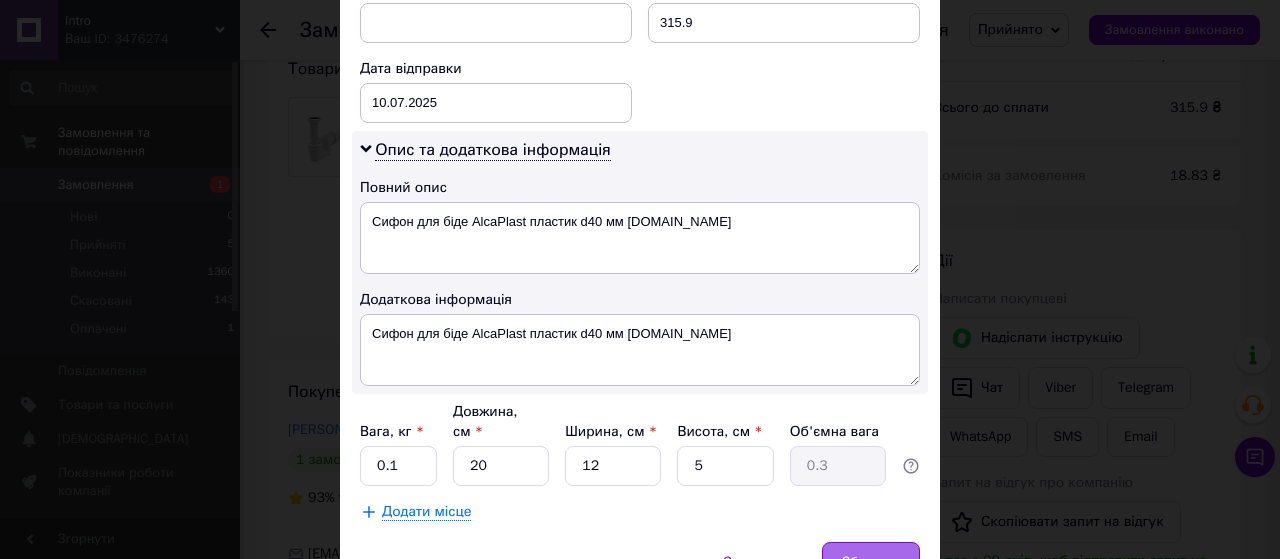 click on "Зберегти" at bounding box center [871, 562] 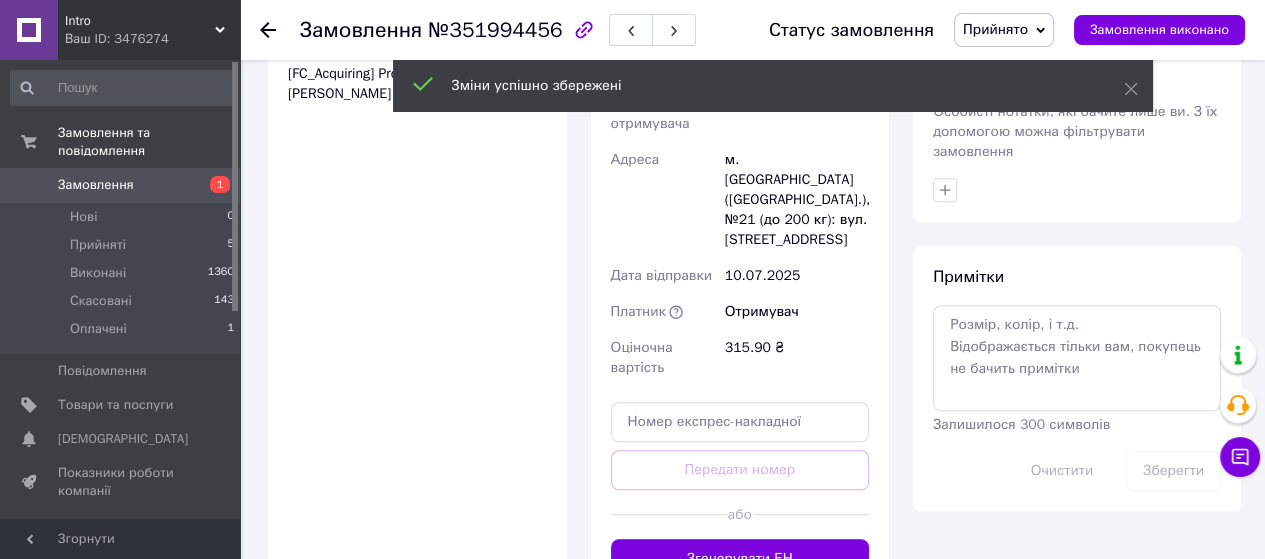 scroll, scrollTop: 996, scrollLeft: 0, axis: vertical 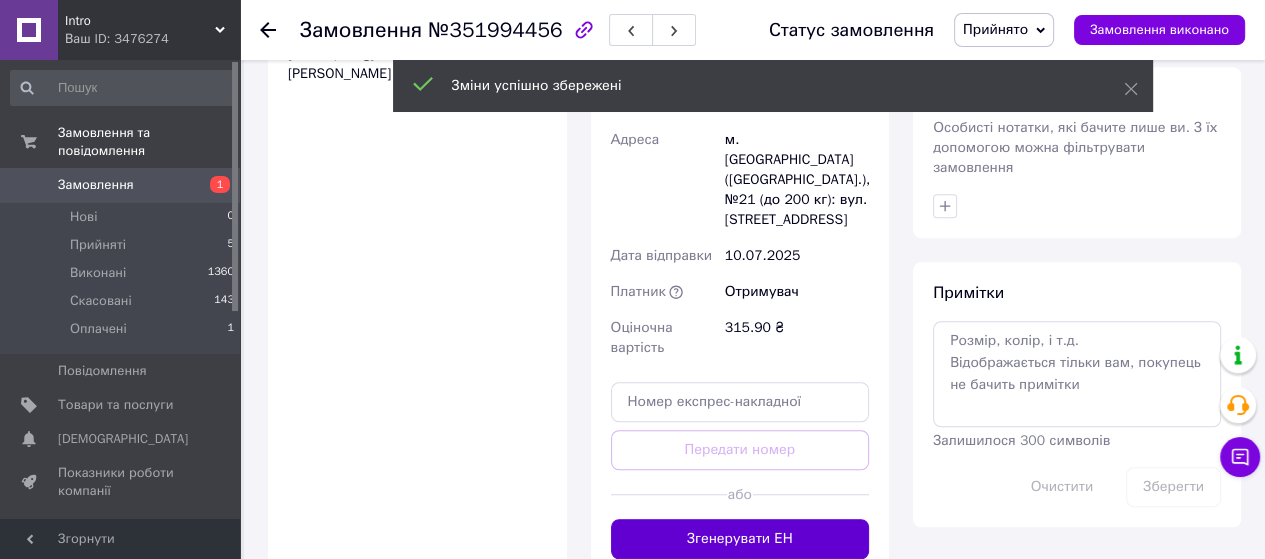 click on "Згенерувати ЕН" at bounding box center [740, 539] 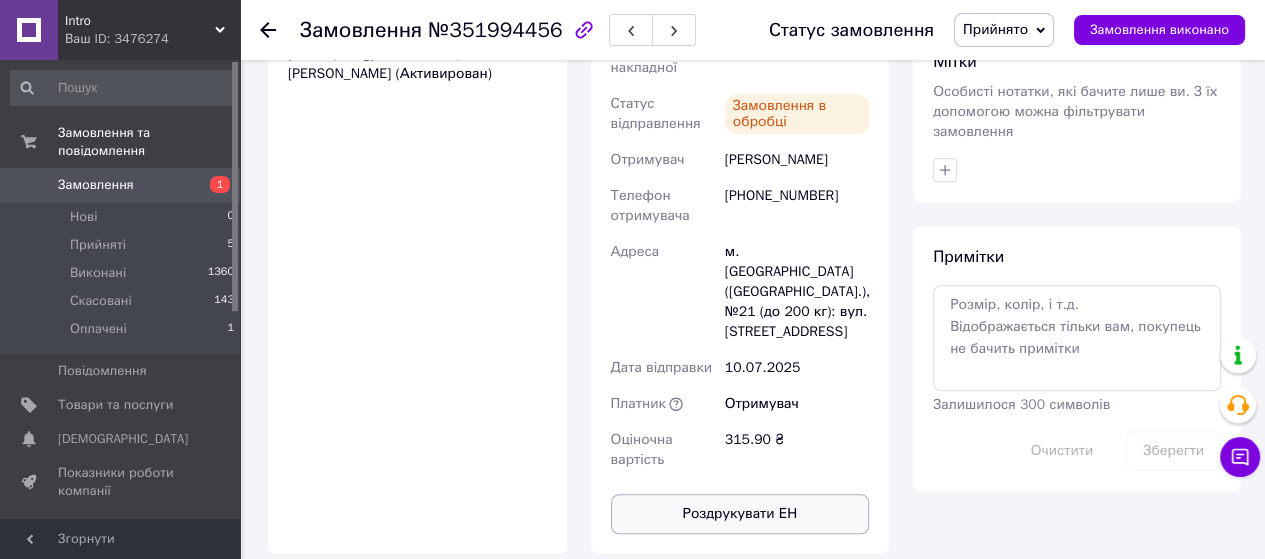 click on "Роздрукувати ЕН" at bounding box center (740, 514) 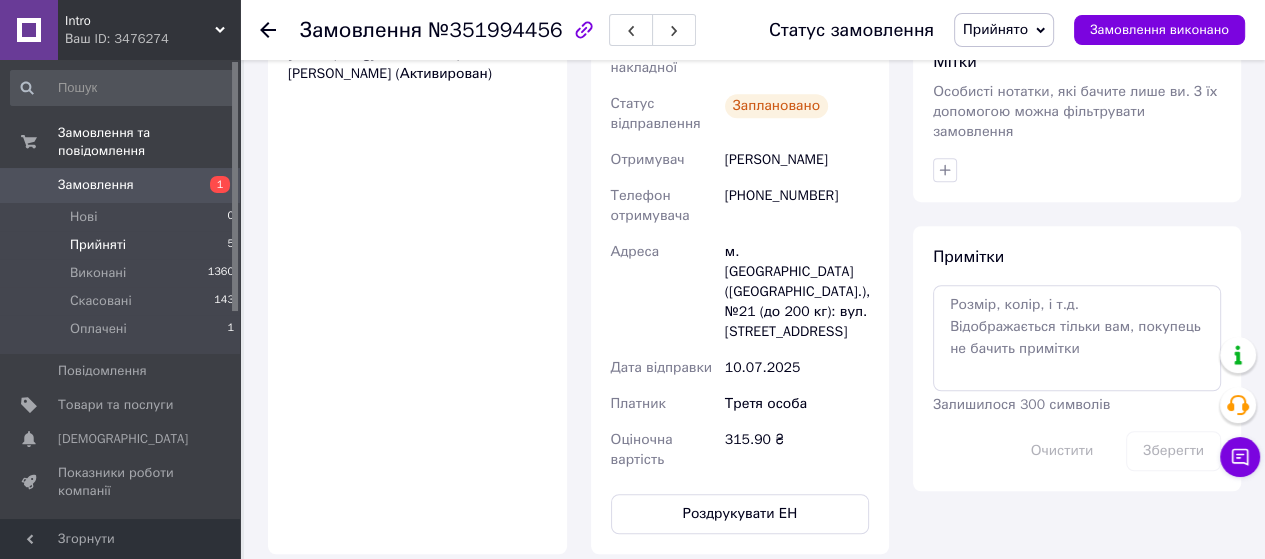 click on "Прийняті 5" at bounding box center (123, 245) 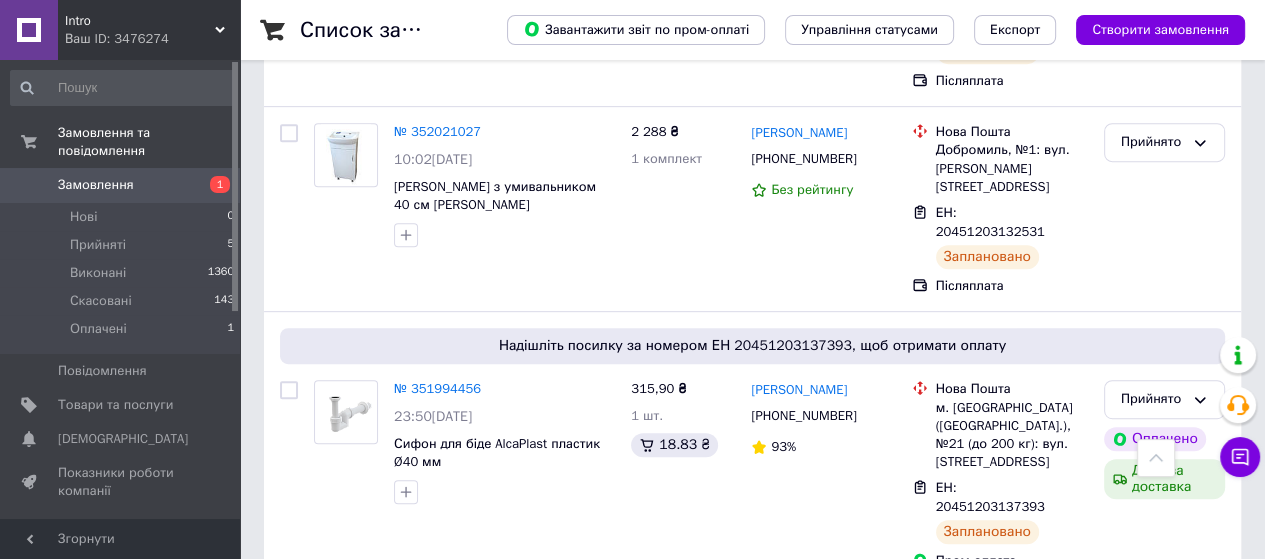 scroll, scrollTop: 1000, scrollLeft: 0, axis: vertical 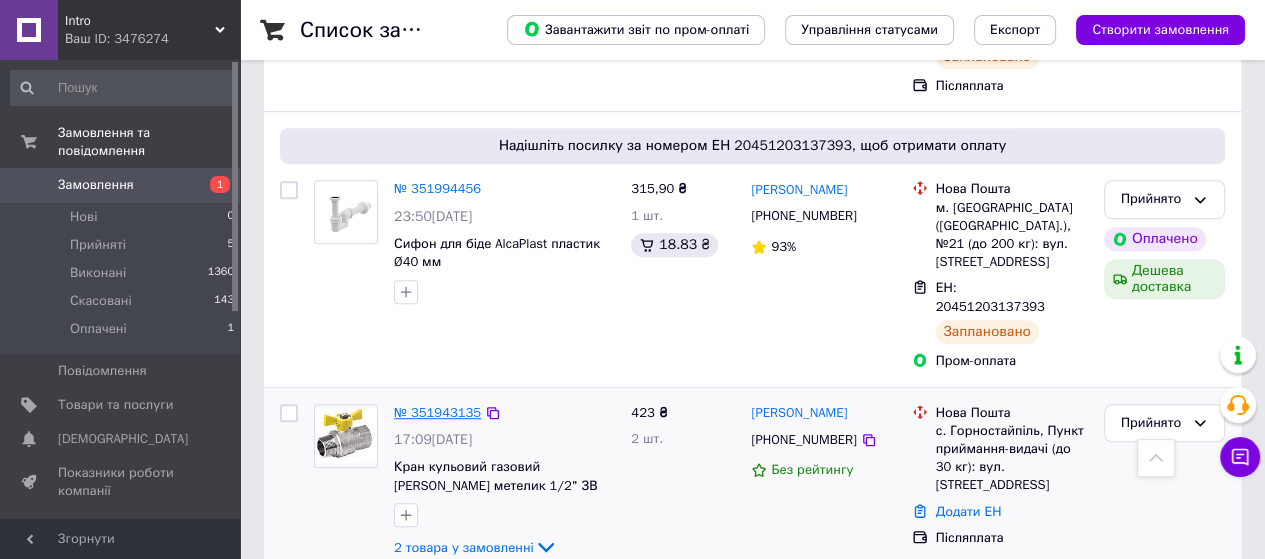 click on "№ 351943135" at bounding box center [437, 412] 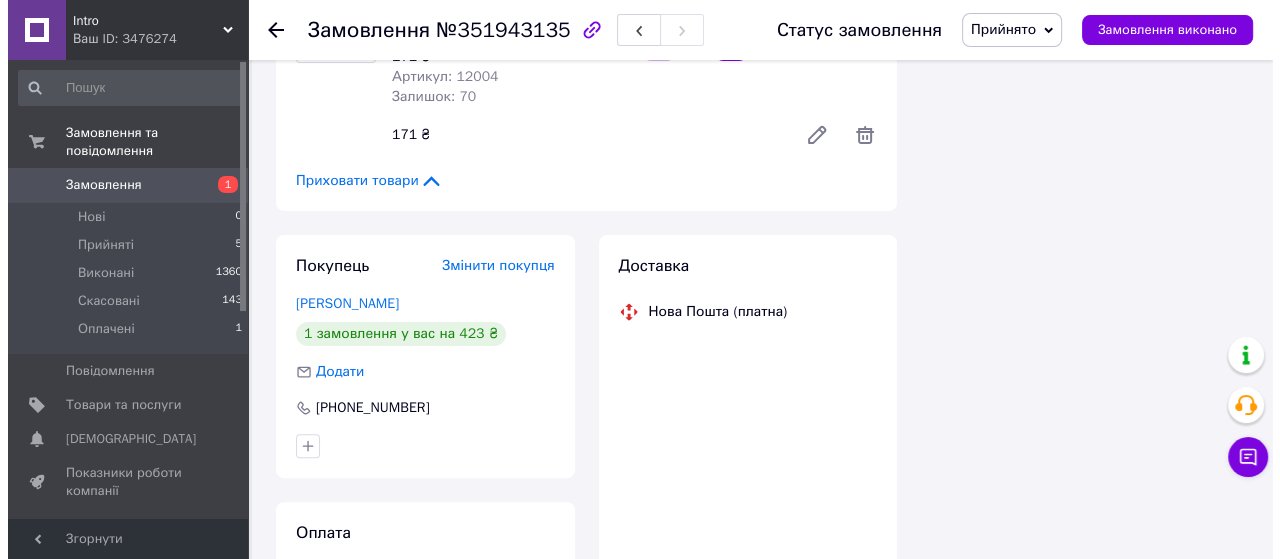 scroll, scrollTop: 266, scrollLeft: 0, axis: vertical 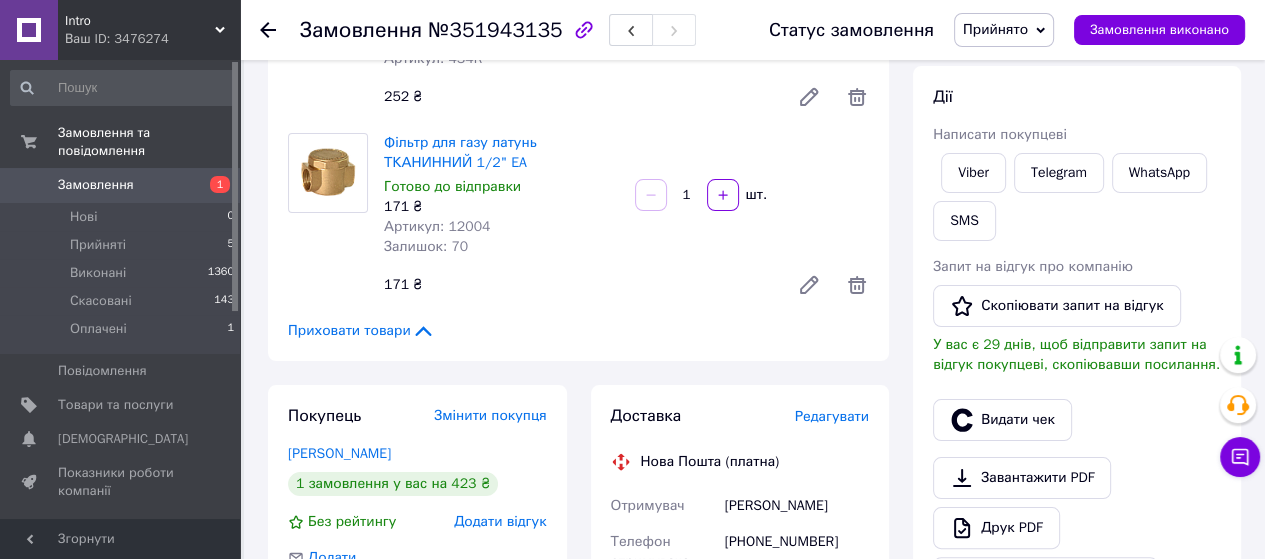 click on "Редагувати" at bounding box center (832, 416) 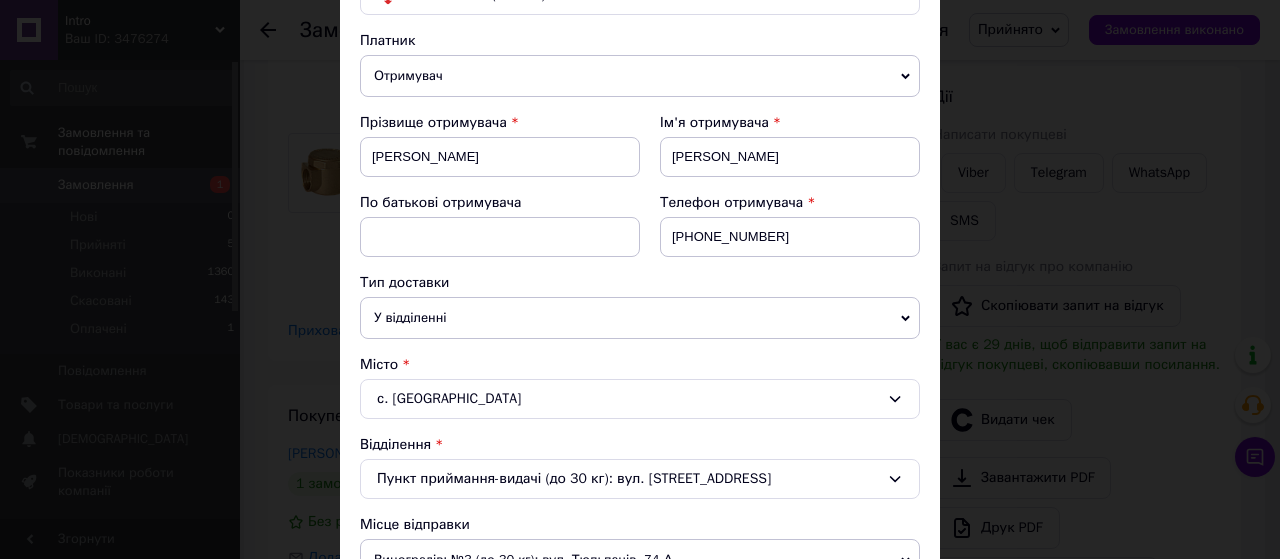 scroll, scrollTop: 400, scrollLeft: 0, axis: vertical 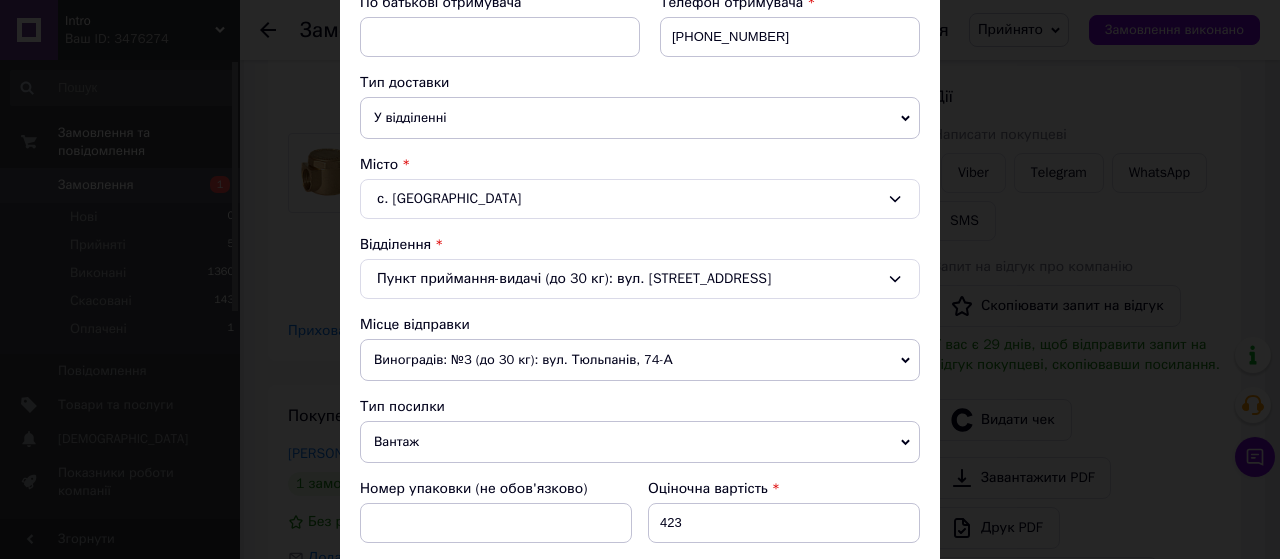 click on "Виноградів: №3 (до 30 кг): вул. Тюльпанів, 74-А" at bounding box center (640, 360) 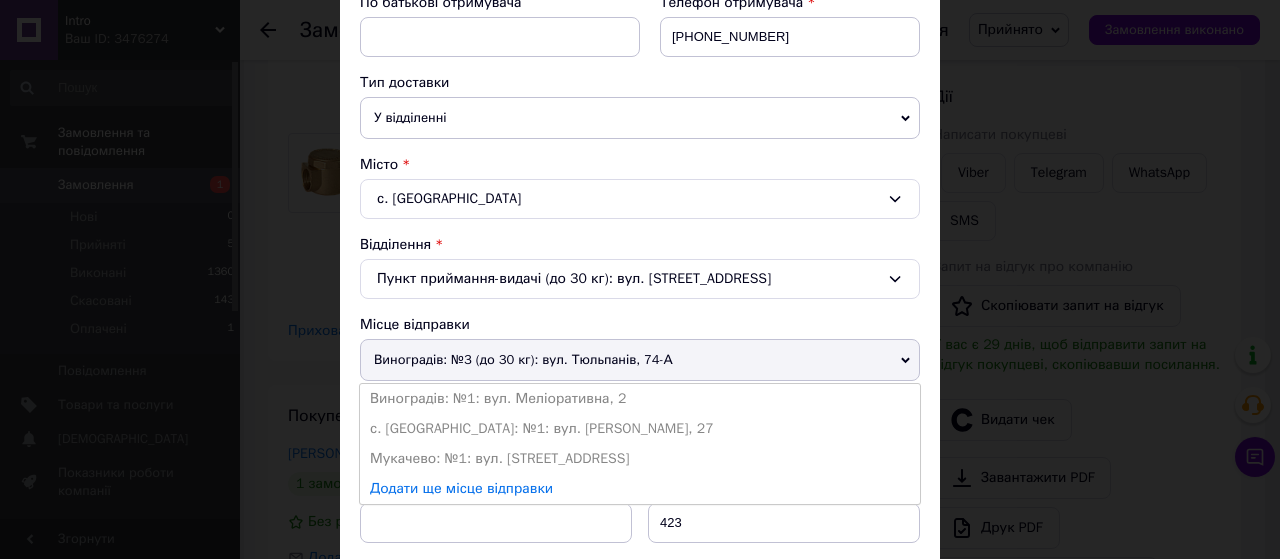 click on "Виноградів: №1: вул. Меліоративна, 2" at bounding box center [640, 399] 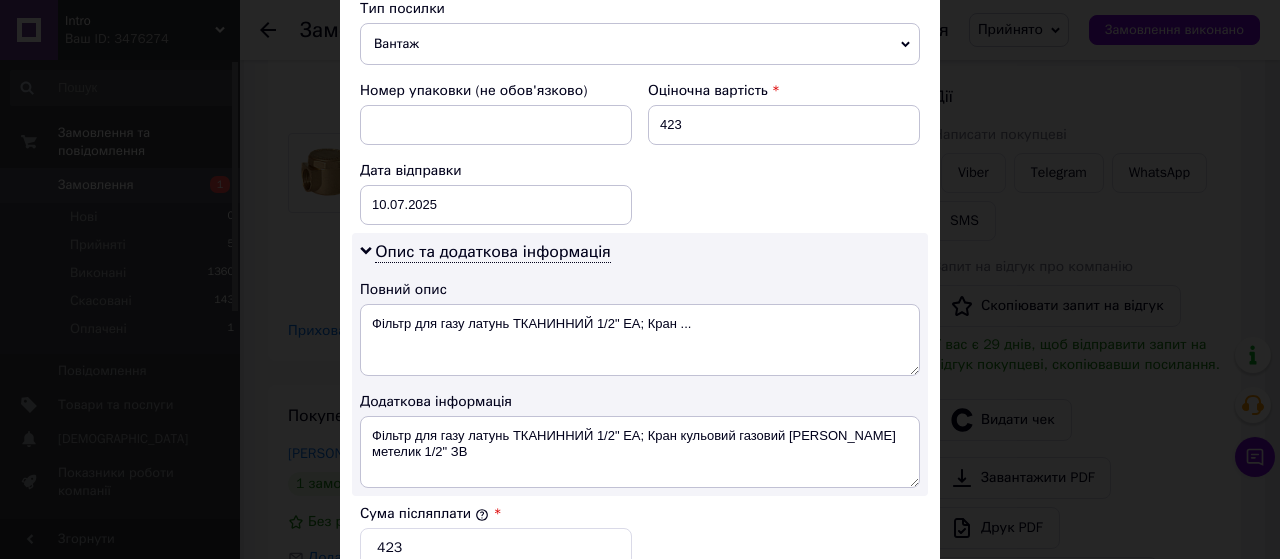 scroll, scrollTop: 800, scrollLeft: 0, axis: vertical 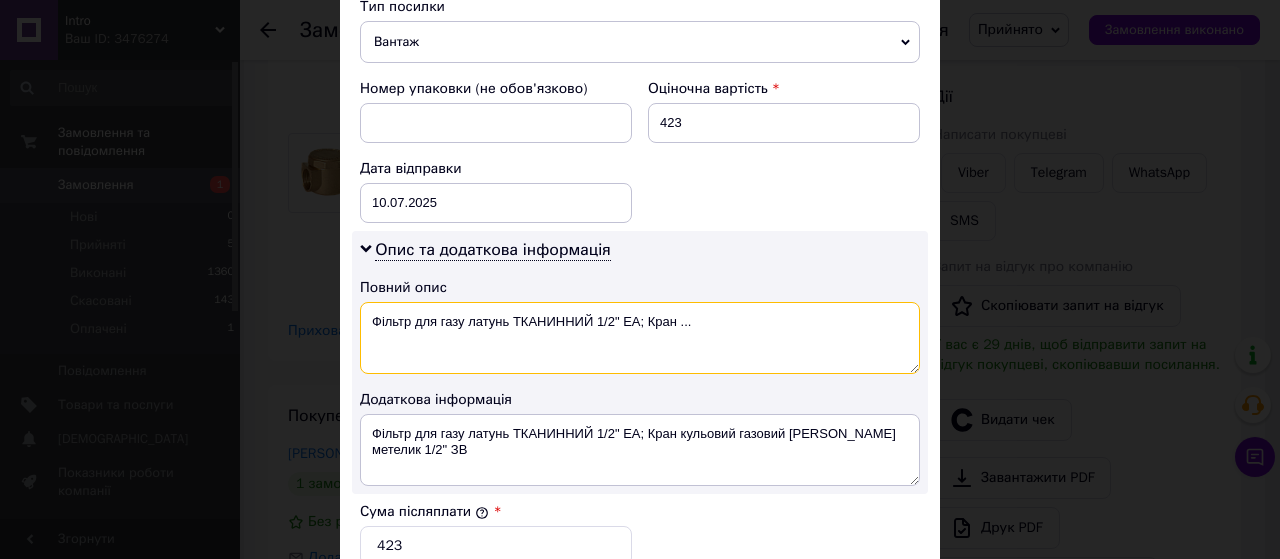 drag, startPoint x: 592, startPoint y: 313, endPoint x: 784, endPoint y: 311, distance: 192.01042 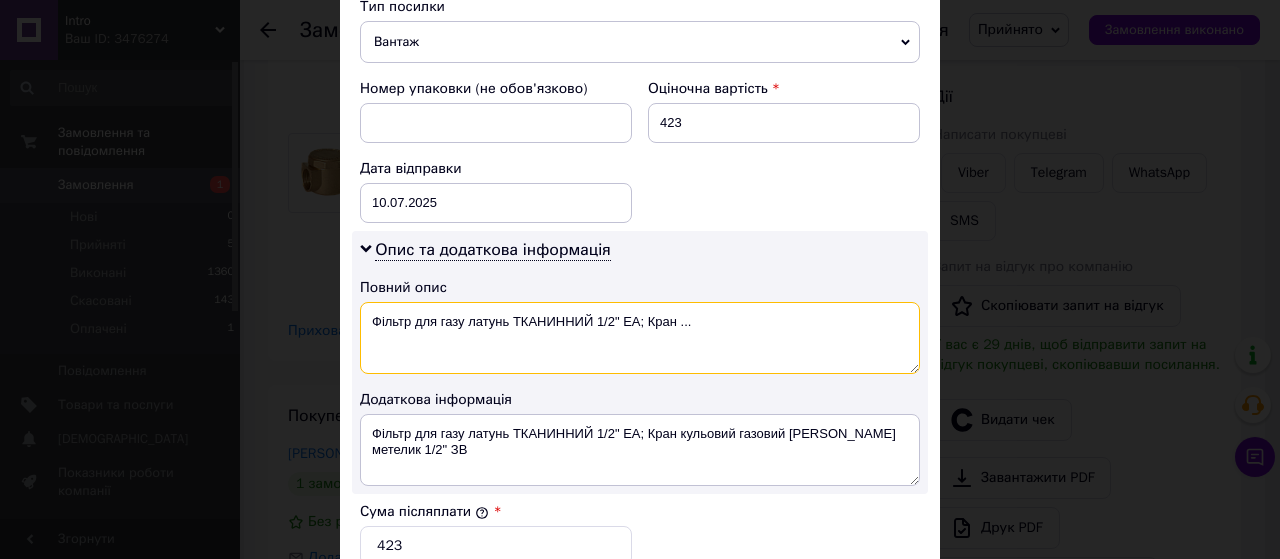 drag, startPoint x: 464, startPoint y: 319, endPoint x: 776, endPoint y: 320, distance: 312.00162 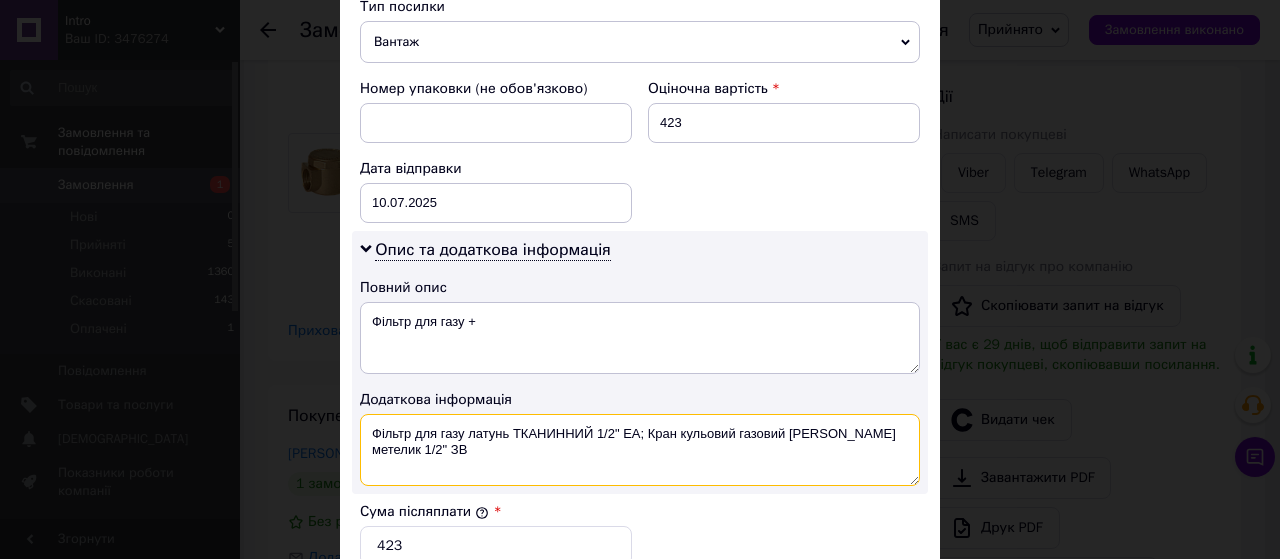 drag, startPoint x: 648, startPoint y: 423, endPoint x: 839, endPoint y: 423, distance: 191 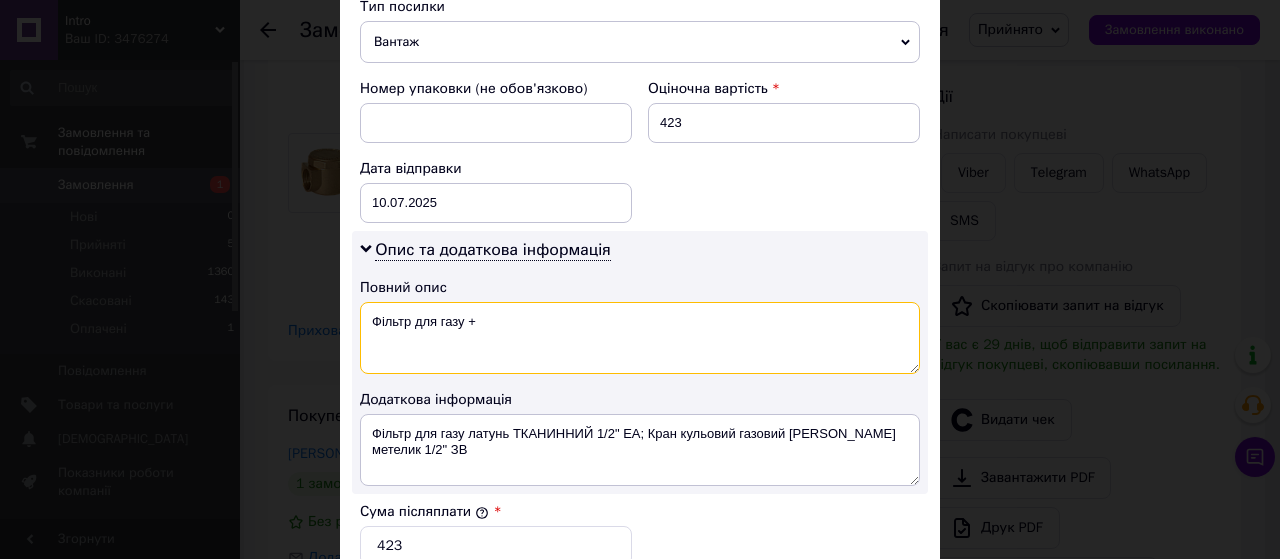 click on "Фільтр для газу +" at bounding box center [640, 338] 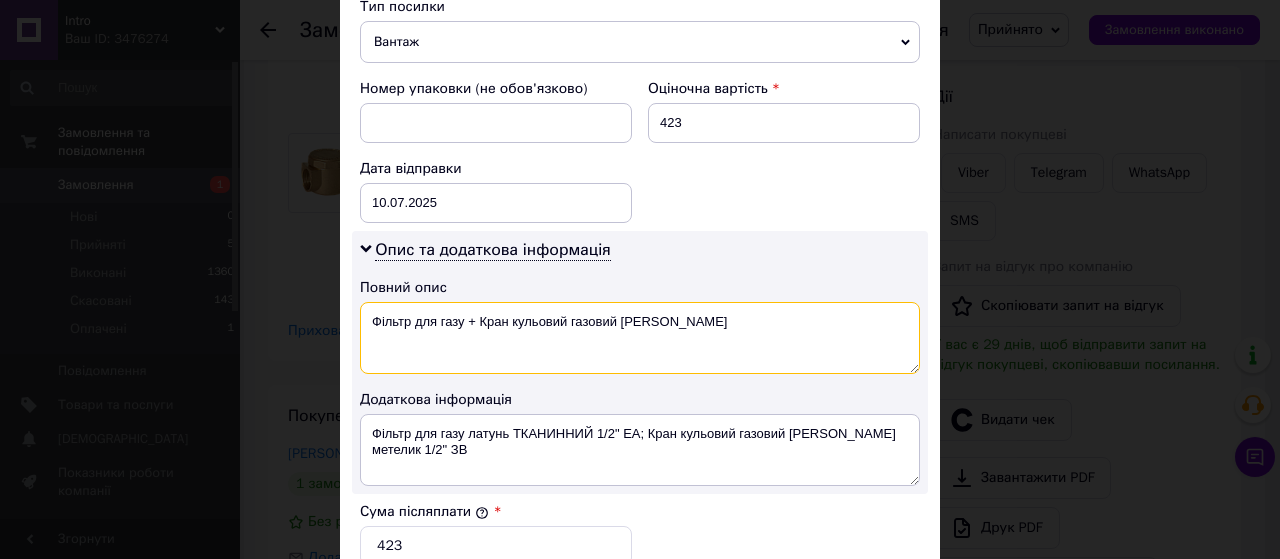 drag, startPoint x: 559, startPoint y: 320, endPoint x: 535, endPoint y: 321, distance: 24.020824 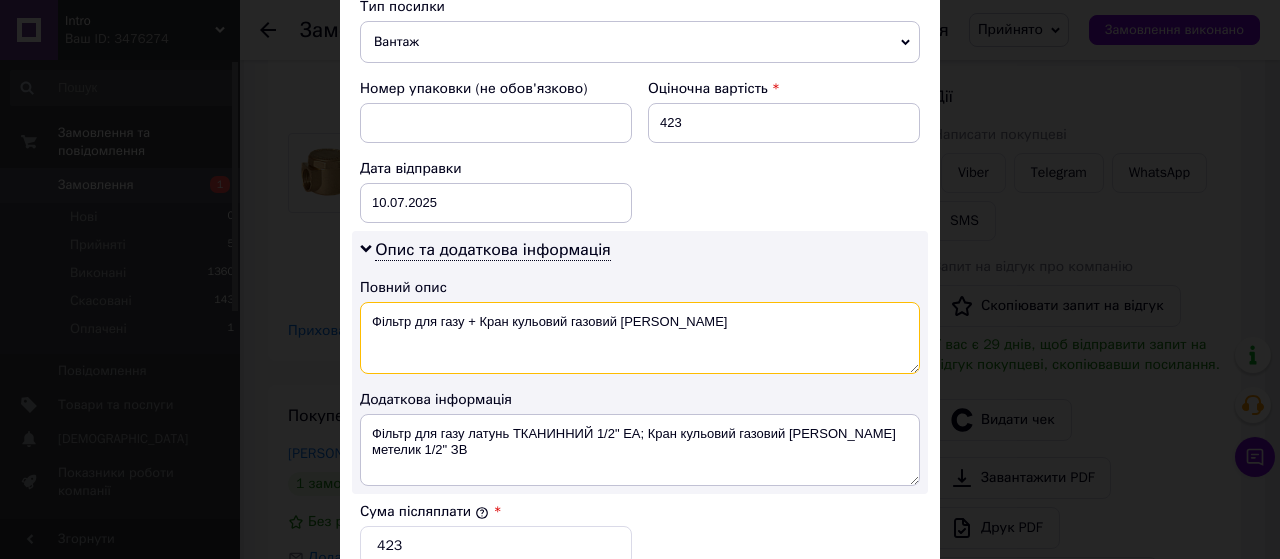 drag, startPoint x: 510, startPoint y: 314, endPoint x: 570, endPoint y: 320, distance: 60.299255 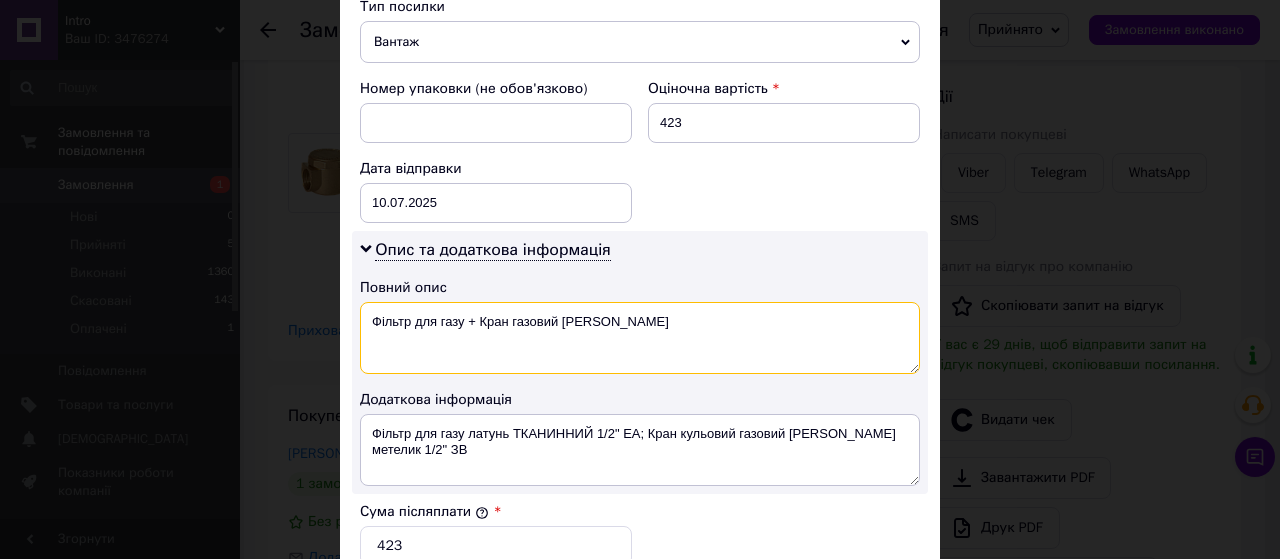 click on "Фільтр для газу + Кран газовий BIANCHI" at bounding box center (640, 338) 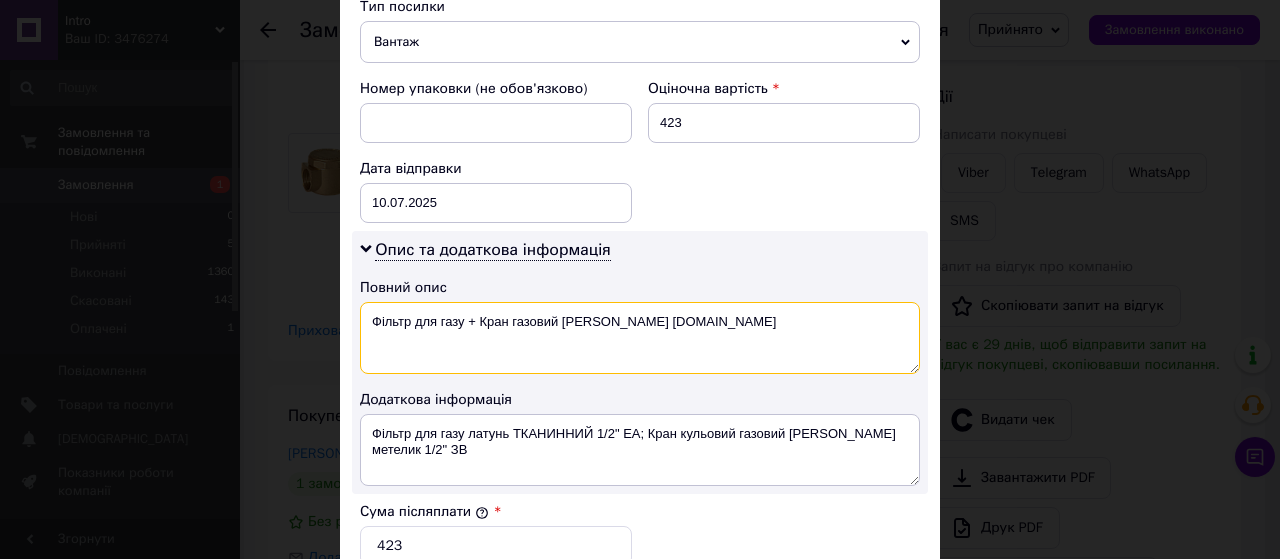 type on "Фільтр для газу + Кран газовий BIANCHI intro.com" 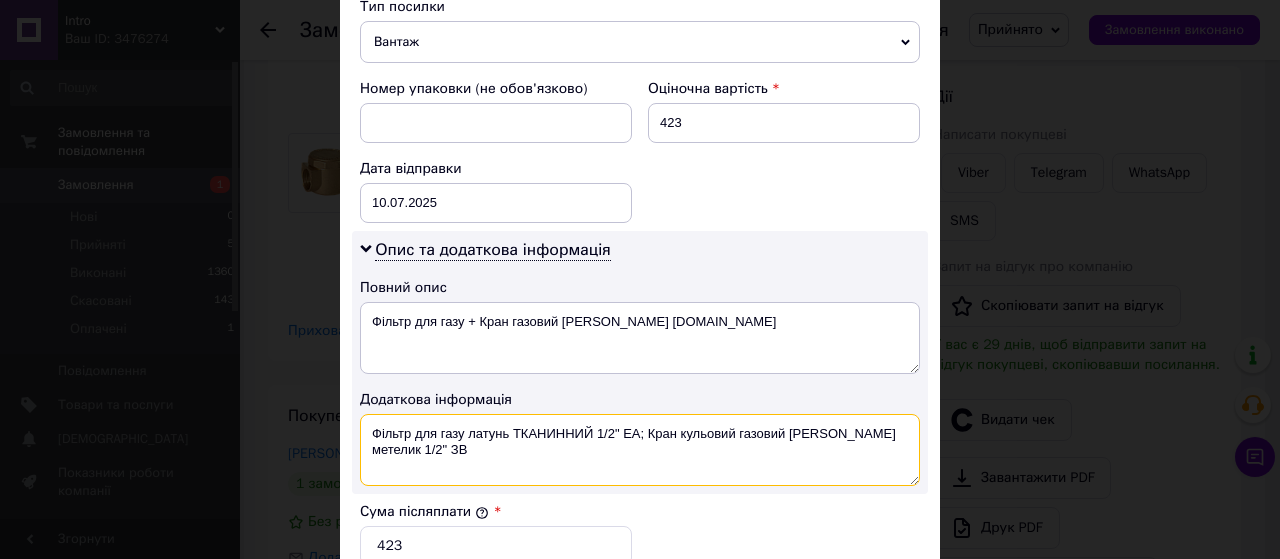 click on "Фільтр для газу латунь ТКАНИННИЙ 1/2" EA; Кран кульовий газовий BIANCHI метелик 1/2" ЗВ" at bounding box center [640, 450] 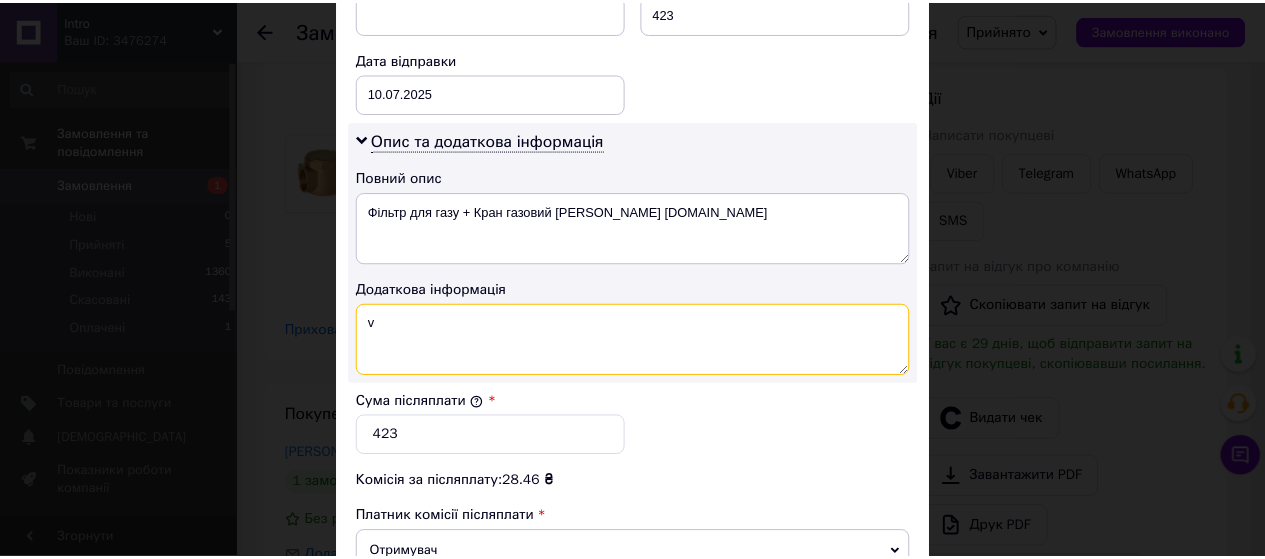scroll, scrollTop: 1100, scrollLeft: 0, axis: vertical 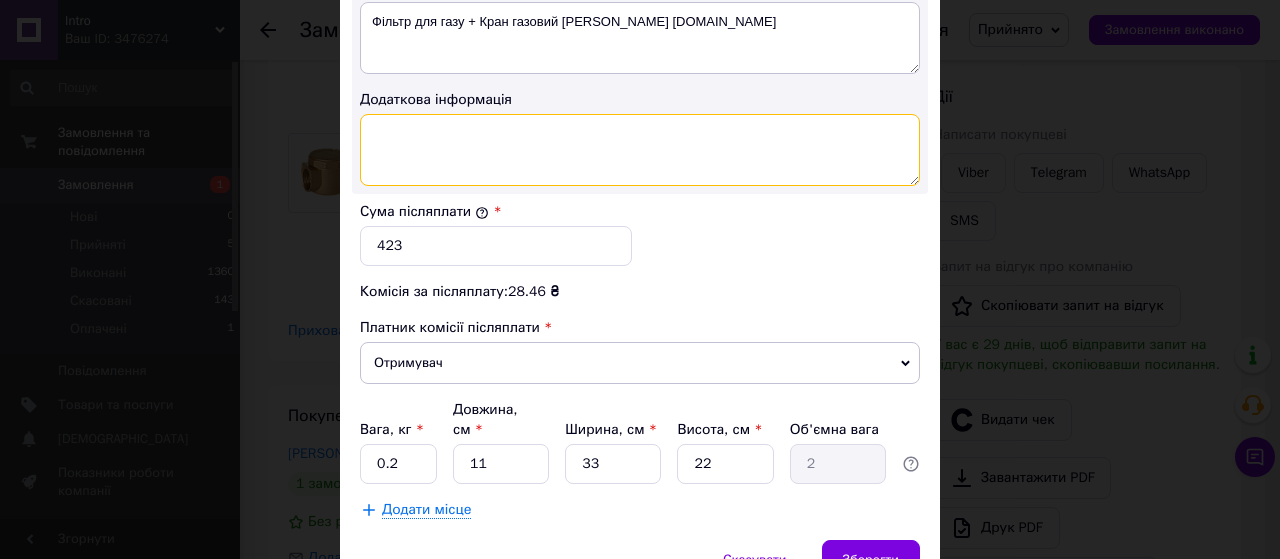 paste on "Фільтр для газу + Кран газовий BIANCHI intro.com" 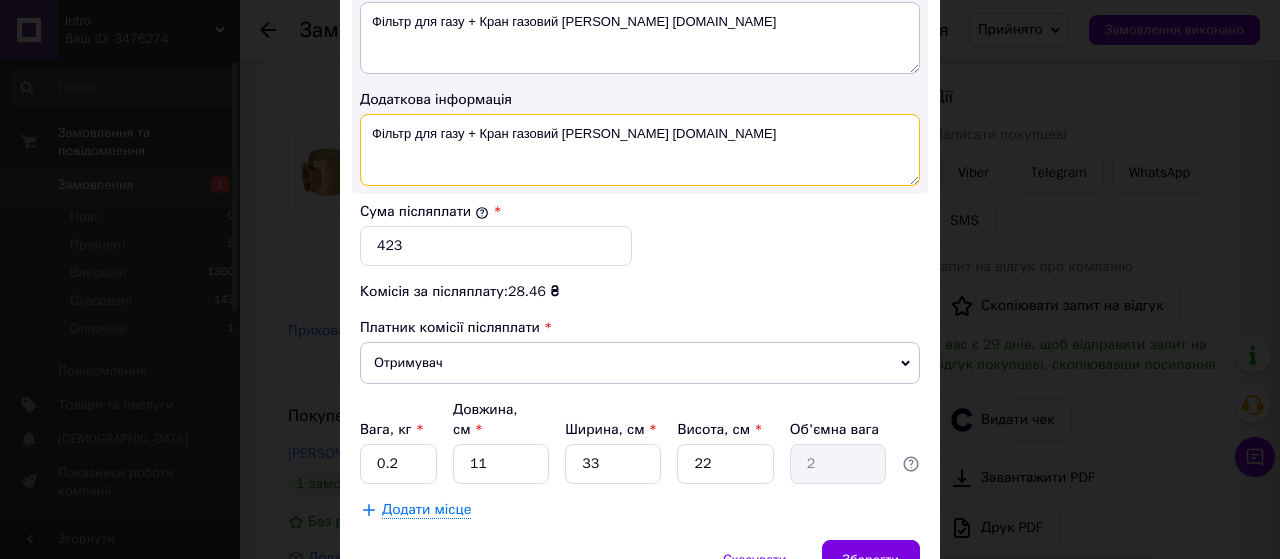 type on "Фільтр для газу + Кран газовий BIANCHI intro.com" 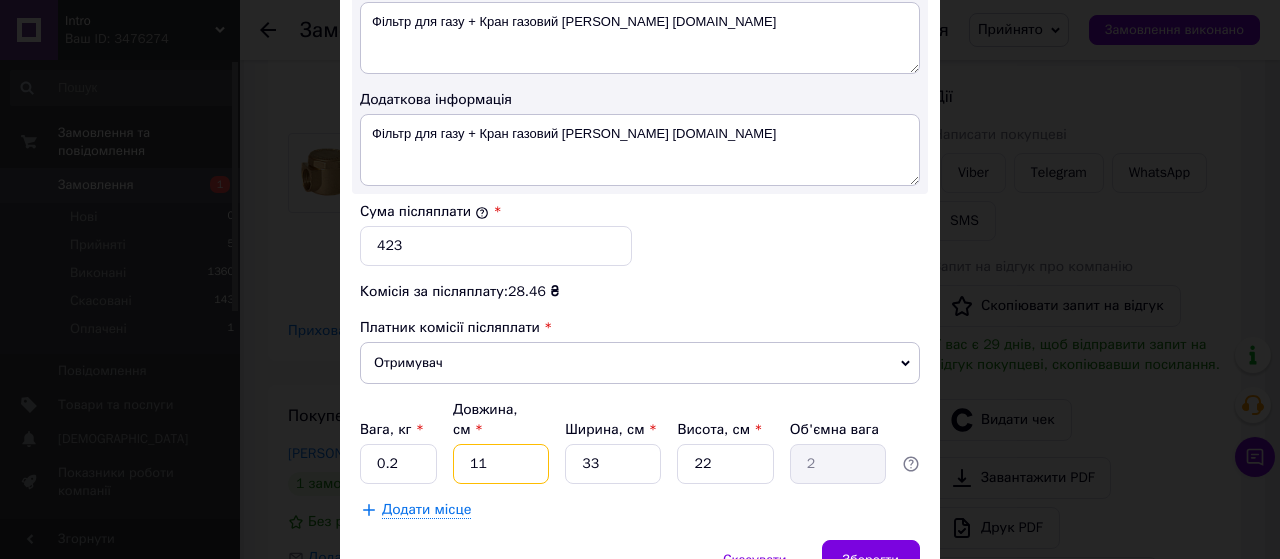 click on "11" at bounding box center (501, 464) 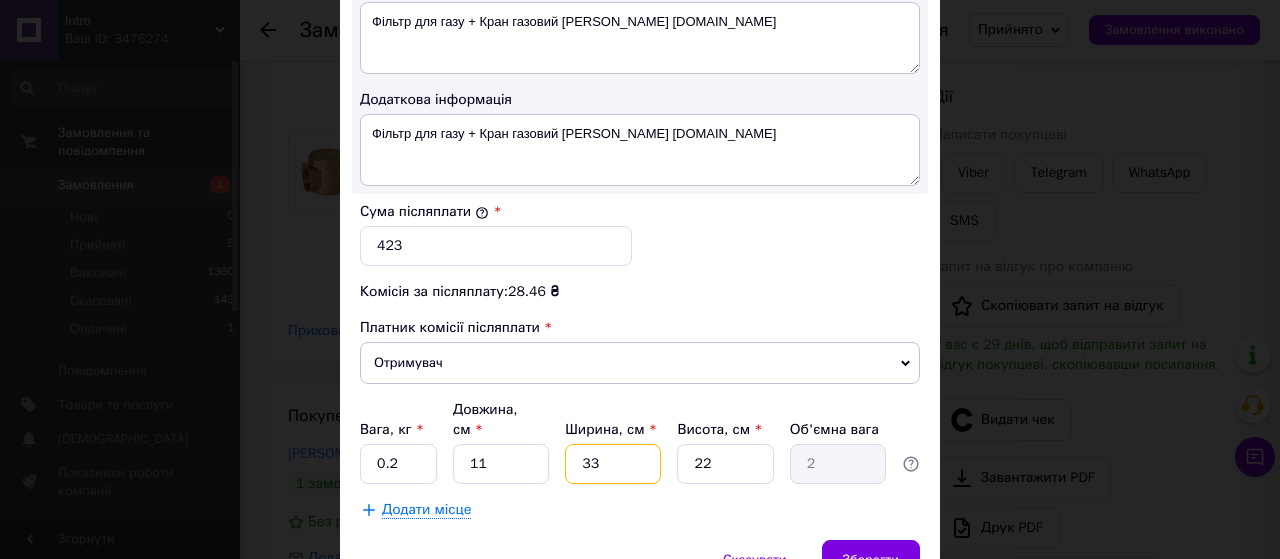 drag, startPoint x: 578, startPoint y: 434, endPoint x: 620, endPoint y: 435, distance: 42.0119 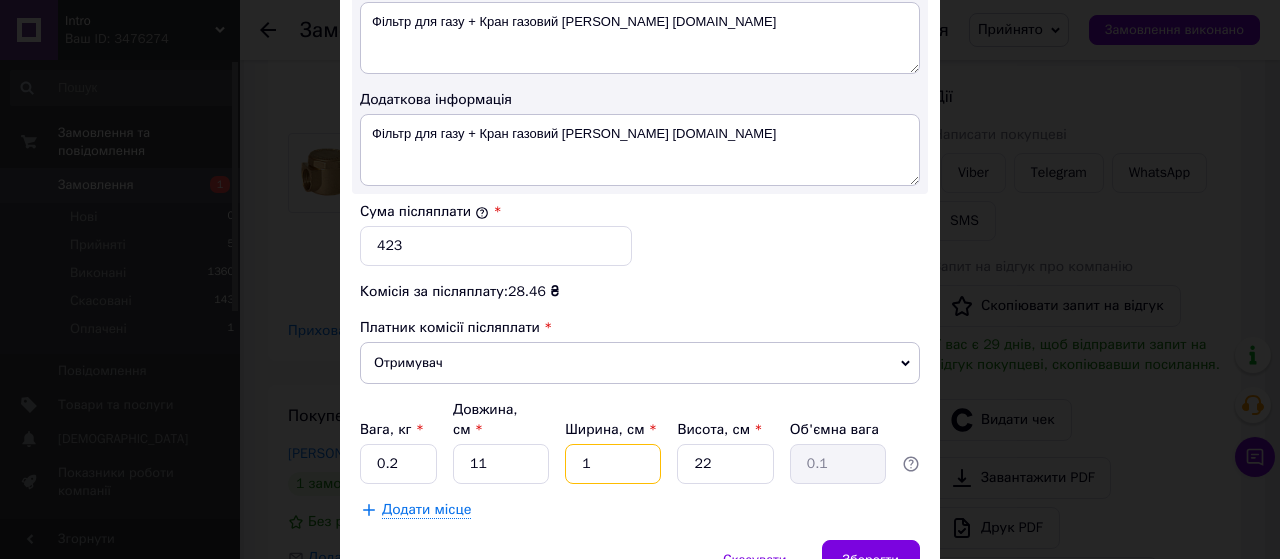 type on "10" 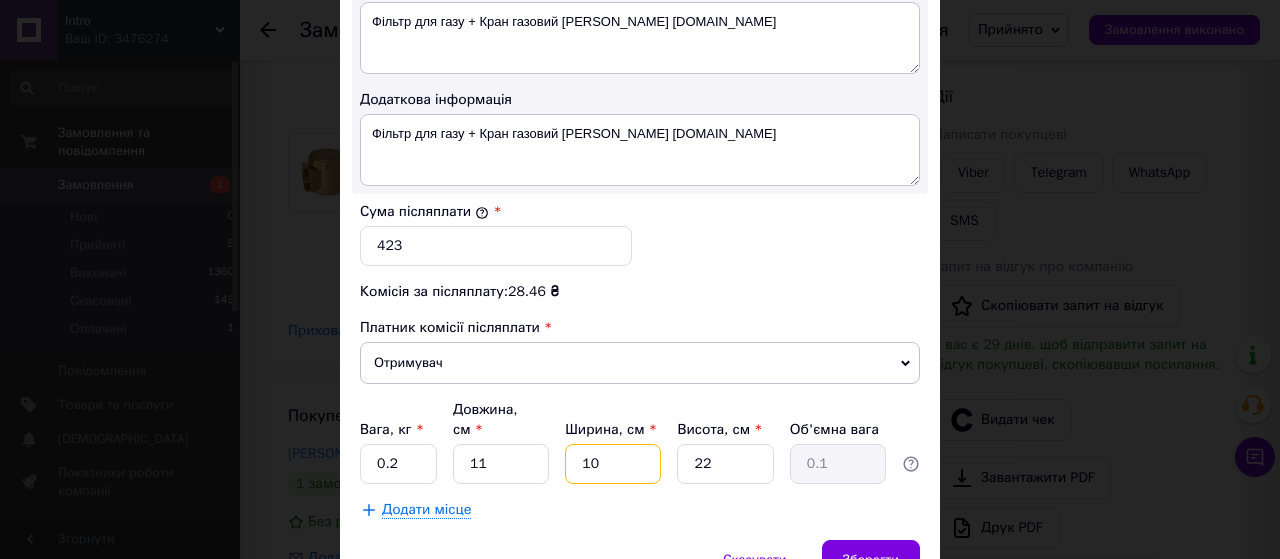type on "0.61" 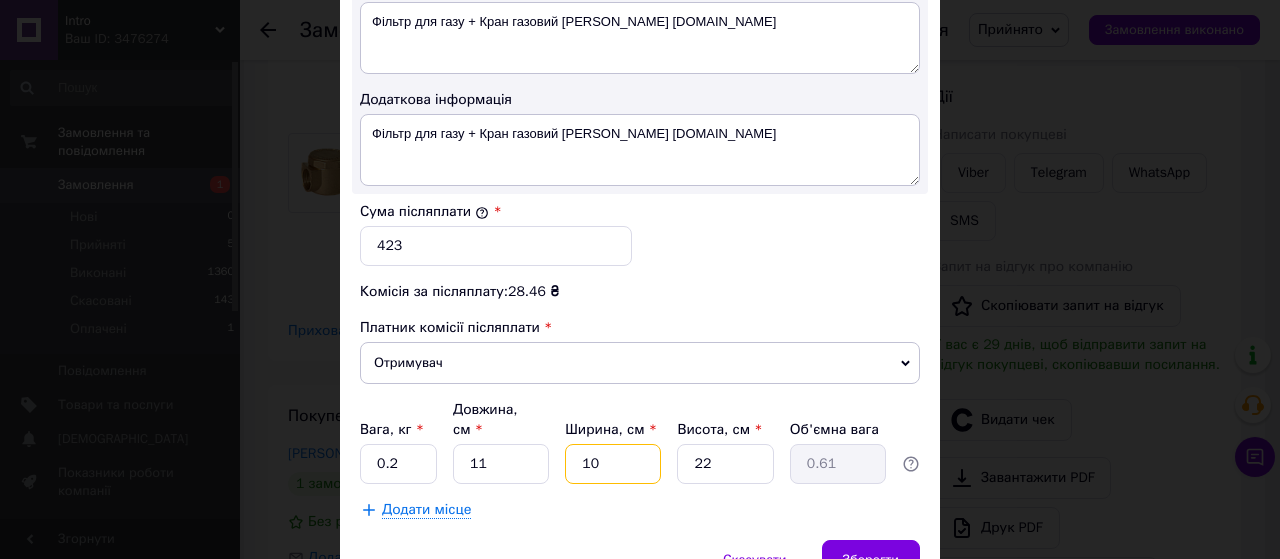 type on "10" 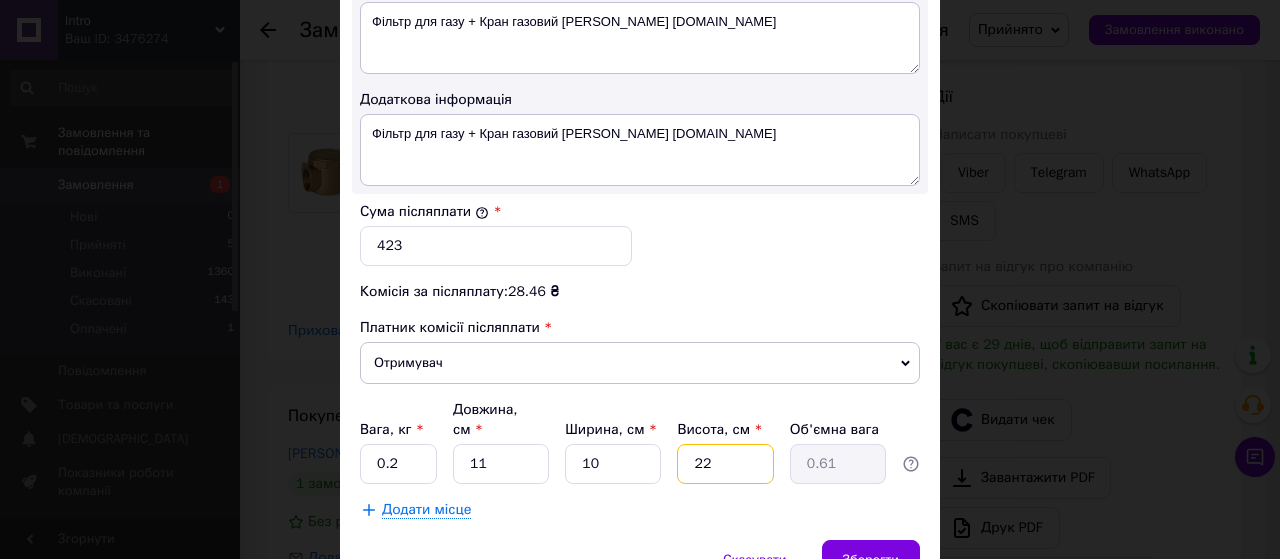 click on "22" at bounding box center [725, 464] 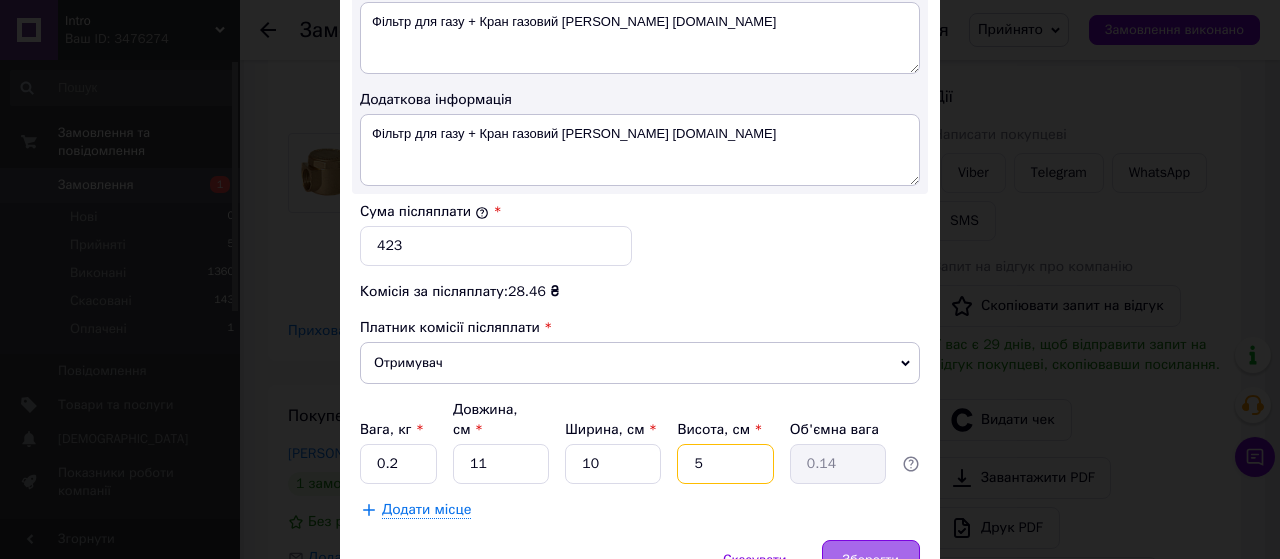 type on "5" 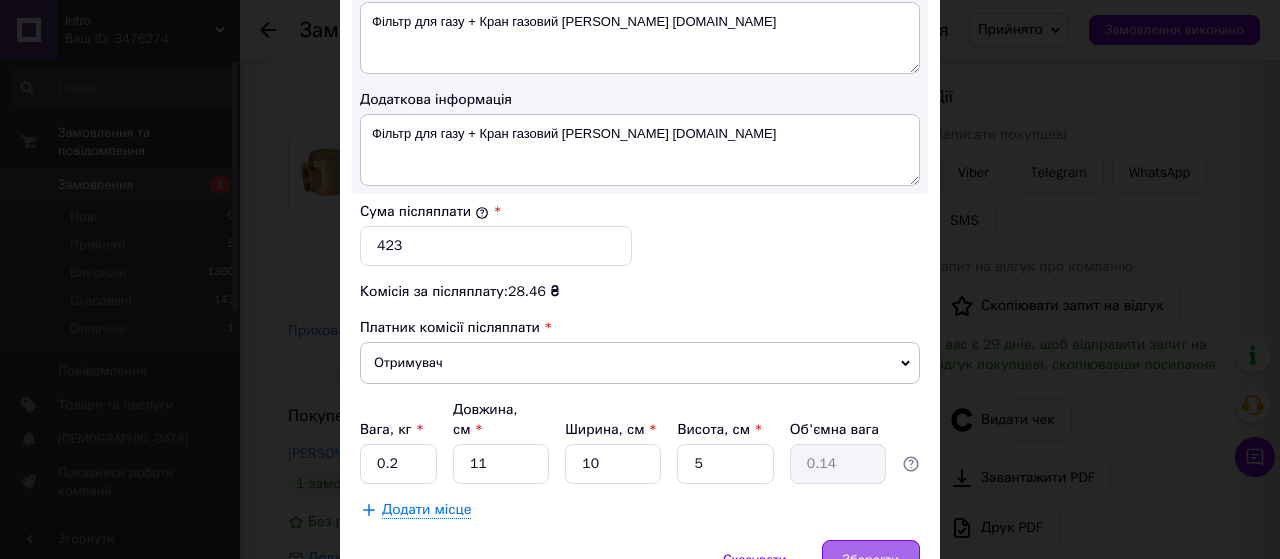 click on "Зберегти" at bounding box center (871, 560) 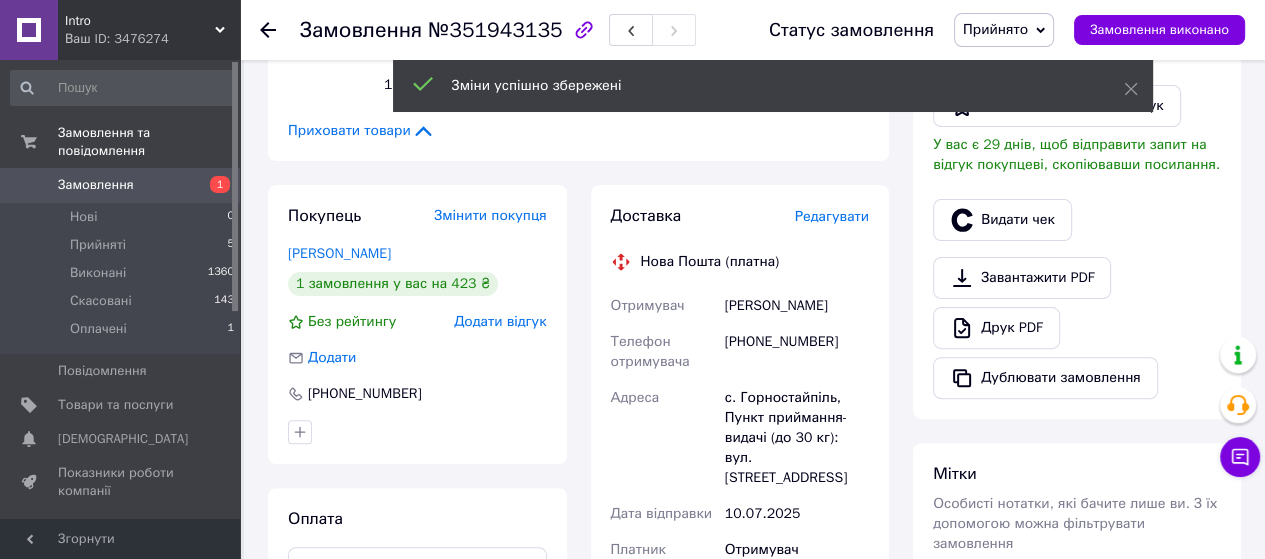 scroll, scrollTop: 866, scrollLeft: 0, axis: vertical 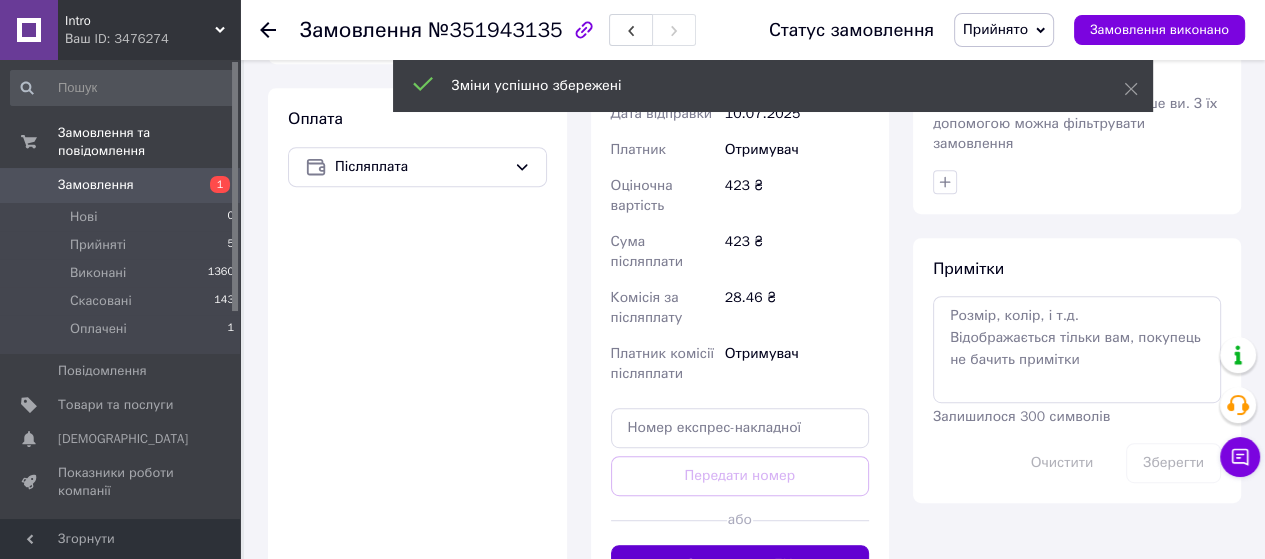 click on "Згенерувати ЕН" at bounding box center (740, 565) 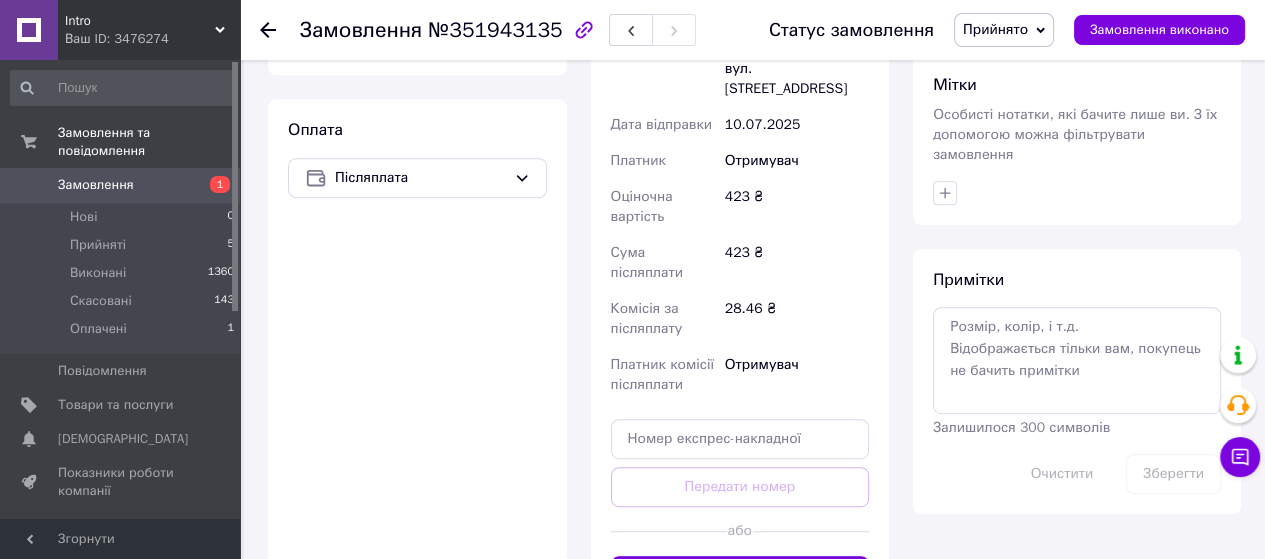 scroll, scrollTop: 1066, scrollLeft: 0, axis: vertical 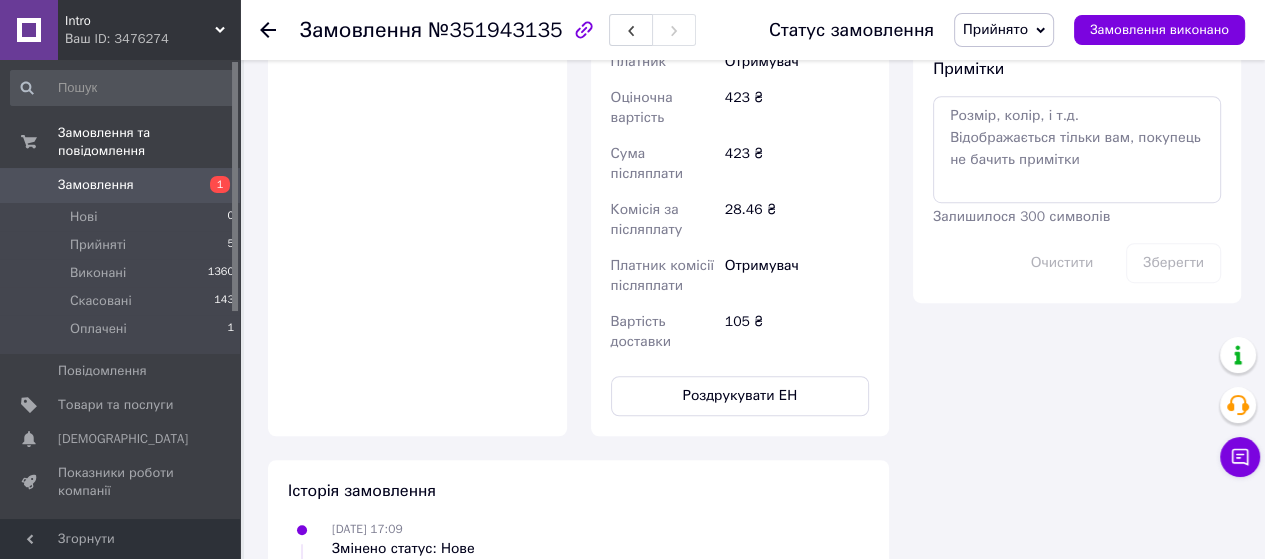click on "Роздрукувати ЕН" at bounding box center [740, 396] 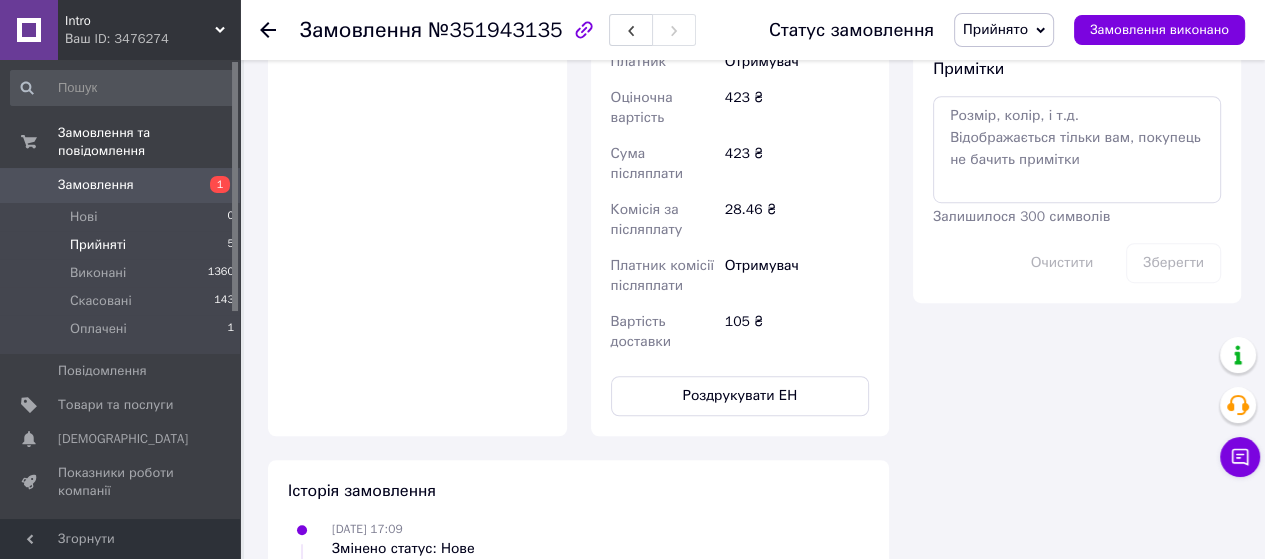click on "Прийняті" at bounding box center [98, 245] 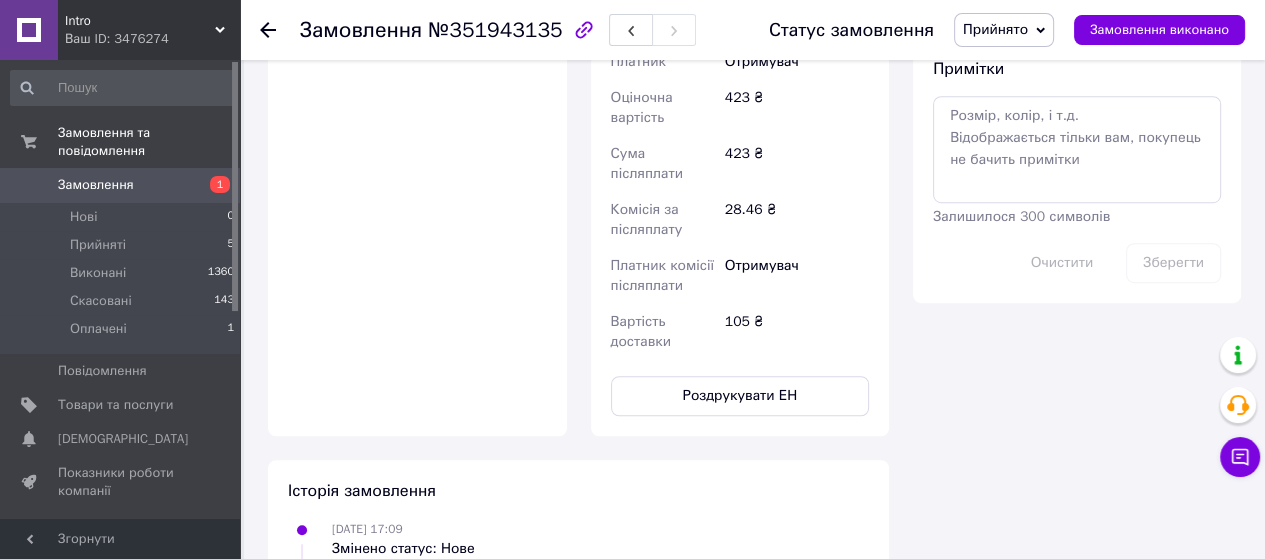 scroll, scrollTop: 0, scrollLeft: 0, axis: both 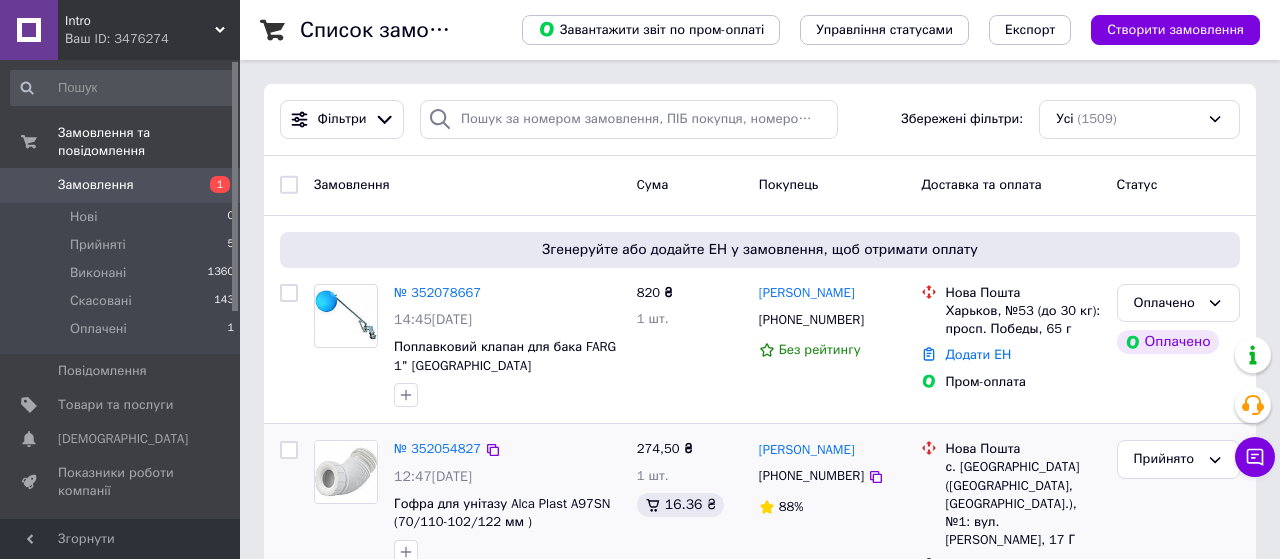 click 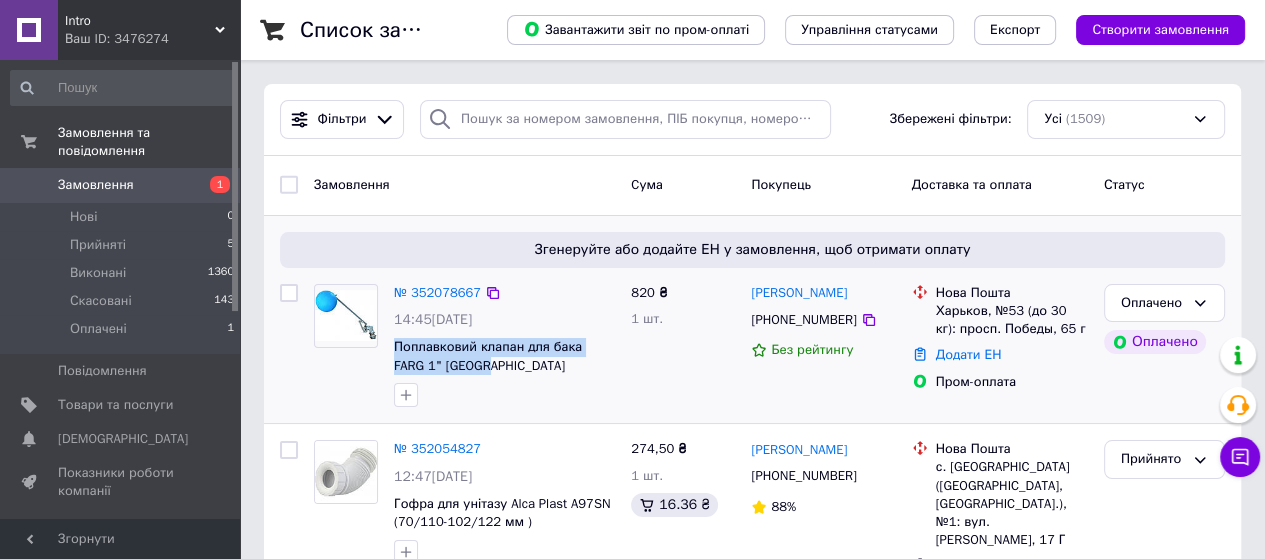 drag, startPoint x: 391, startPoint y: 347, endPoint x: 454, endPoint y: 363, distance: 65 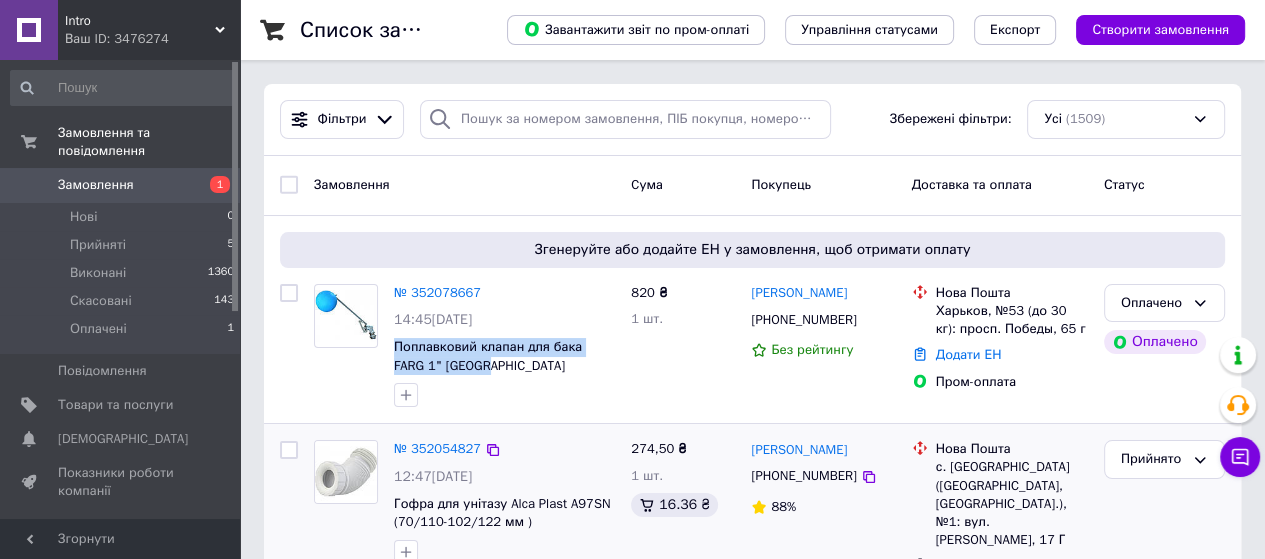 copy on "Поплавковий клапан для бака FARG 1" [GEOGRAPHIC_DATA]" 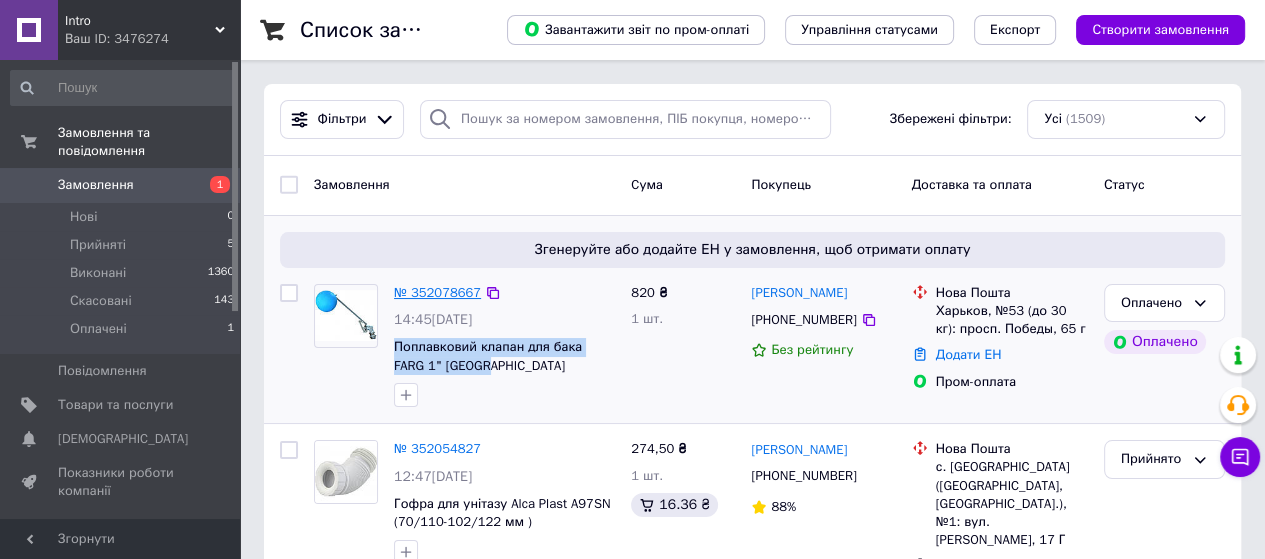 click on "№ 352078667" at bounding box center (437, 292) 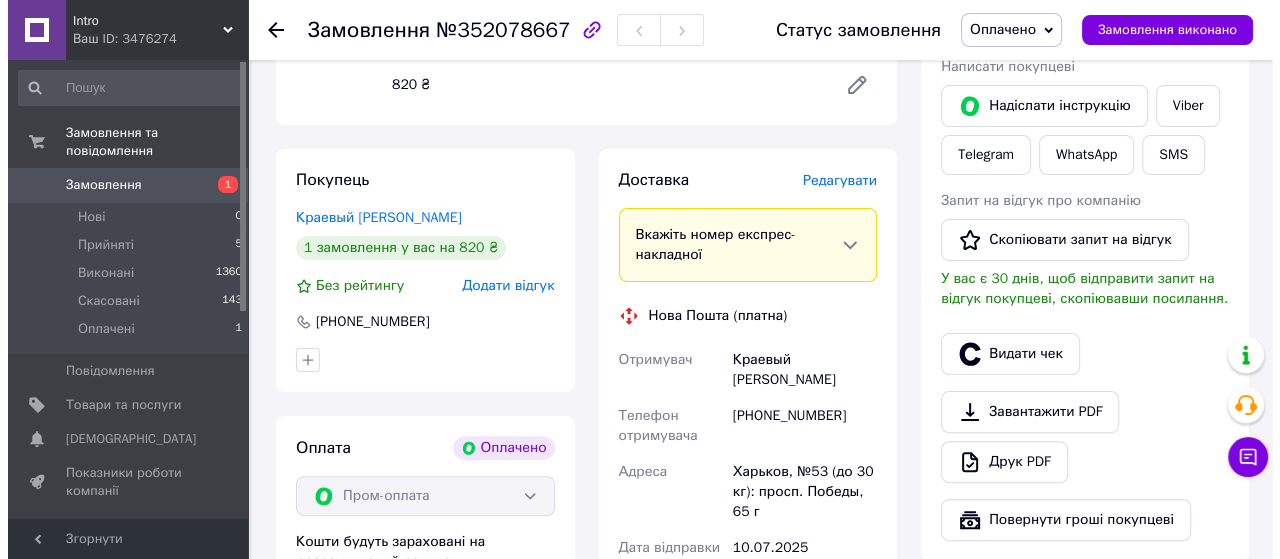 scroll, scrollTop: 400, scrollLeft: 0, axis: vertical 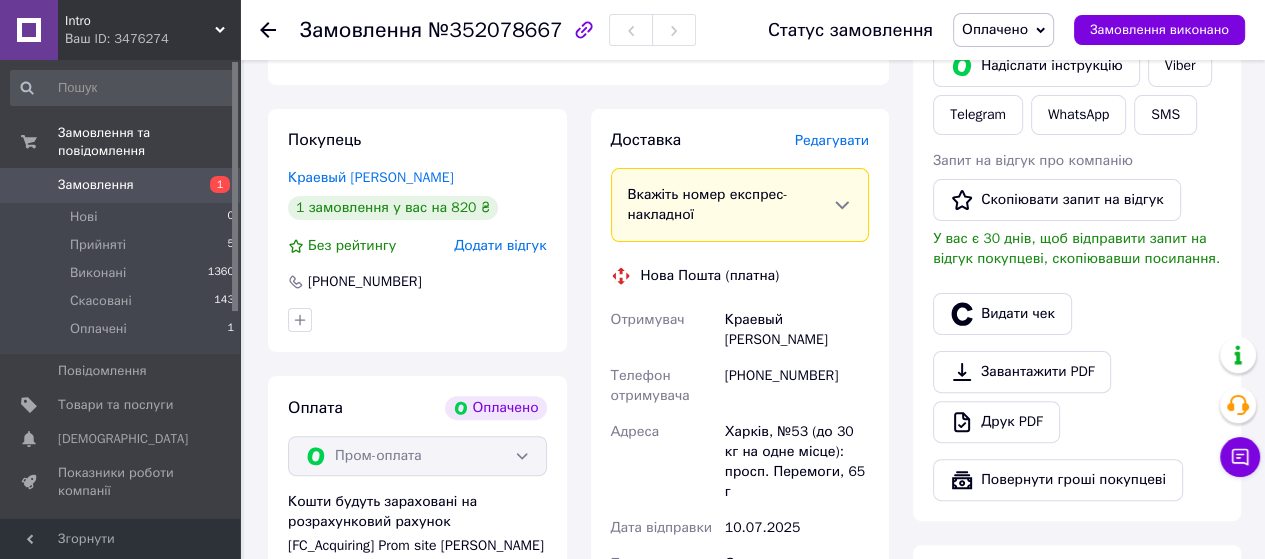 click on "Редагувати" at bounding box center (832, 140) 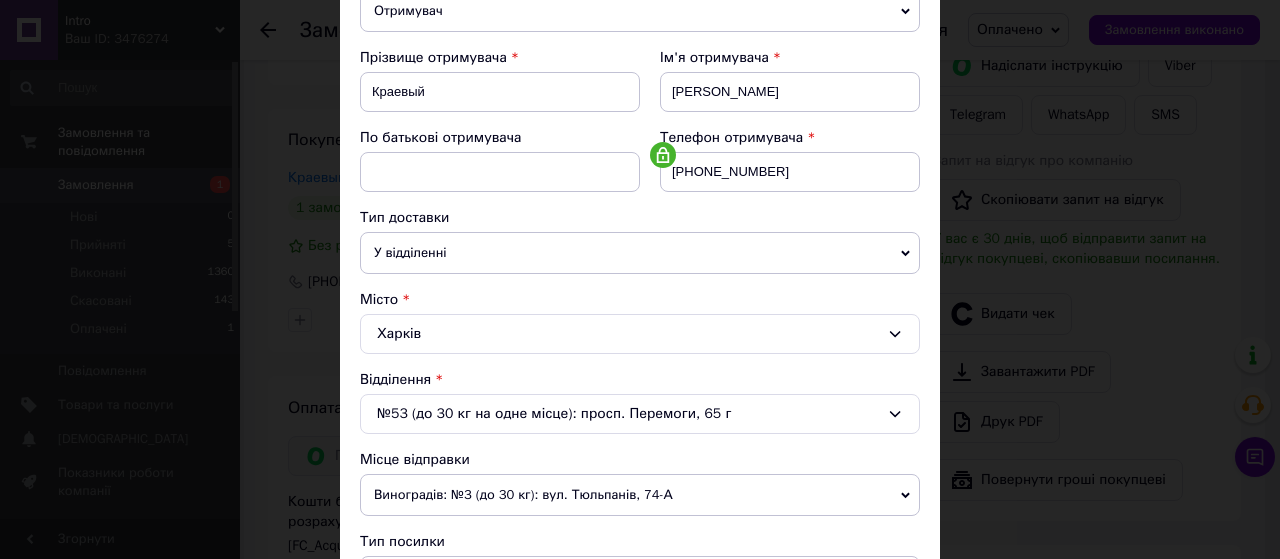 scroll, scrollTop: 400, scrollLeft: 0, axis: vertical 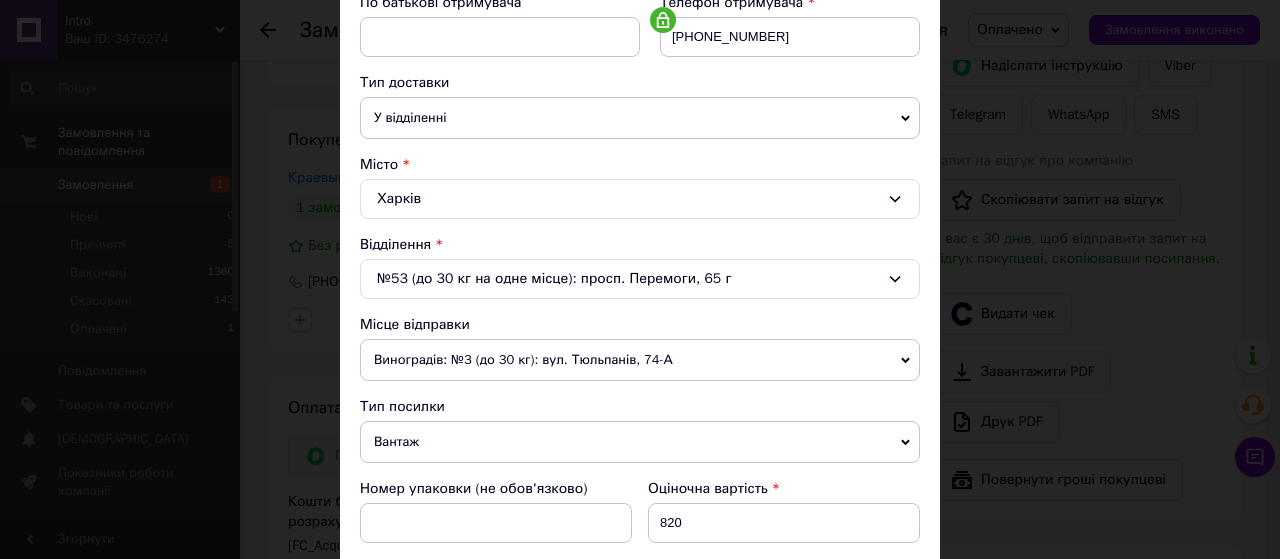 click on "Виноградів: №3 (до 30 кг): вул. Тюльпанів, 74-А" at bounding box center [640, 360] 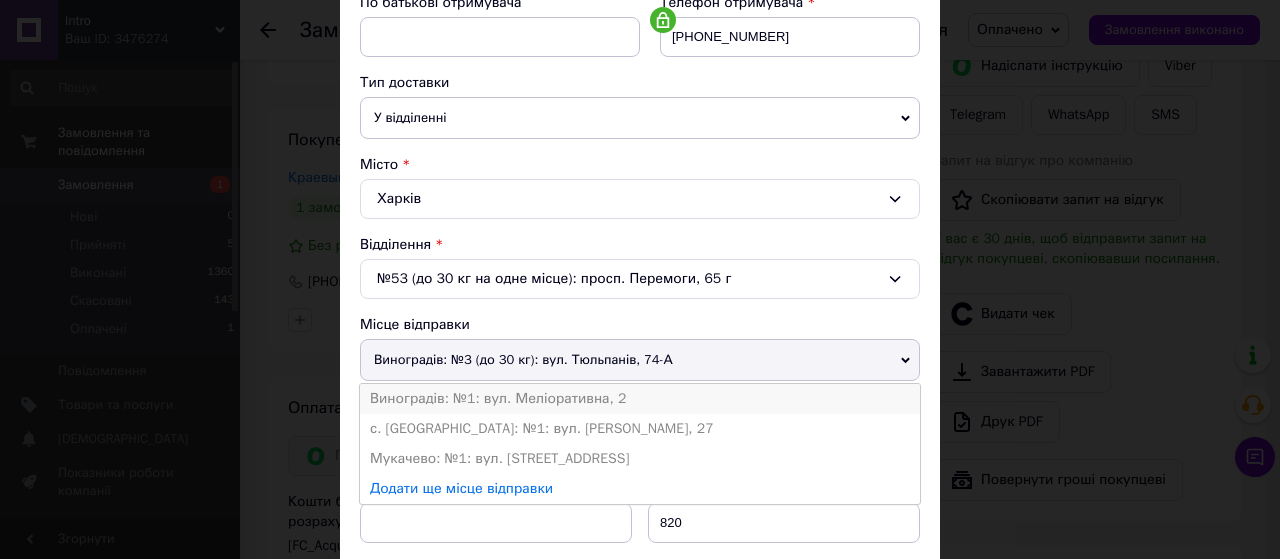 click on "Виноградів: №1: вул. Меліоративна, 2" at bounding box center [640, 399] 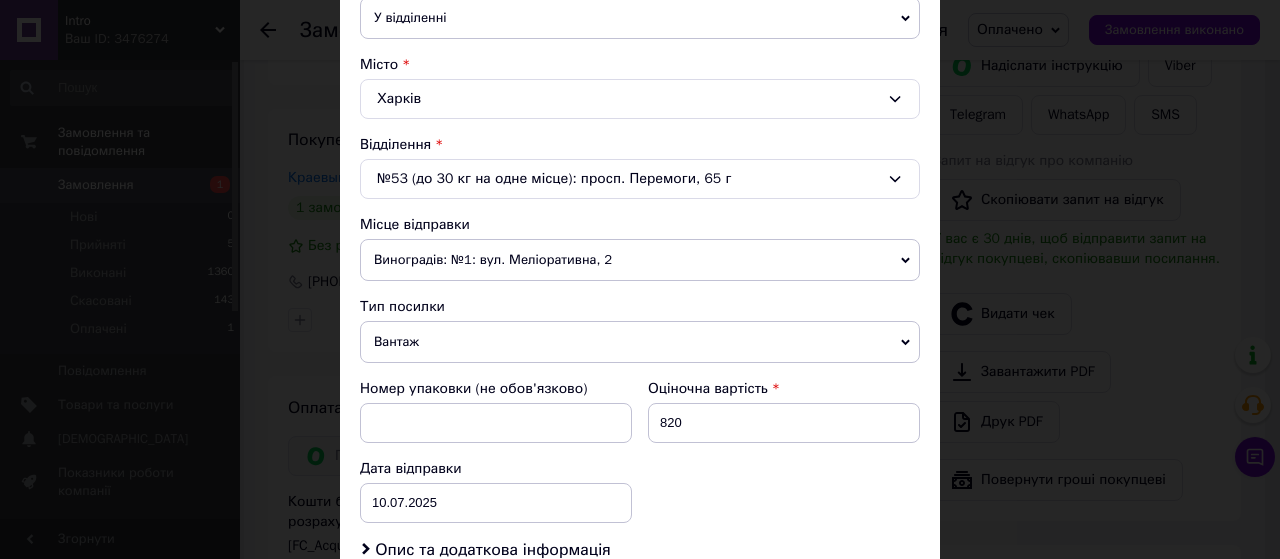 scroll, scrollTop: 700, scrollLeft: 0, axis: vertical 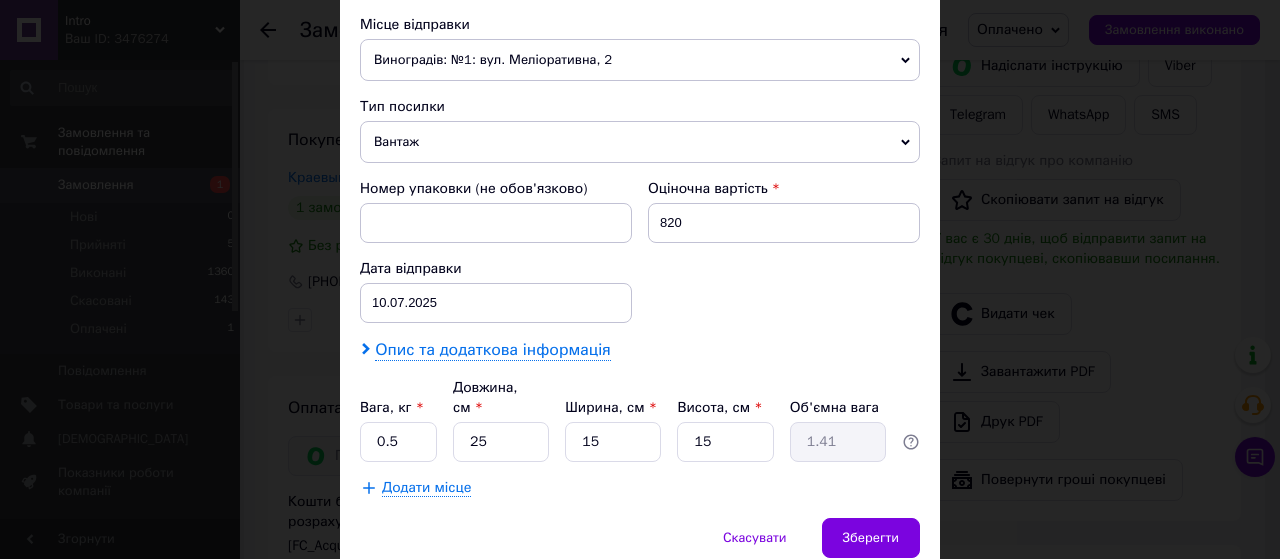 click on "Опис та додаткова інформація" at bounding box center (492, 350) 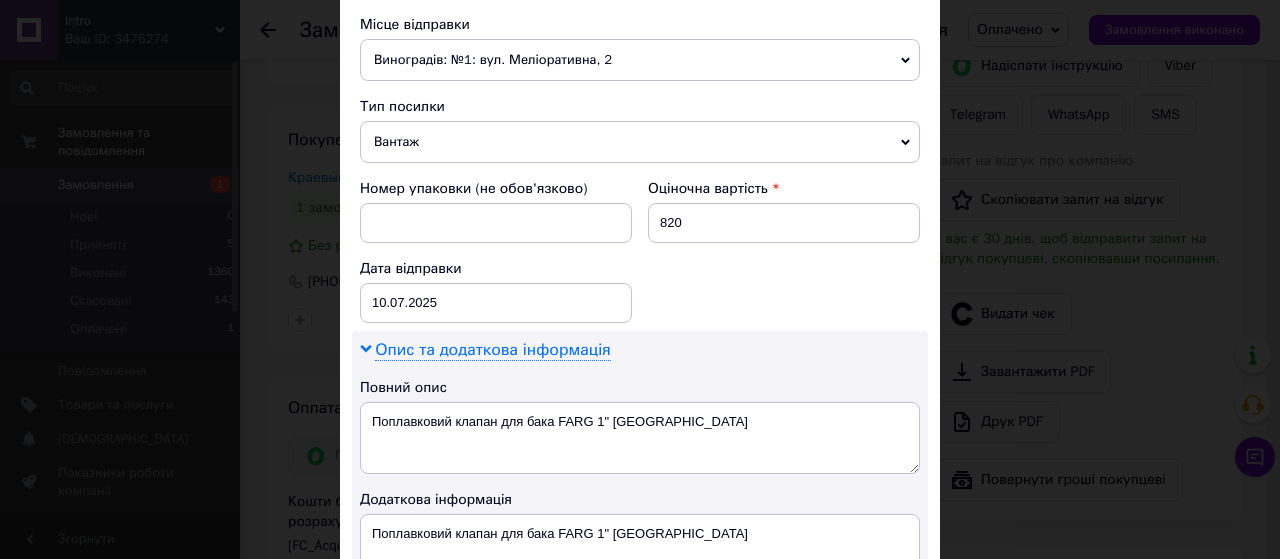 scroll, scrollTop: 900, scrollLeft: 0, axis: vertical 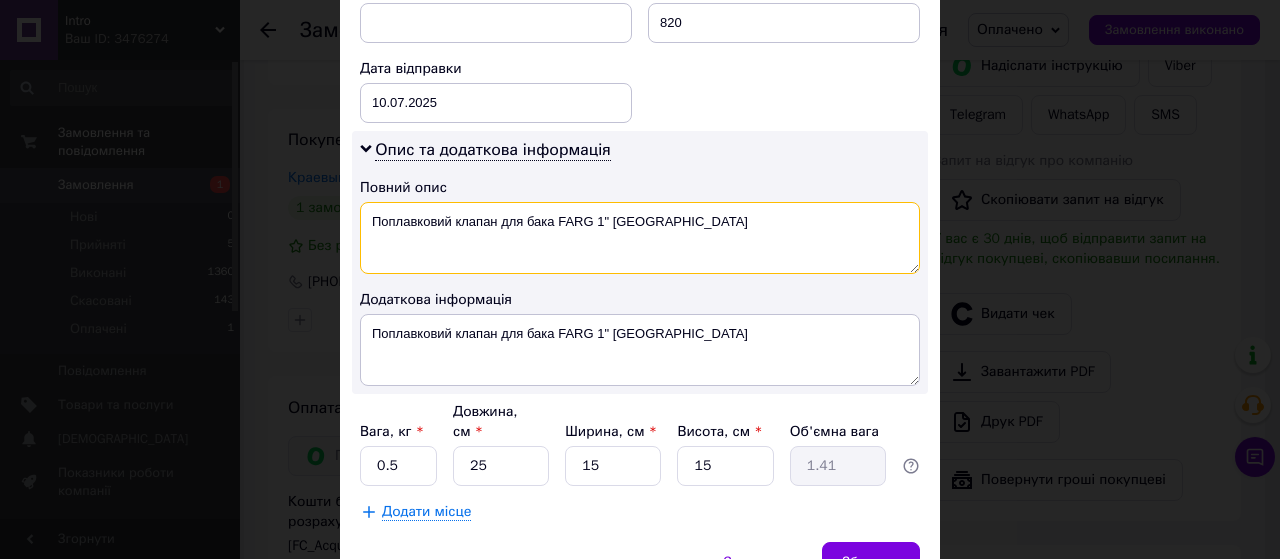 drag, startPoint x: 600, startPoint y: 212, endPoint x: 732, endPoint y: 212, distance: 132 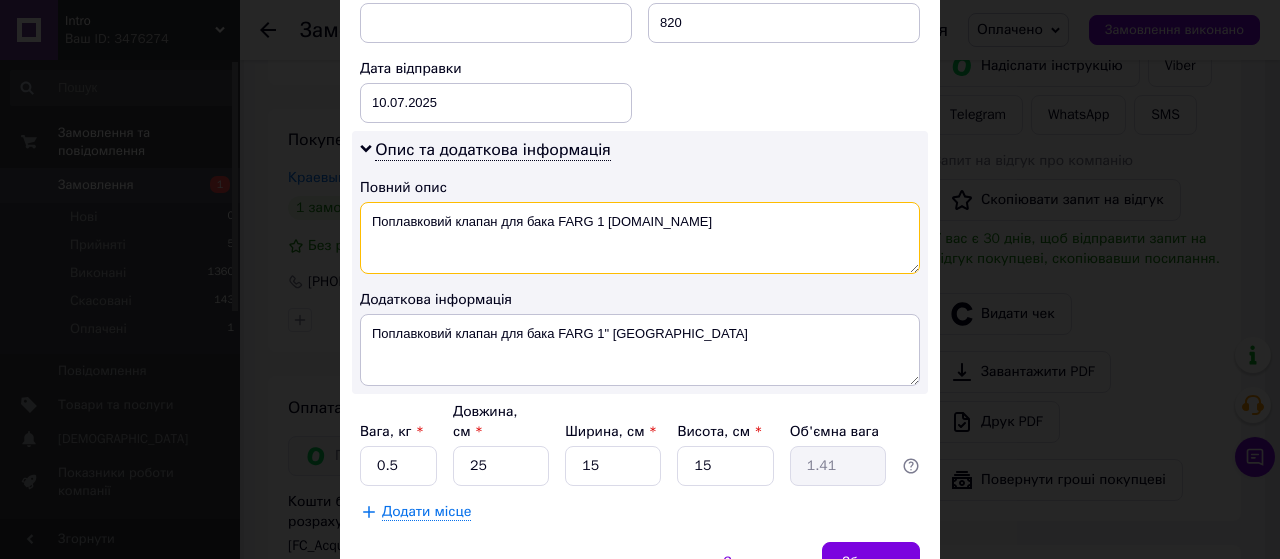 type on "Поплавковий клапан для бака FARG 1 intro.com" 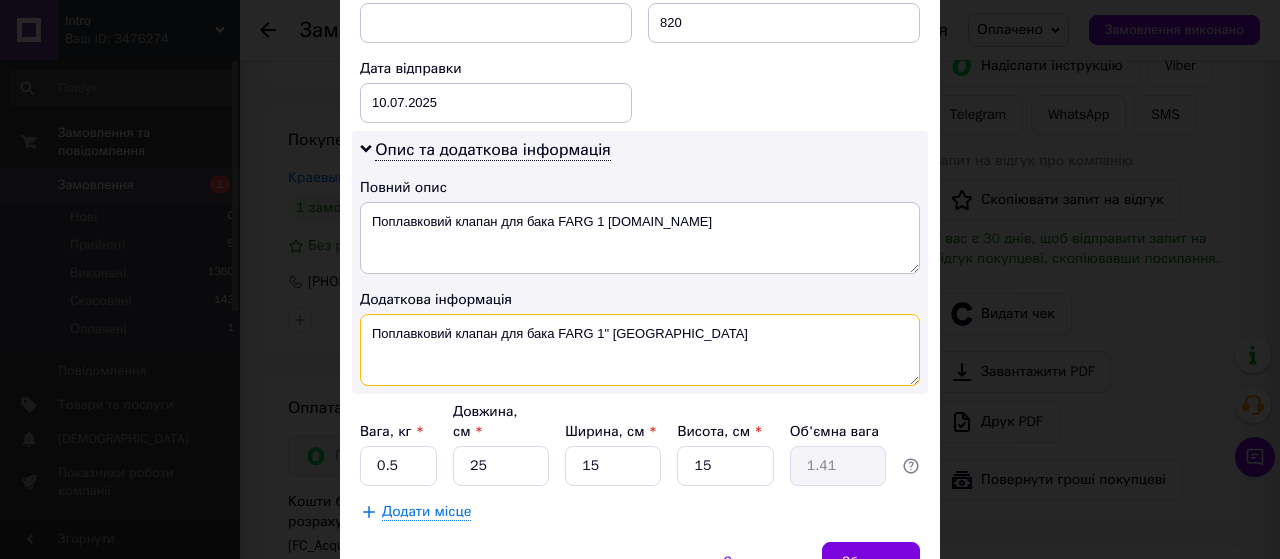 click on "Поплавковий клапан для бака FARG 1" [GEOGRAPHIC_DATA]" at bounding box center (640, 350) 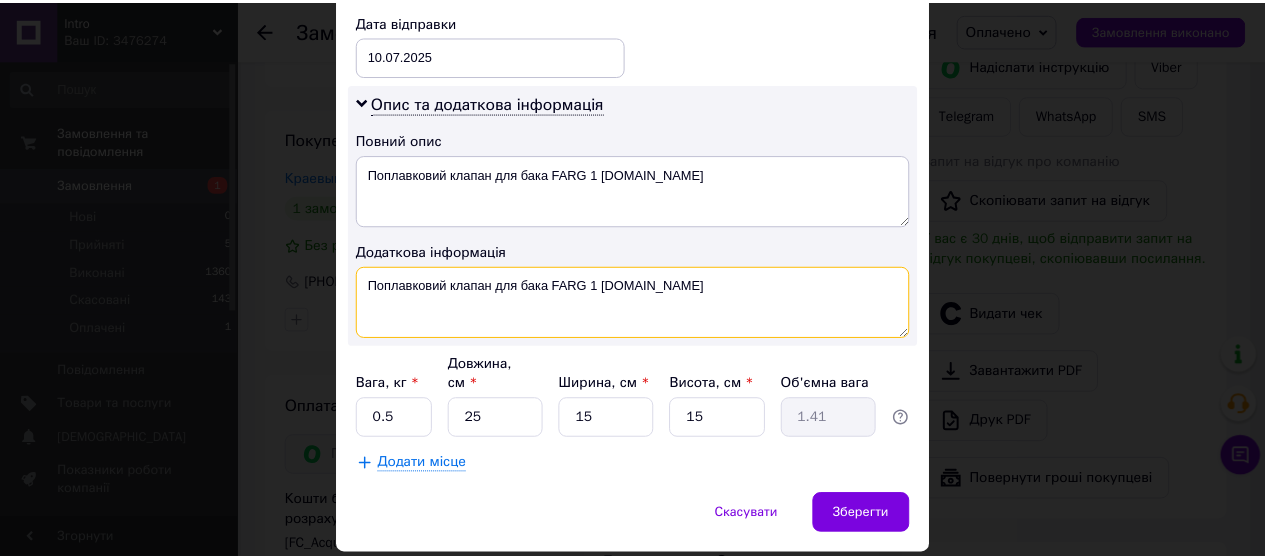 scroll, scrollTop: 986, scrollLeft: 0, axis: vertical 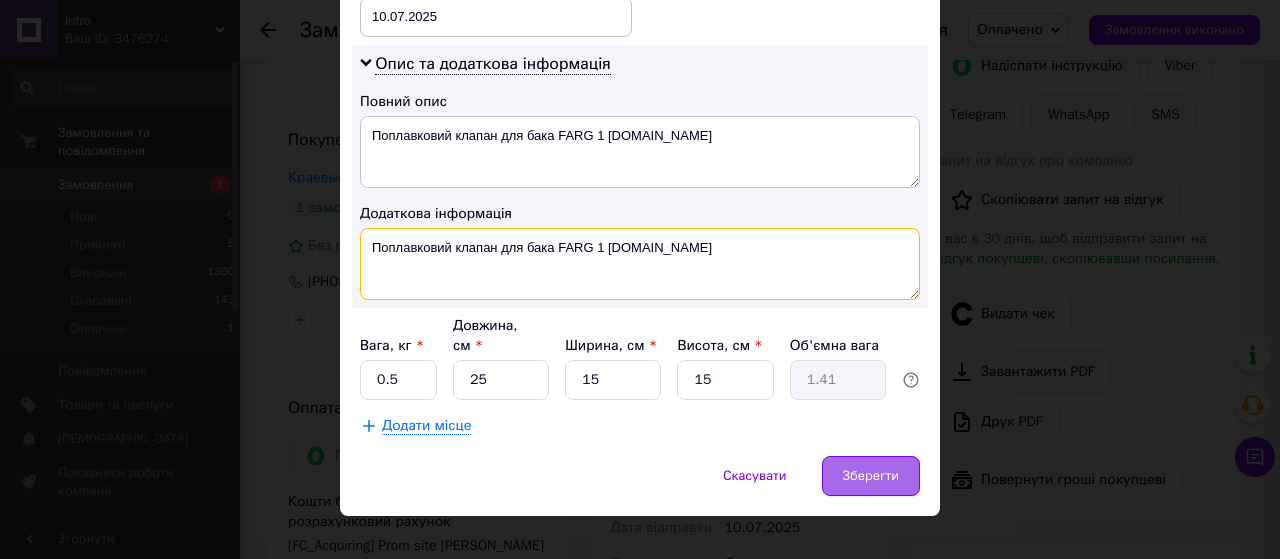 type on "Поплавковий клапан для бака FARG 1 intro.com" 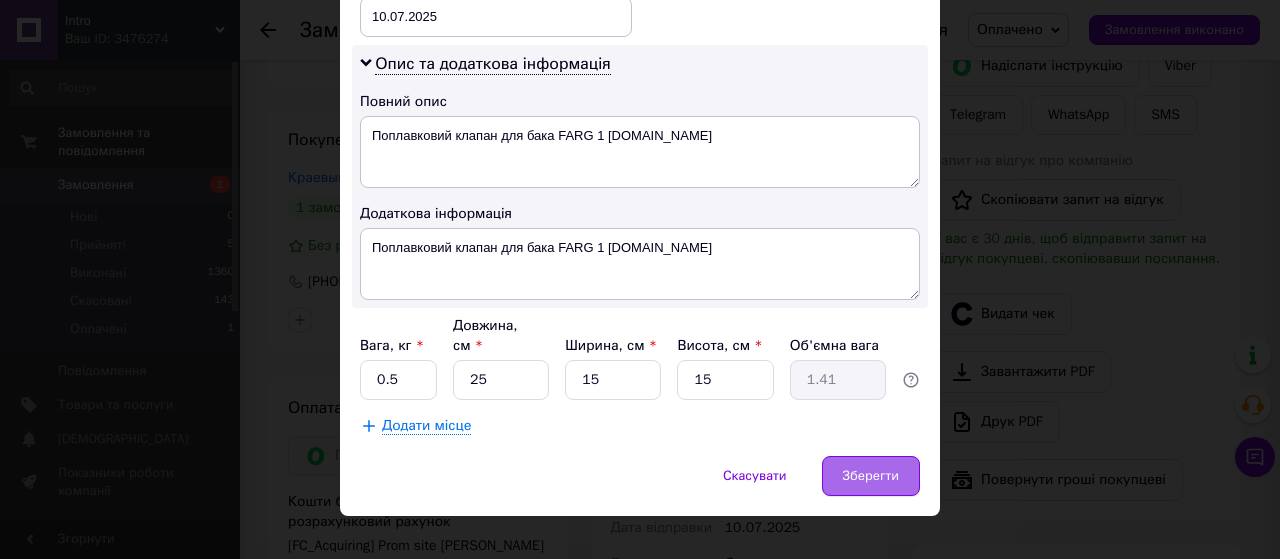 click on "Зберегти" at bounding box center [871, 476] 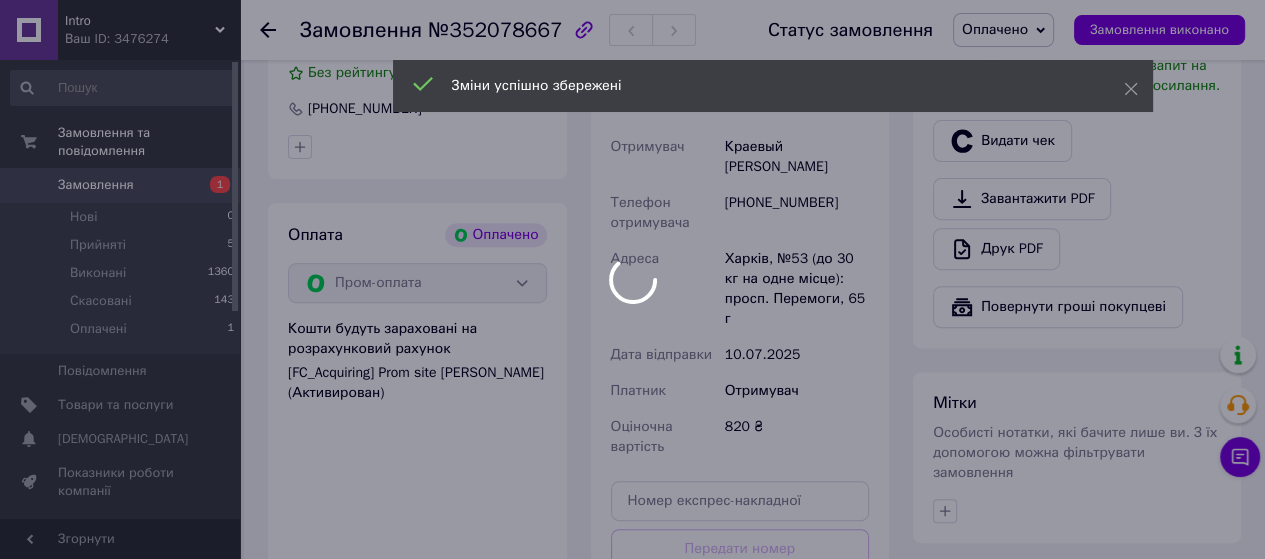 scroll, scrollTop: 800, scrollLeft: 0, axis: vertical 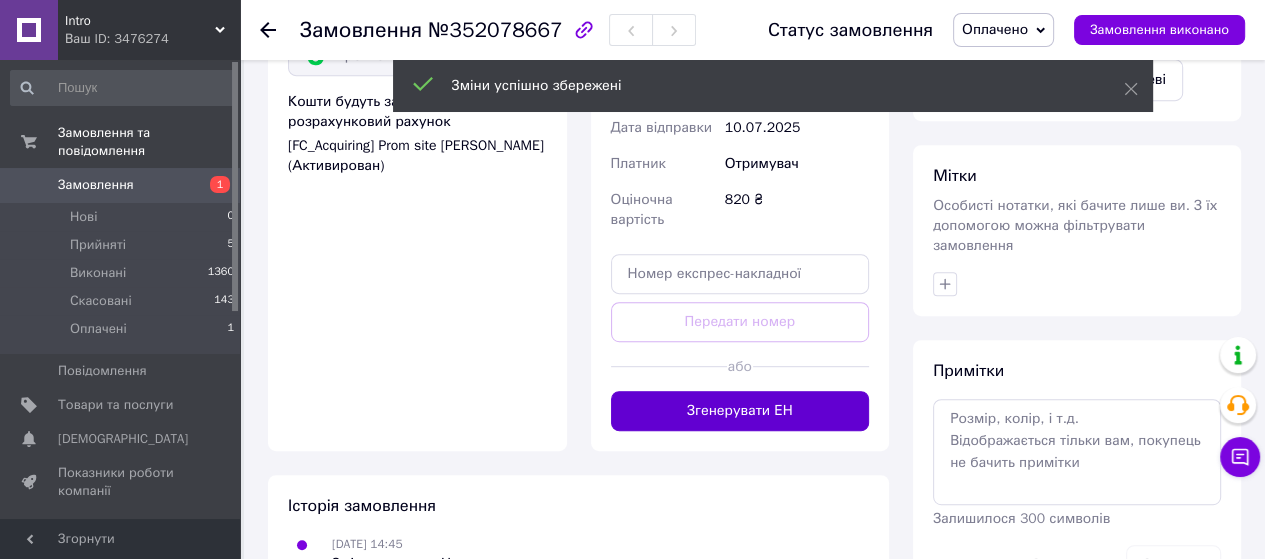 click on "Згенерувати ЕН" at bounding box center [740, 411] 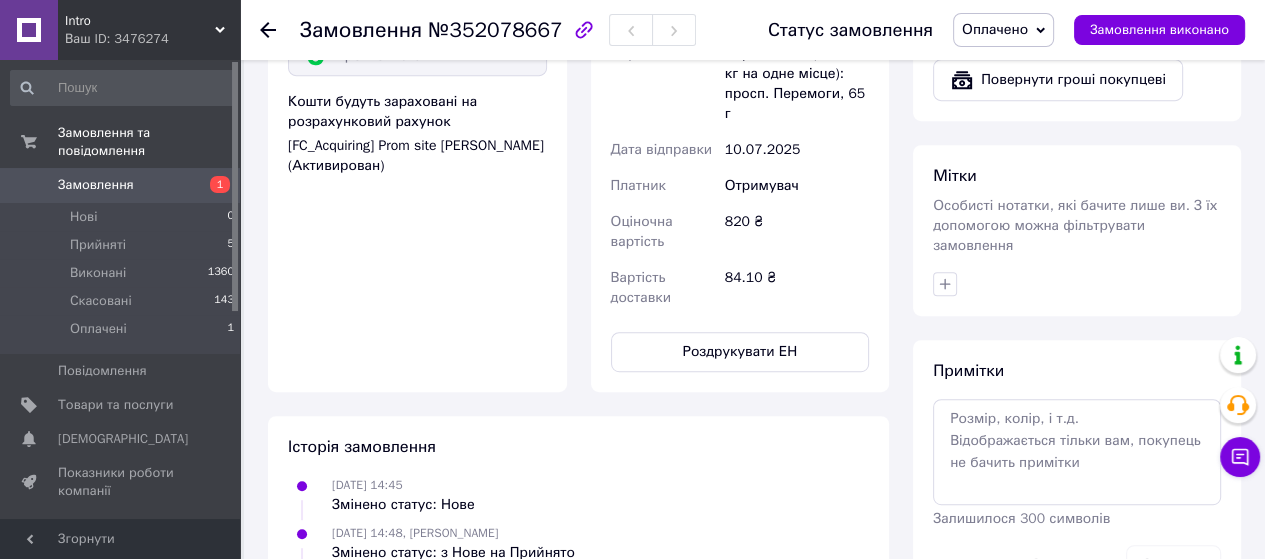 click on "Роздрукувати ЕН" at bounding box center (740, 352) 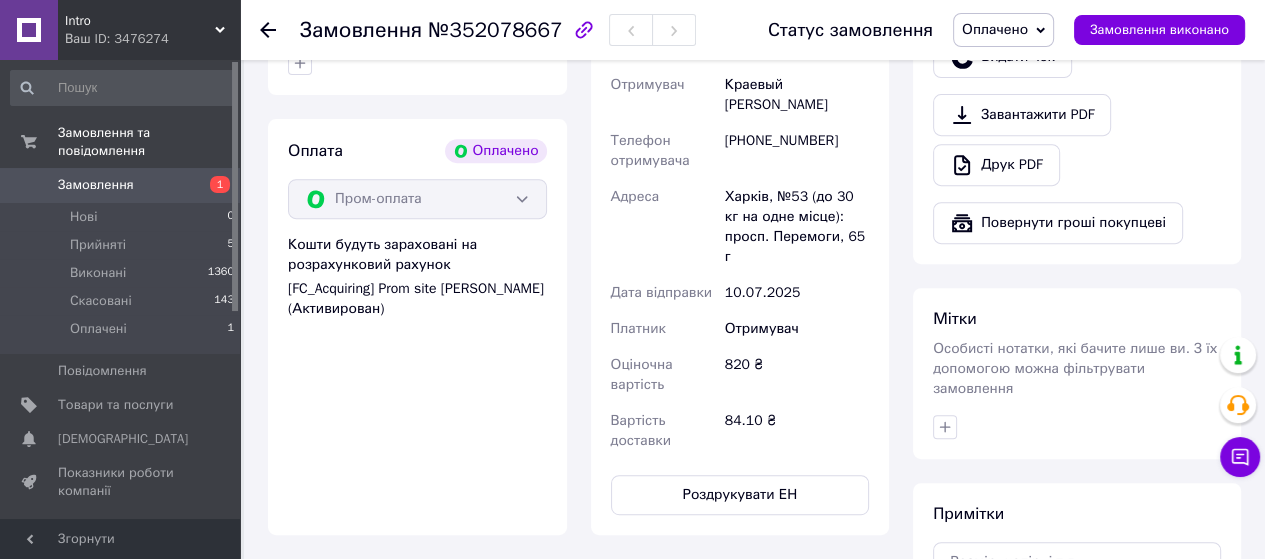 scroll, scrollTop: 600, scrollLeft: 0, axis: vertical 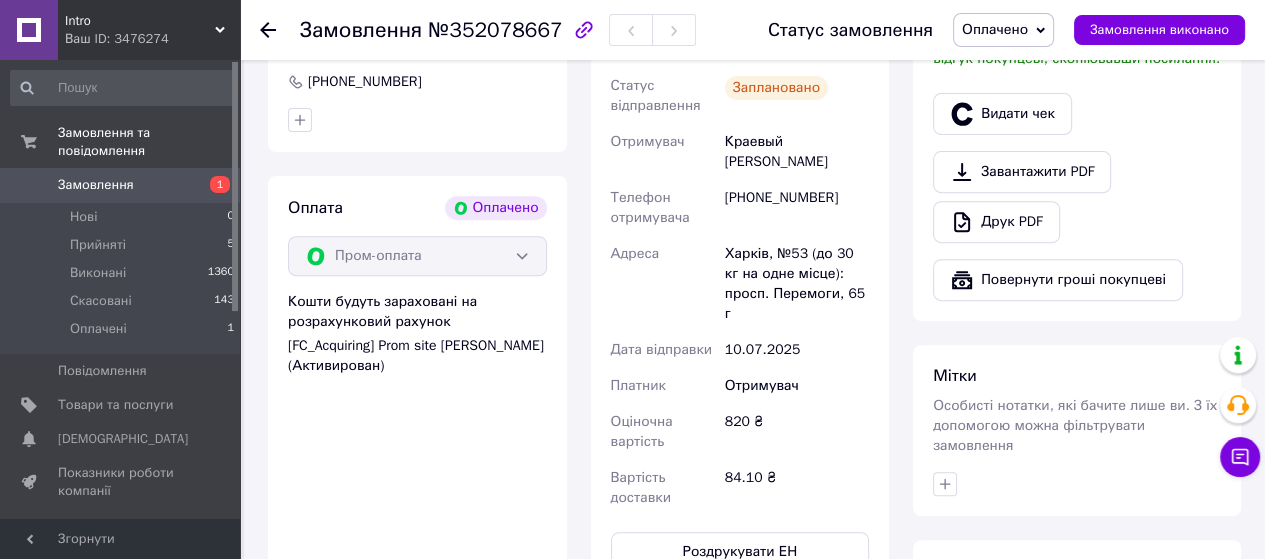 click on "Замовлення 1" at bounding box center (123, 185) 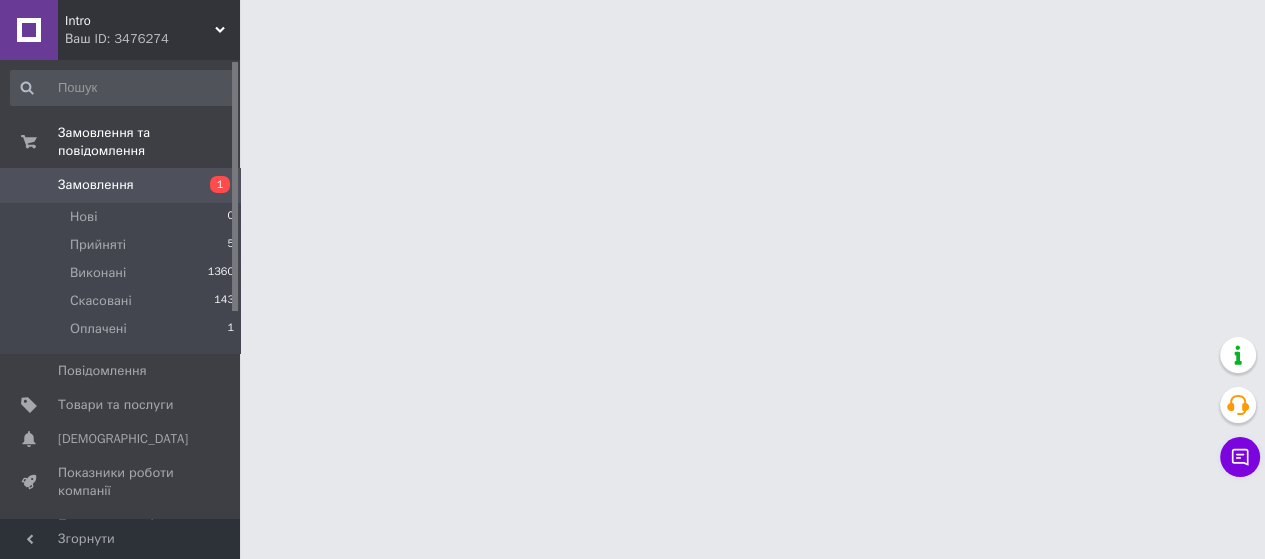 scroll, scrollTop: 0, scrollLeft: 0, axis: both 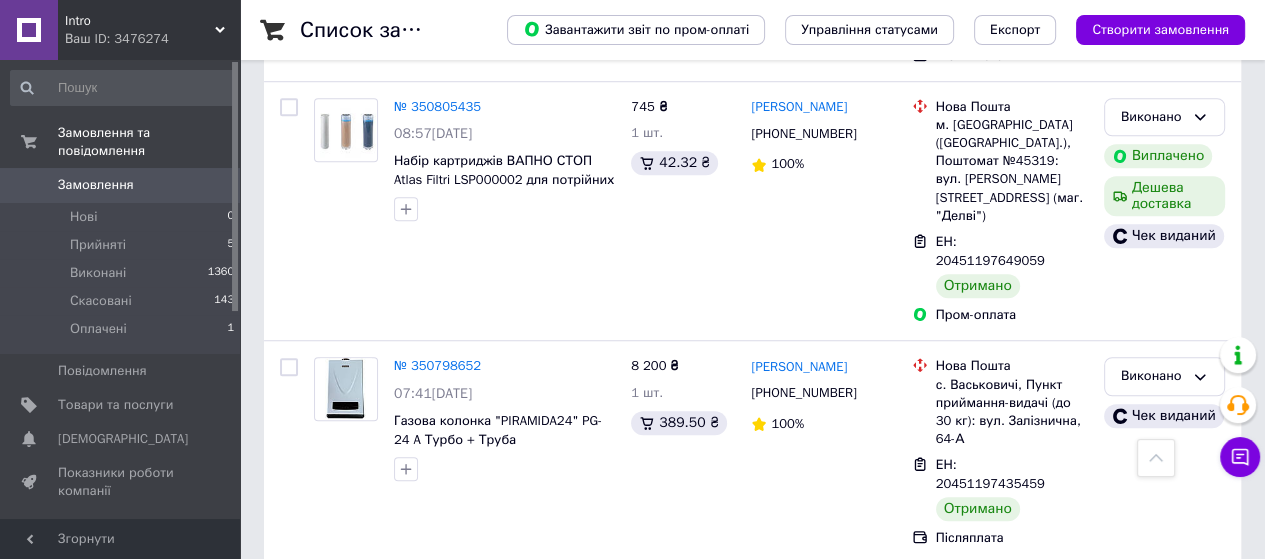 click on "№ 350684625" at bounding box center (437, 2224) 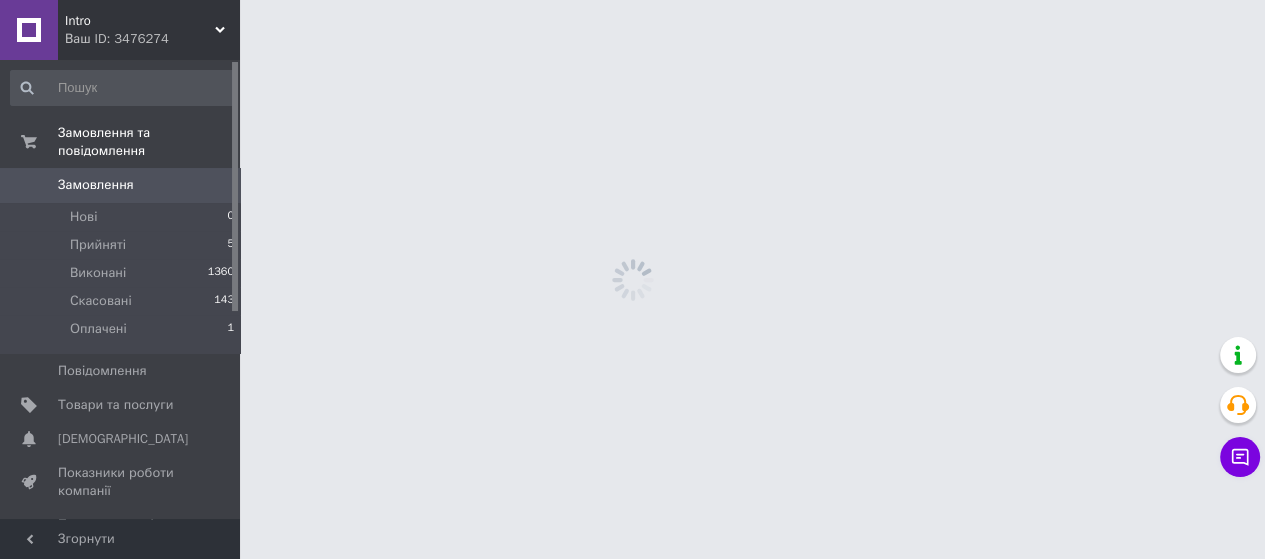 scroll, scrollTop: 0, scrollLeft: 0, axis: both 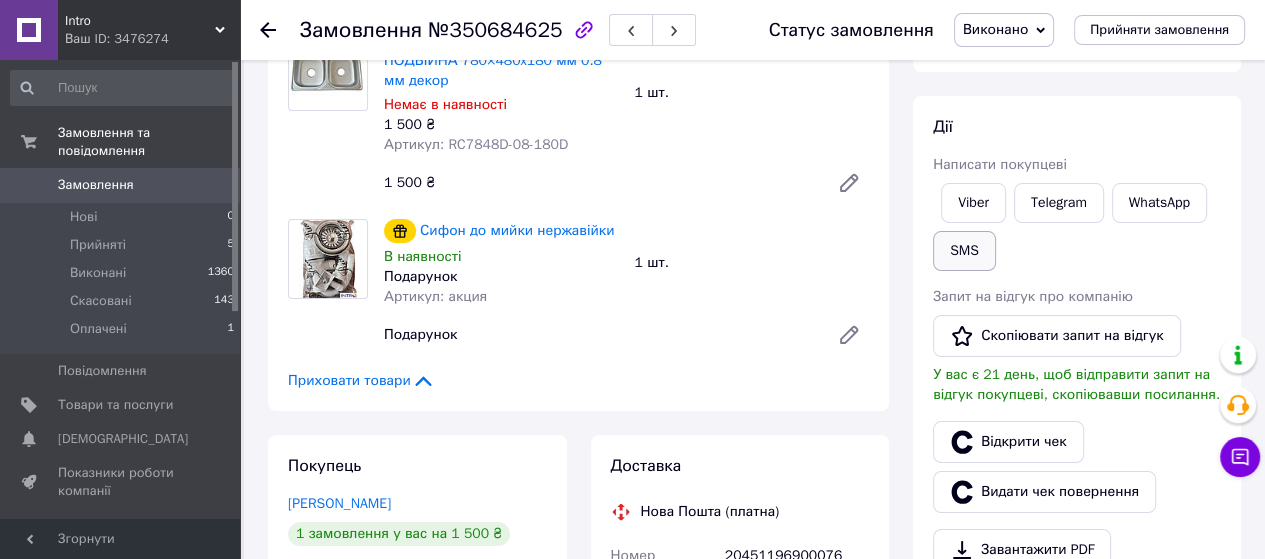 click on "SMS" at bounding box center (964, 251) 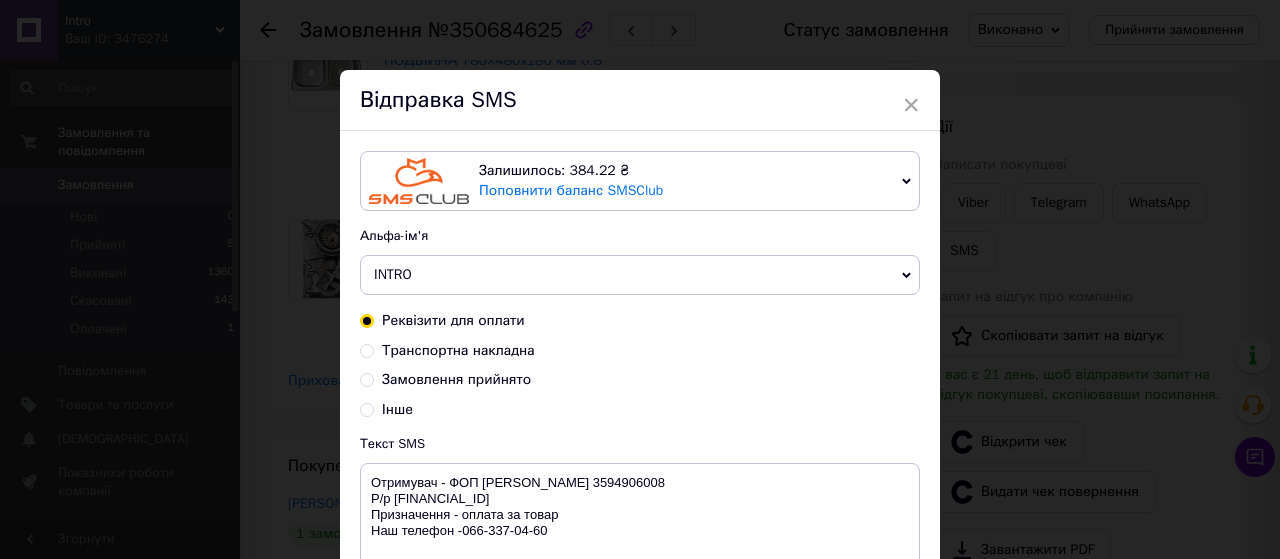 click on "Інше" at bounding box center (397, 409) 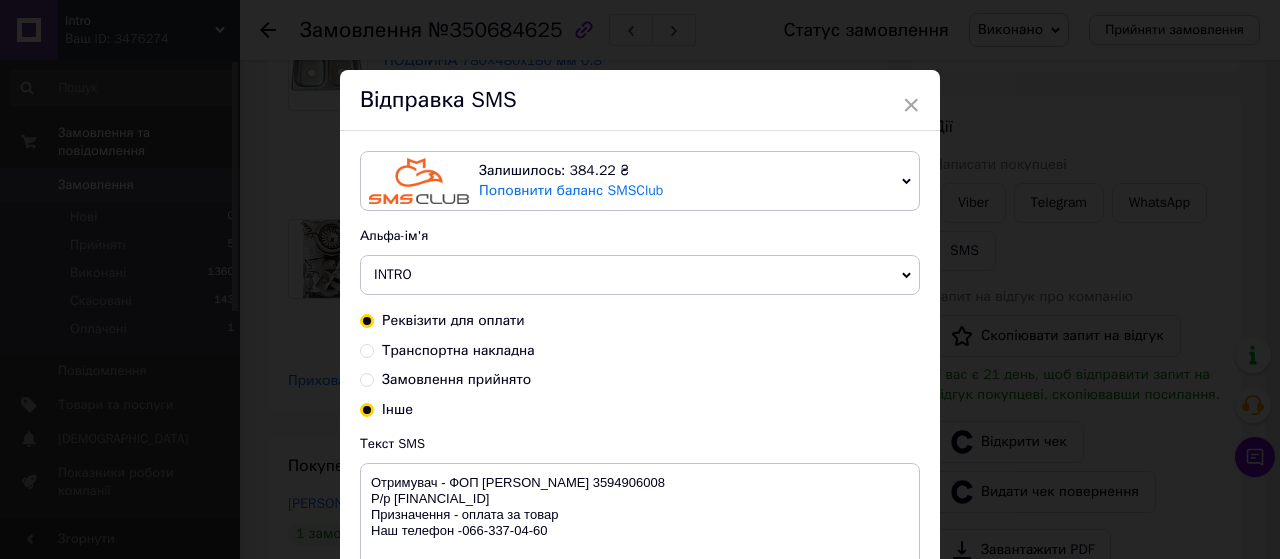 radio on "true" 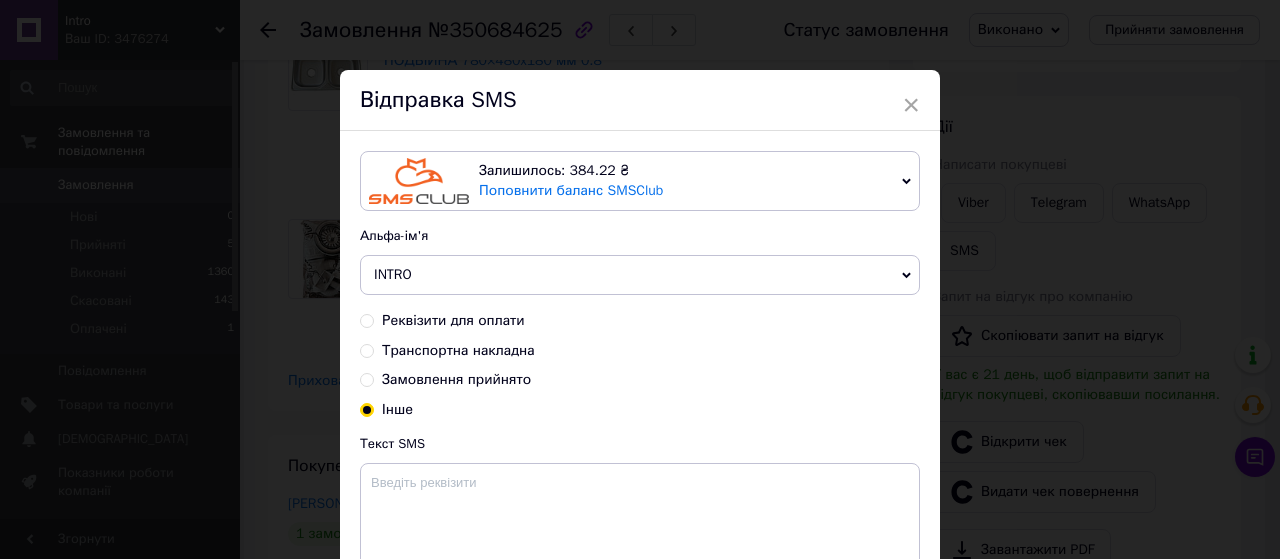 scroll, scrollTop: 100, scrollLeft: 0, axis: vertical 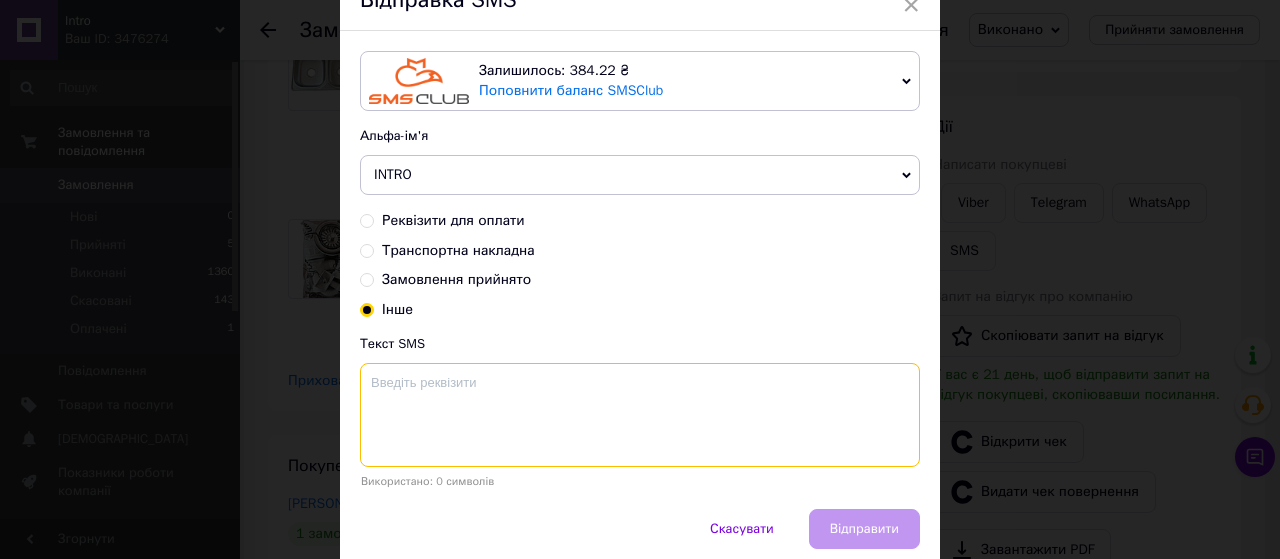 click at bounding box center (640, 415) 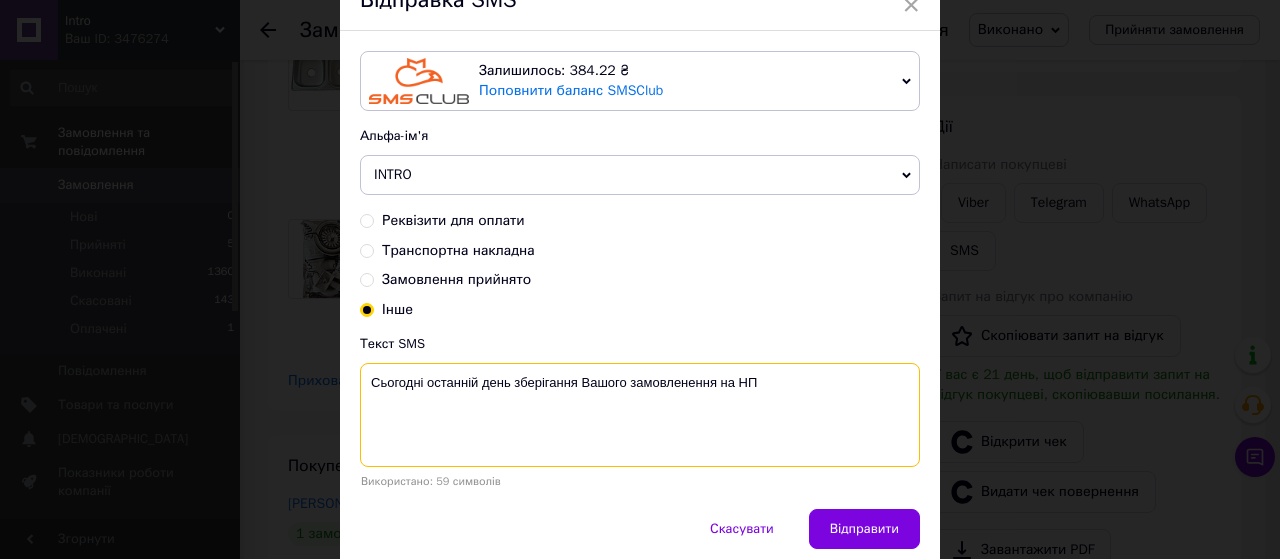 click on "Сьогодні останній день зберігання Вашого замовленення на НП" at bounding box center [640, 415] 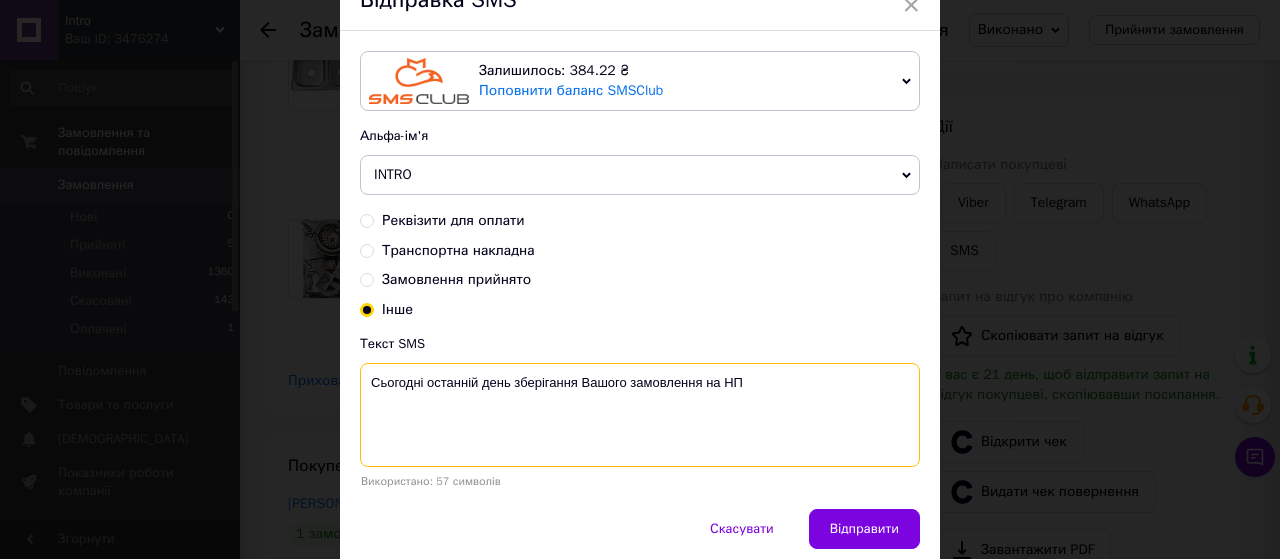 click on "Сьогодні останній день зберігання Вашого замовлення на НП" at bounding box center [640, 415] 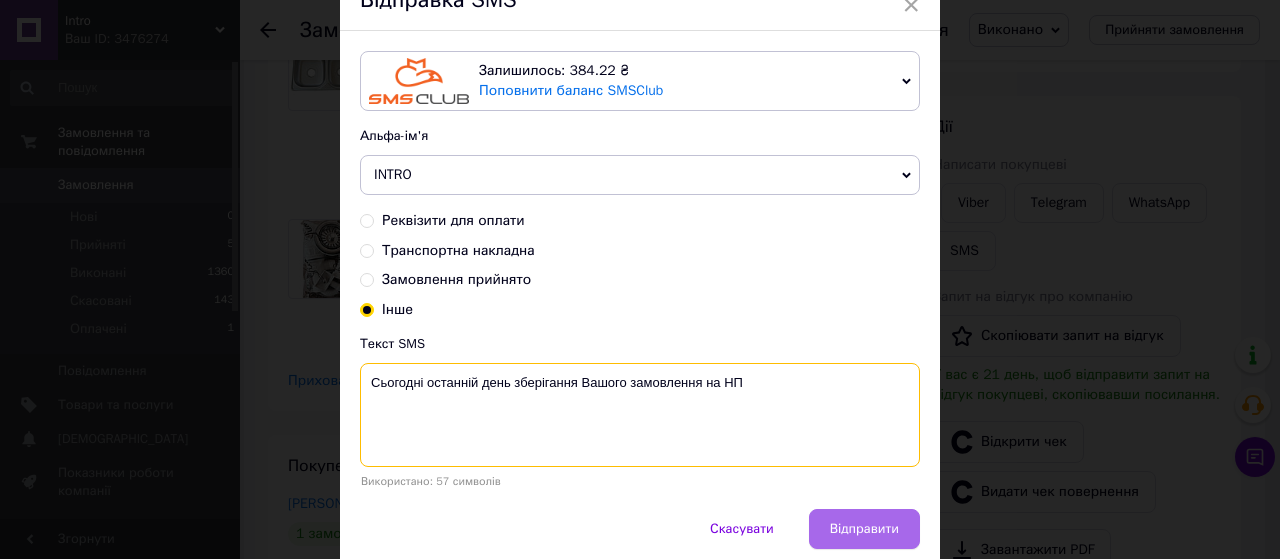 type on "Сьогодні останній день зберігання Вашого замовлення на НП" 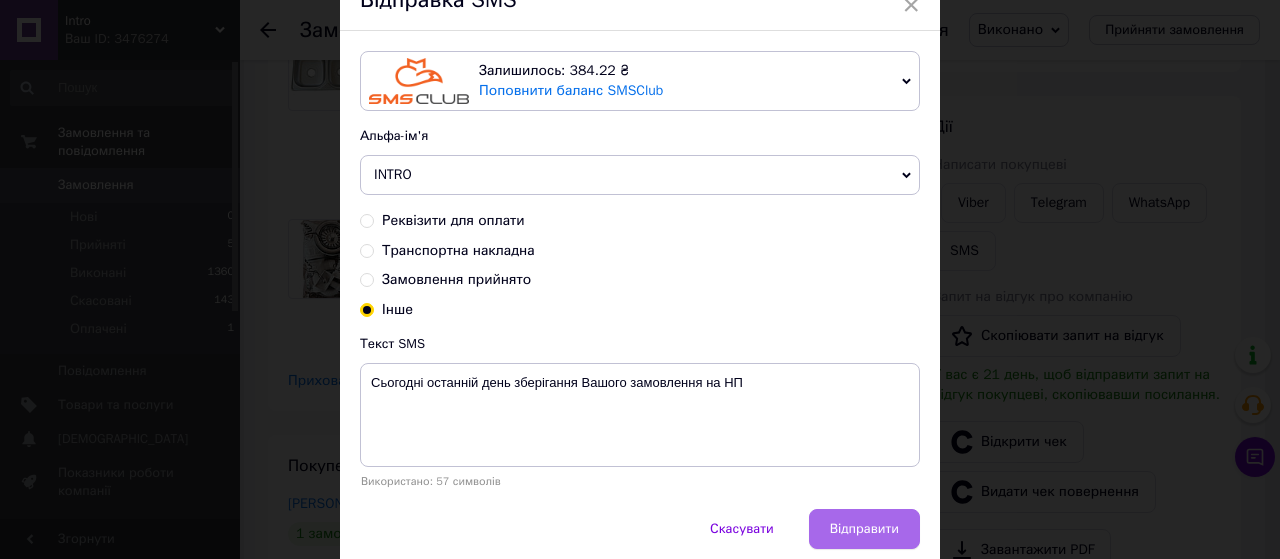 click on "Відправити" at bounding box center (864, 529) 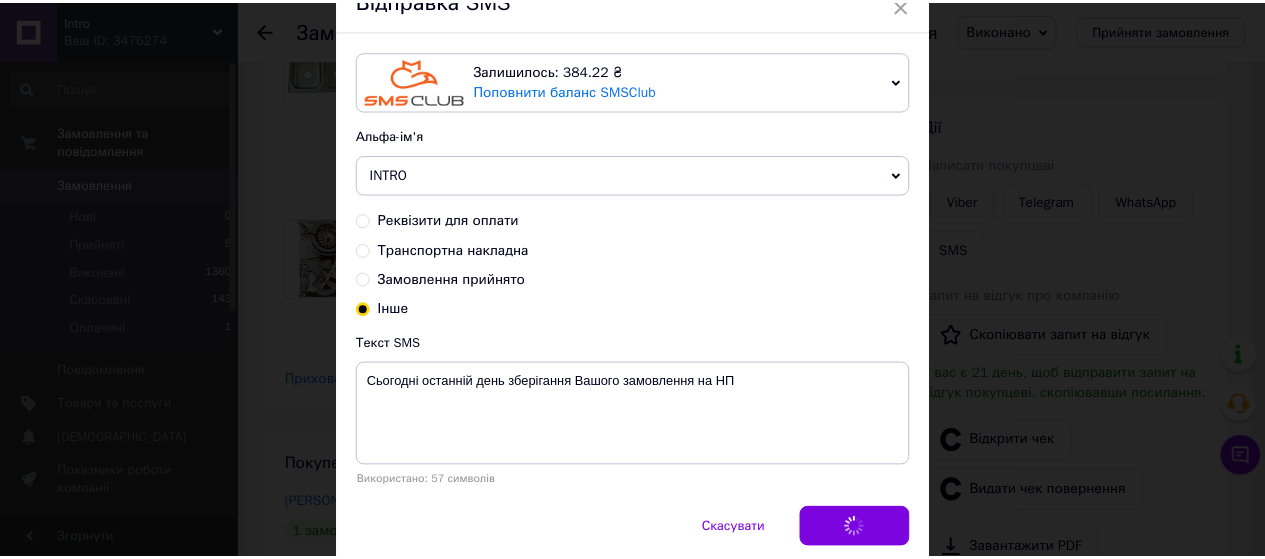 scroll, scrollTop: 0, scrollLeft: 0, axis: both 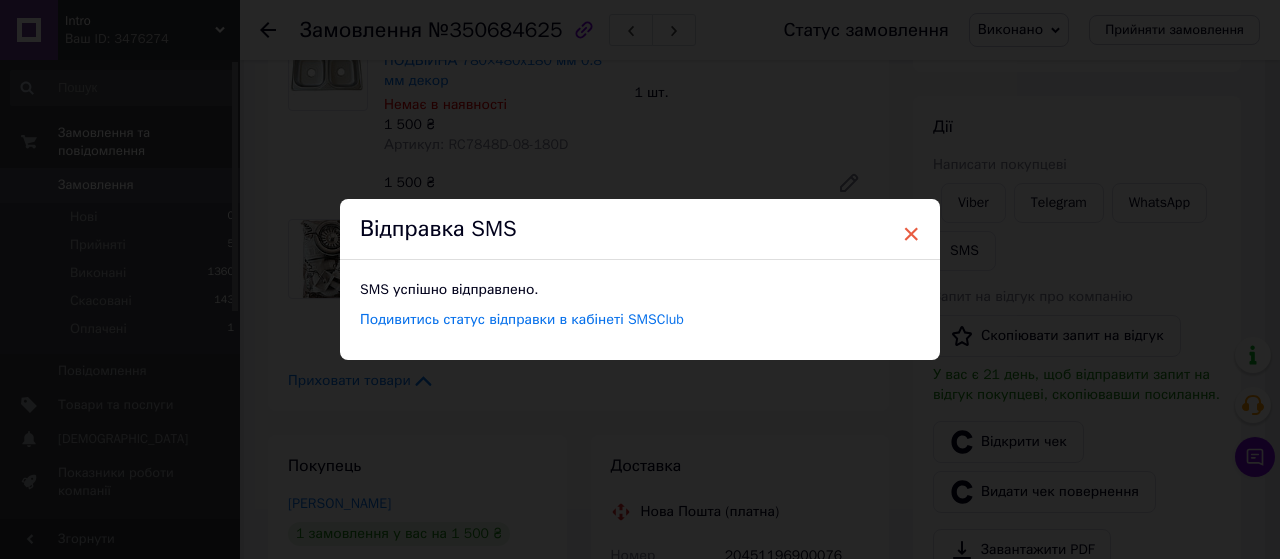 click on "×" at bounding box center (911, 234) 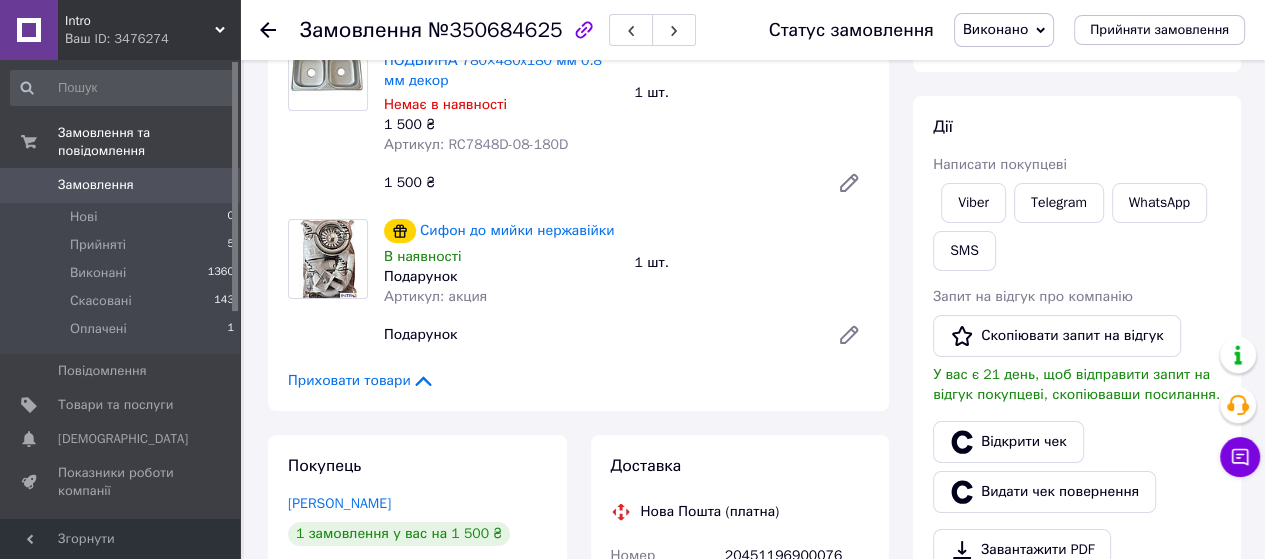 click on "Замовлення" at bounding box center [96, 185] 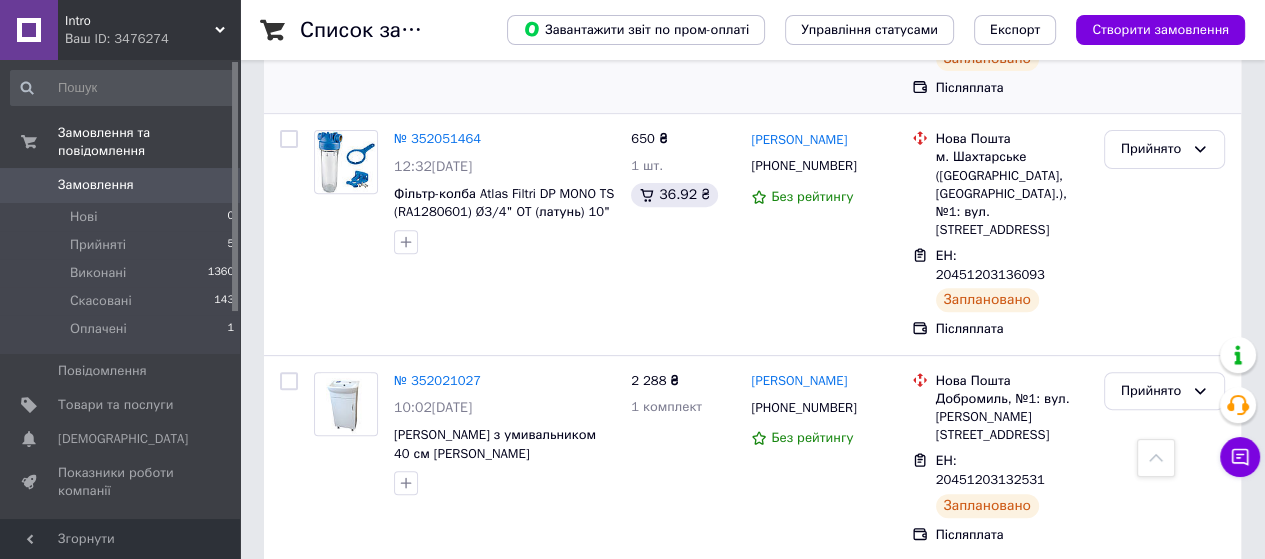 scroll, scrollTop: 700, scrollLeft: 0, axis: vertical 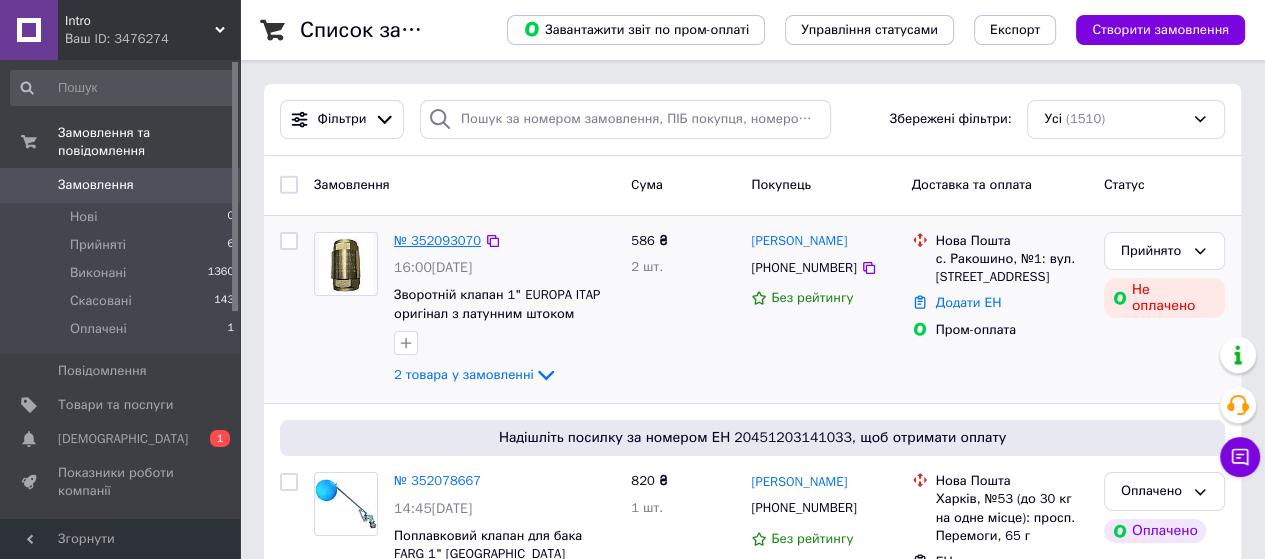 click on "№ 352093070" at bounding box center (437, 240) 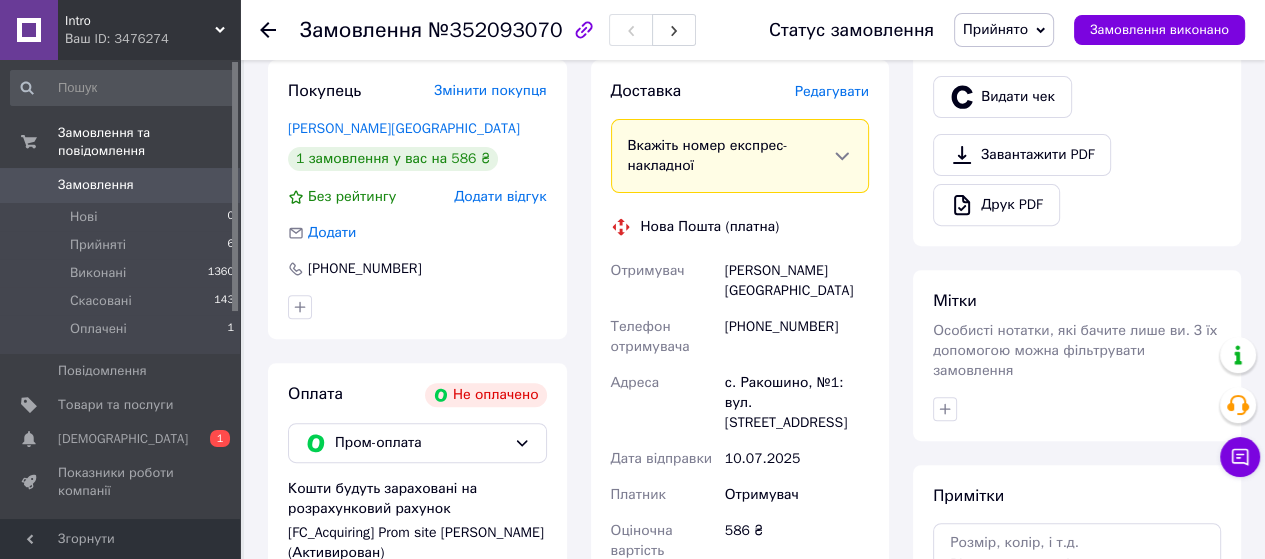 scroll, scrollTop: 695, scrollLeft: 0, axis: vertical 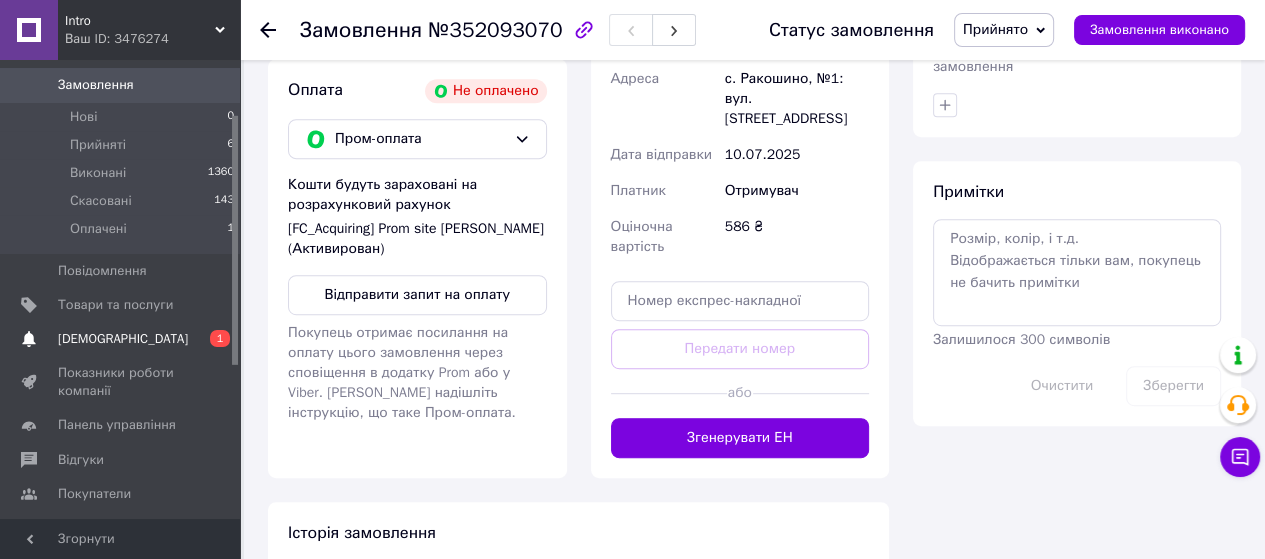 click on "[DEMOGRAPHIC_DATA]" at bounding box center [123, 339] 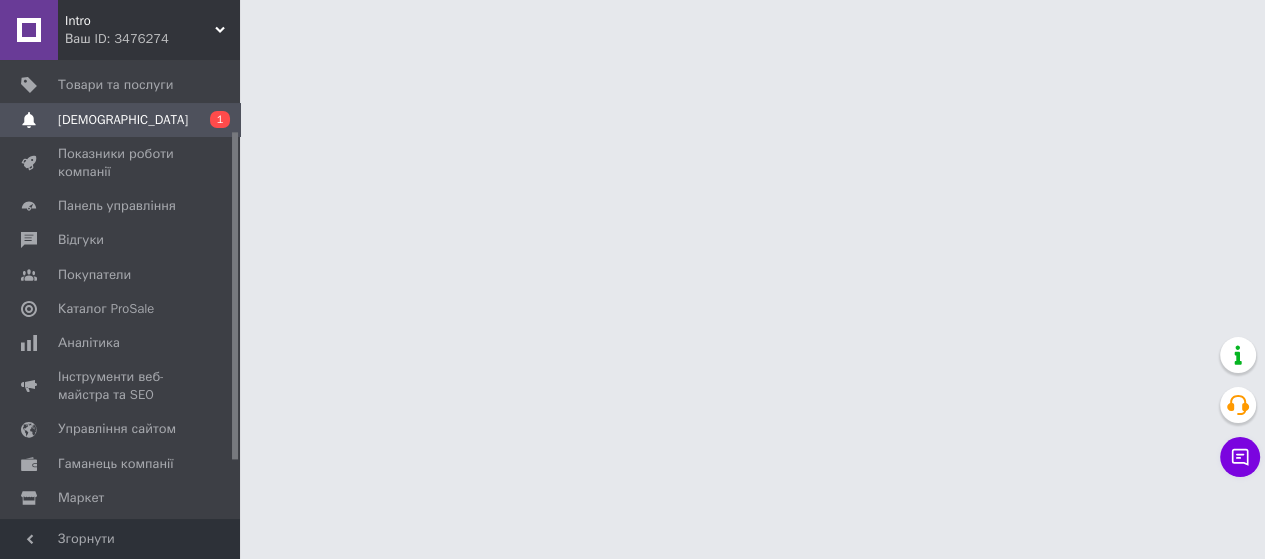 scroll, scrollTop: 0, scrollLeft: 0, axis: both 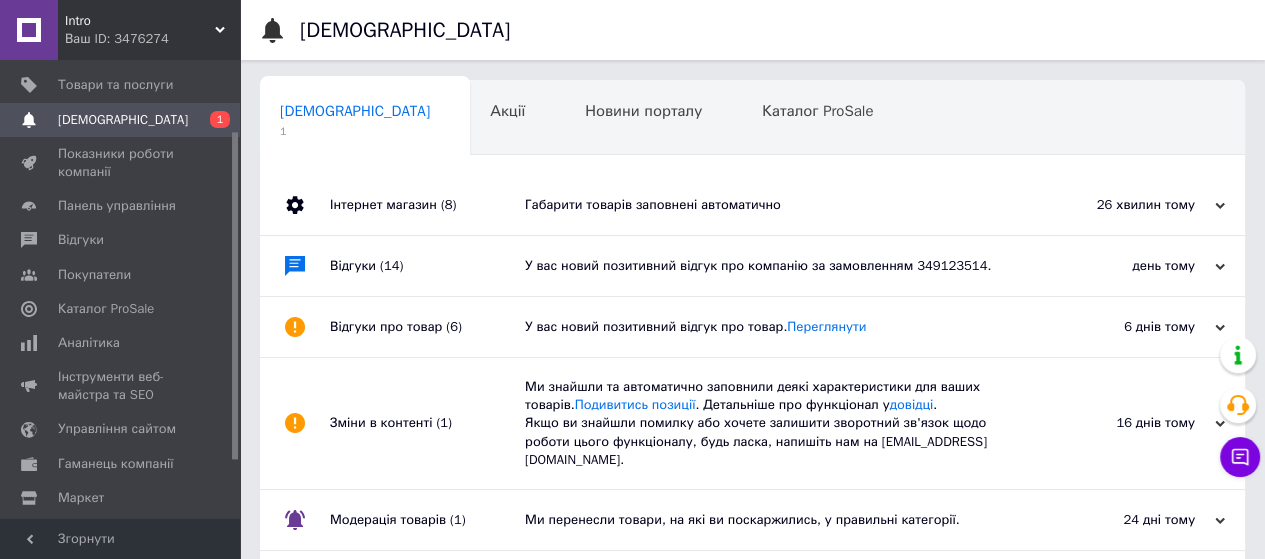 click on "Габарити товарів заповнені автоматично" at bounding box center (775, 205) 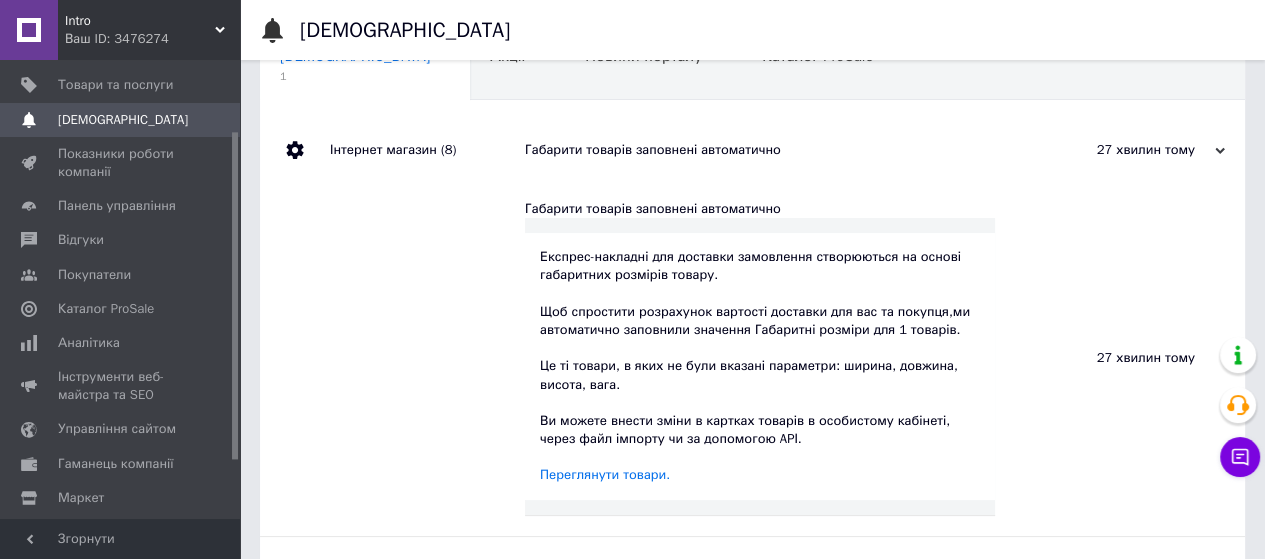scroll, scrollTop: 100, scrollLeft: 0, axis: vertical 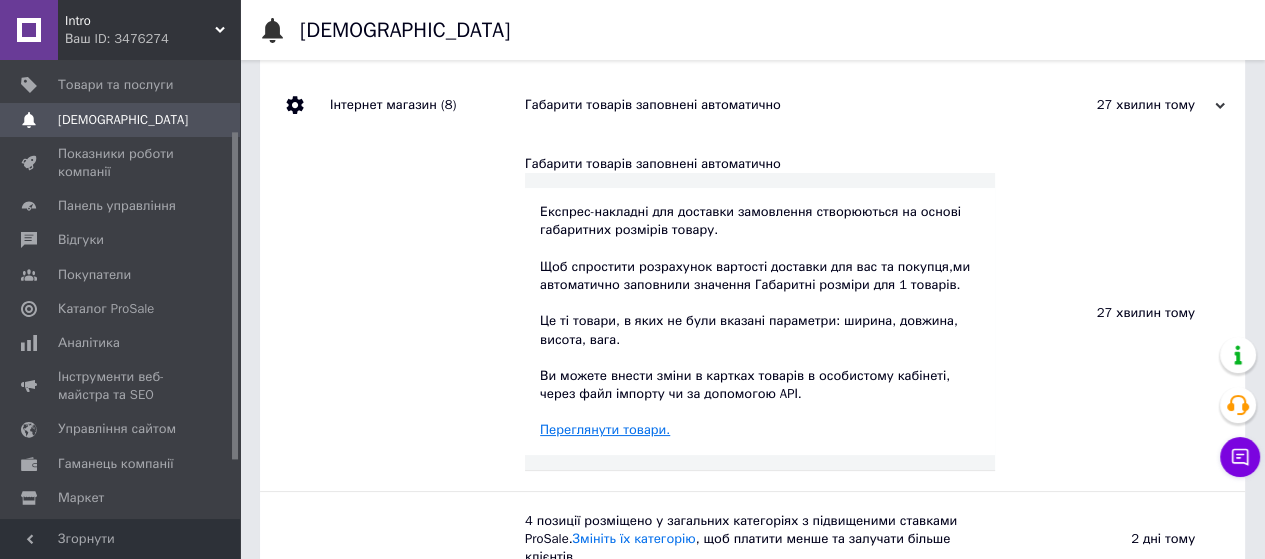 click on "Переглянути товари." at bounding box center (605, 429) 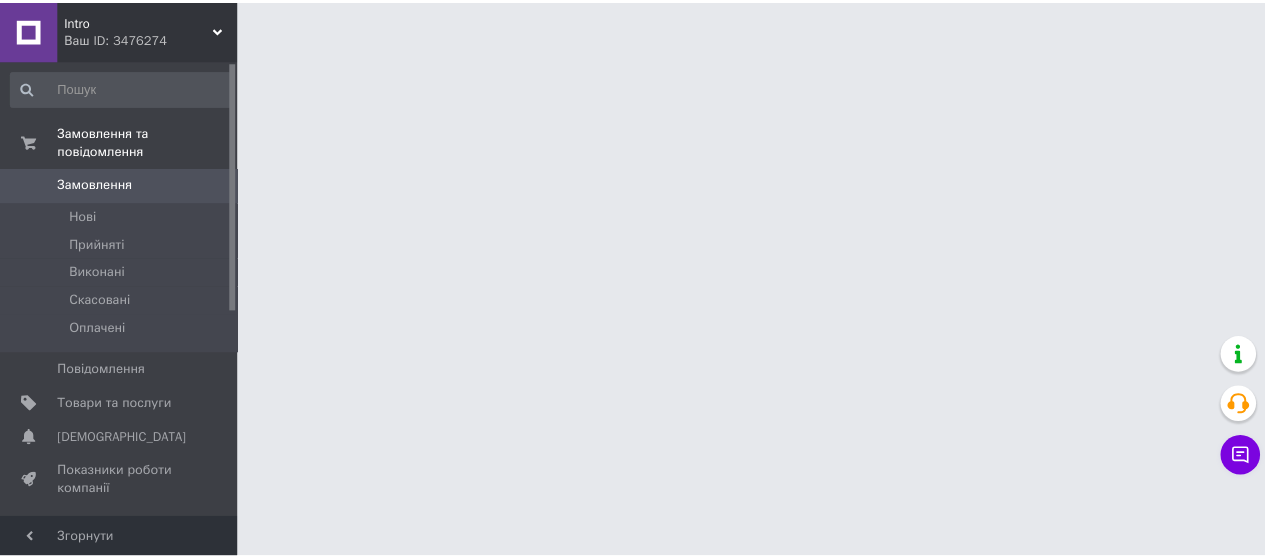 scroll, scrollTop: 0, scrollLeft: 0, axis: both 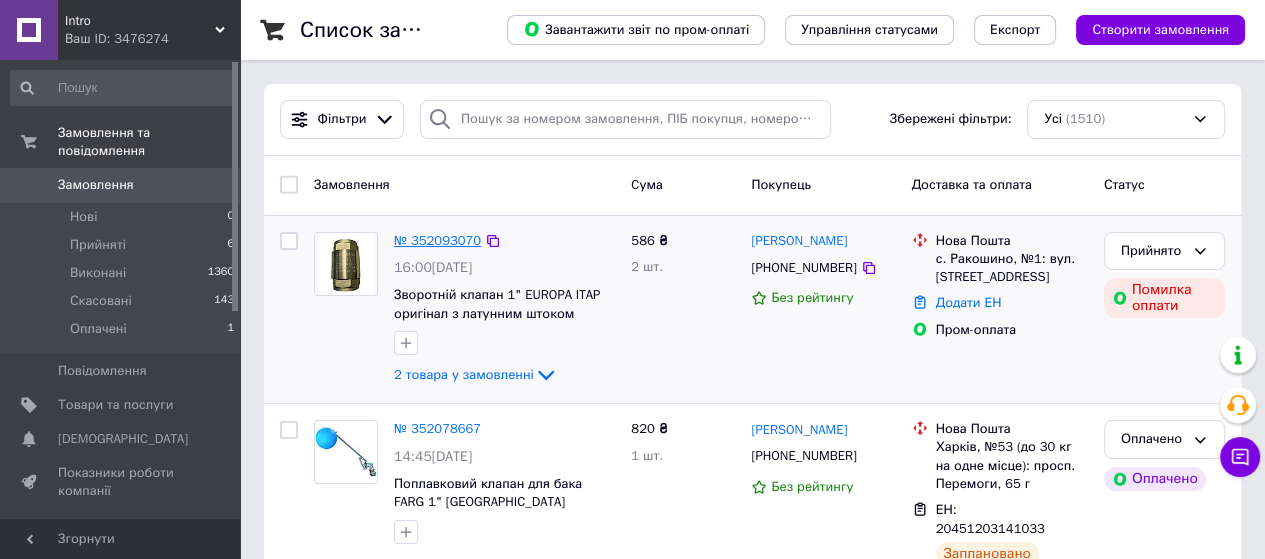 click on "№ 352093070" at bounding box center [437, 240] 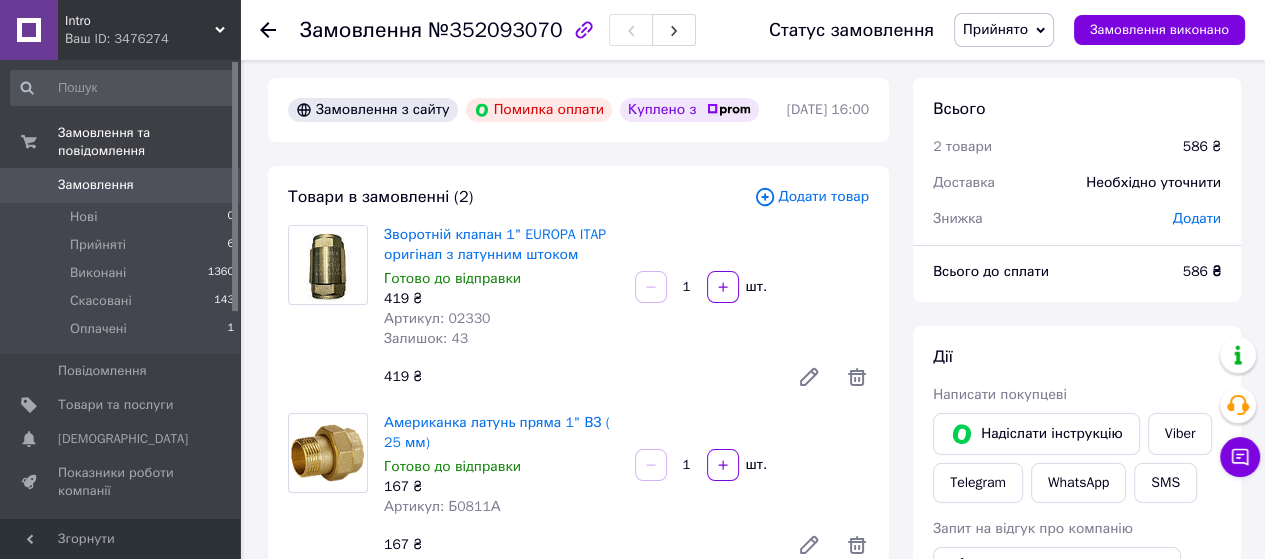 scroll, scrollTop: 0, scrollLeft: 0, axis: both 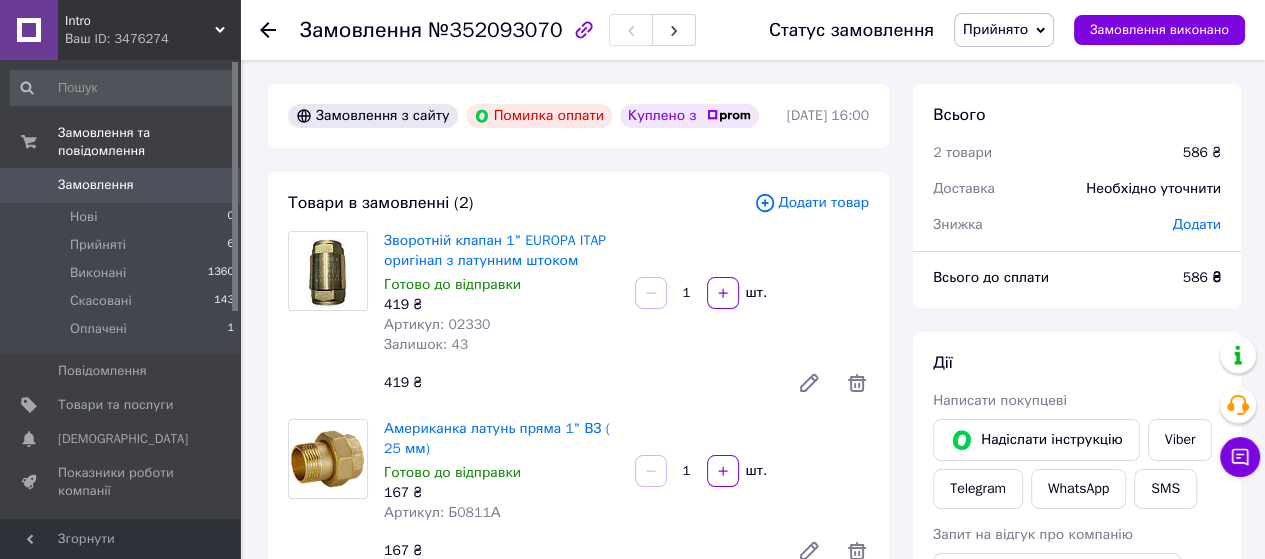 click on "Замовлення" at bounding box center [96, 185] 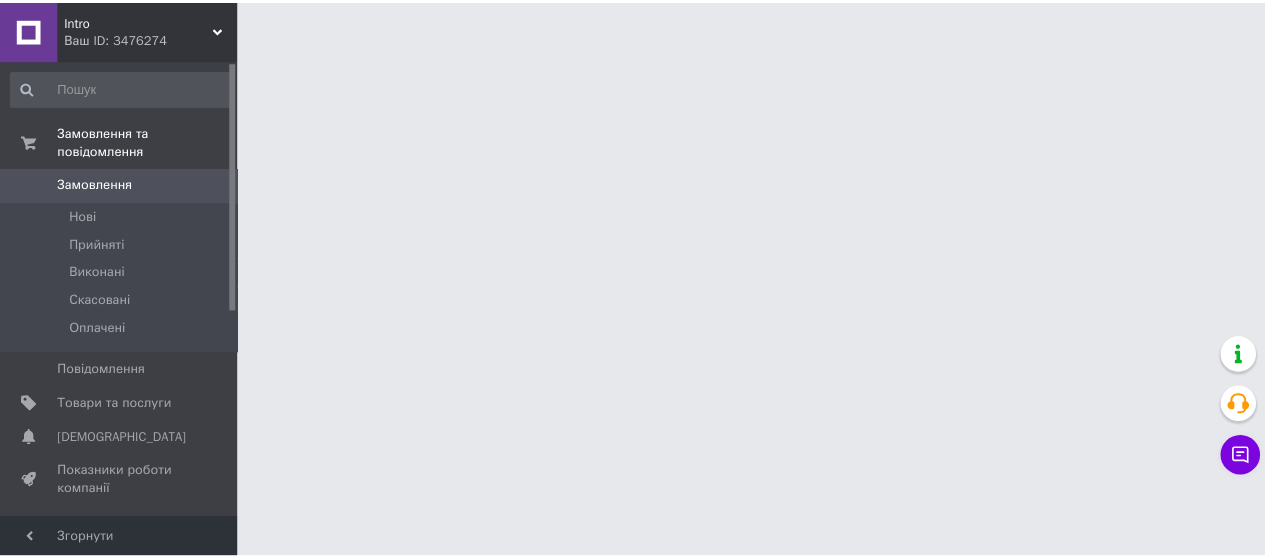 scroll, scrollTop: 0, scrollLeft: 0, axis: both 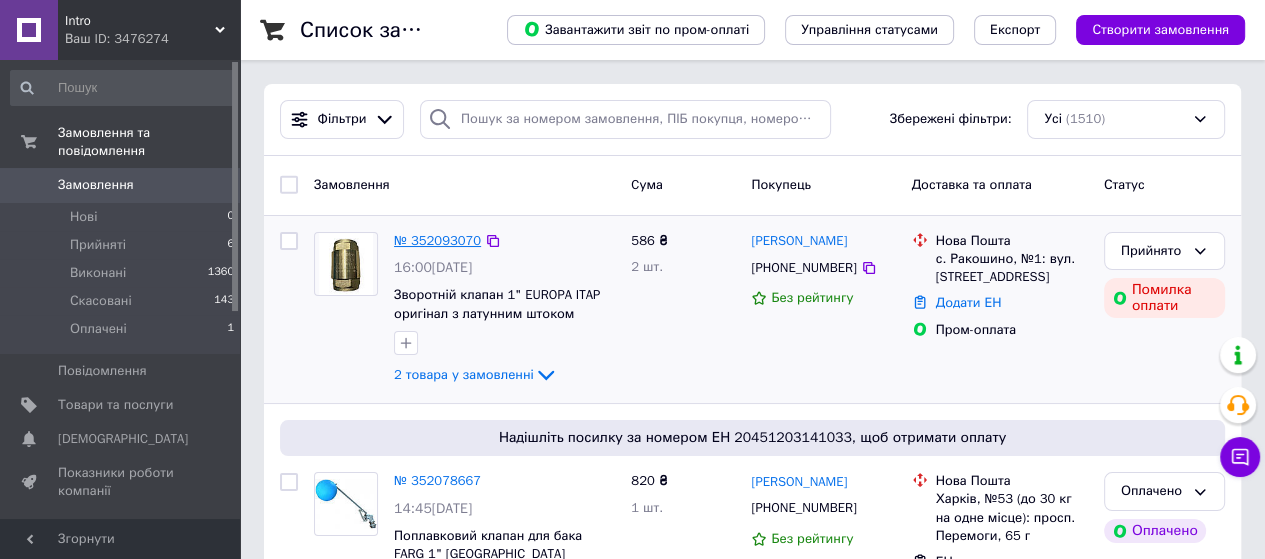 click on "№ 352093070" at bounding box center (437, 240) 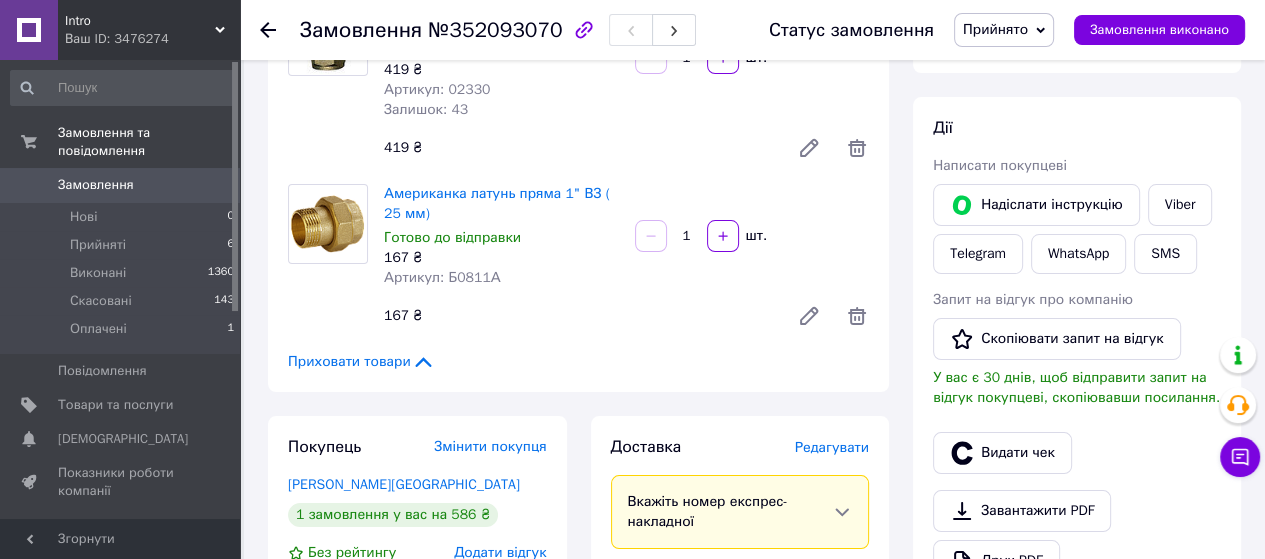 scroll, scrollTop: 44, scrollLeft: 0, axis: vertical 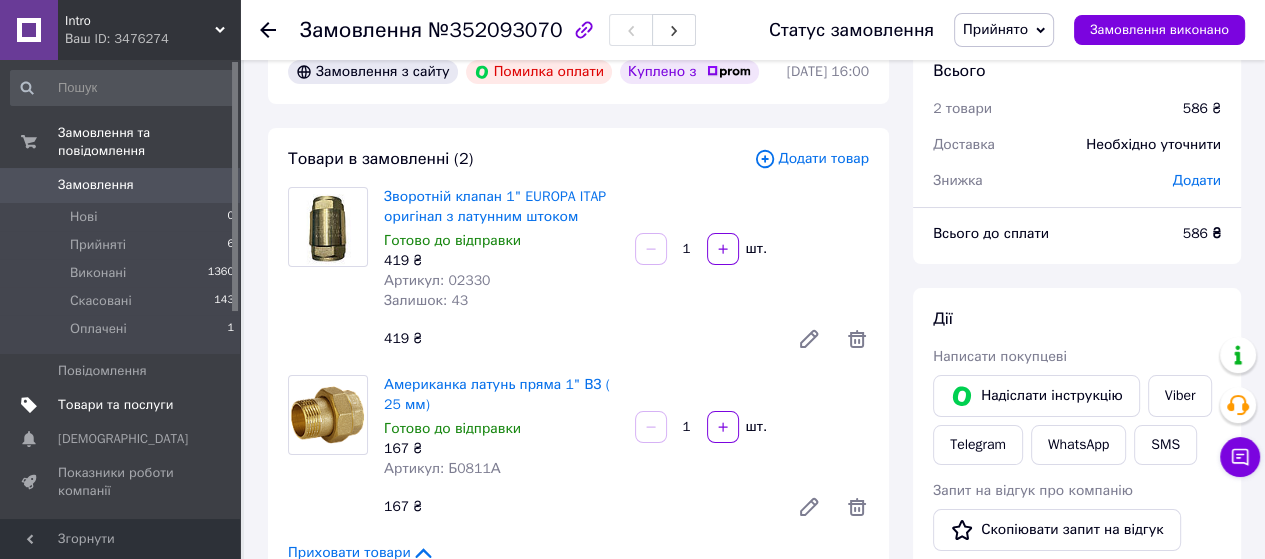 click on "Товари та послуги" at bounding box center [115, 405] 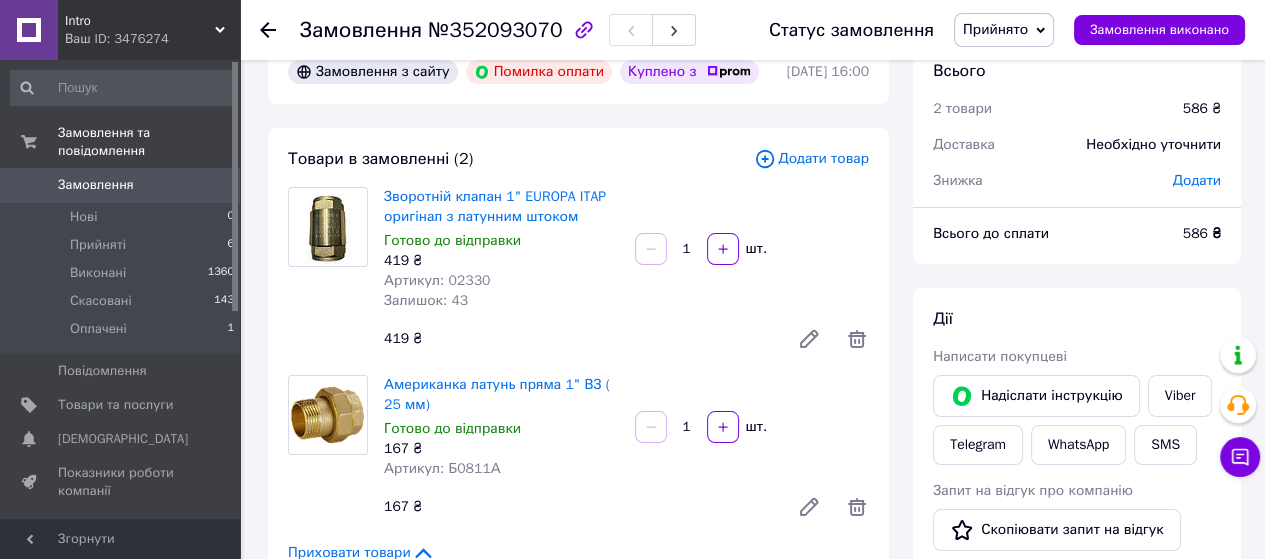 scroll, scrollTop: 0, scrollLeft: 0, axis: both 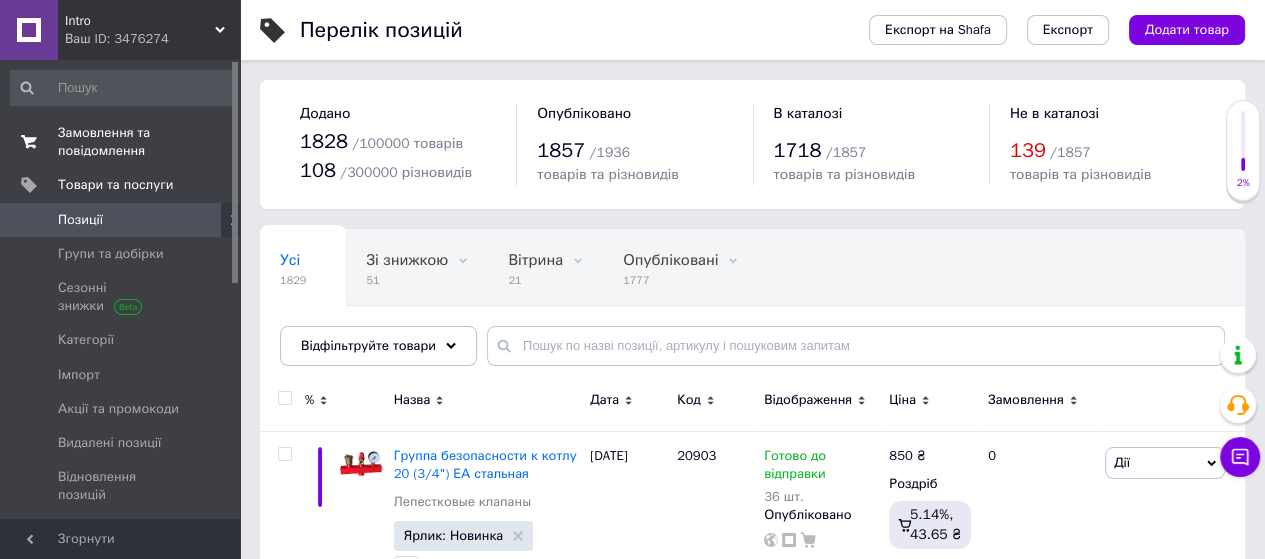 click on "Замовлення та повідомлення" at bounding box center (121, 142) 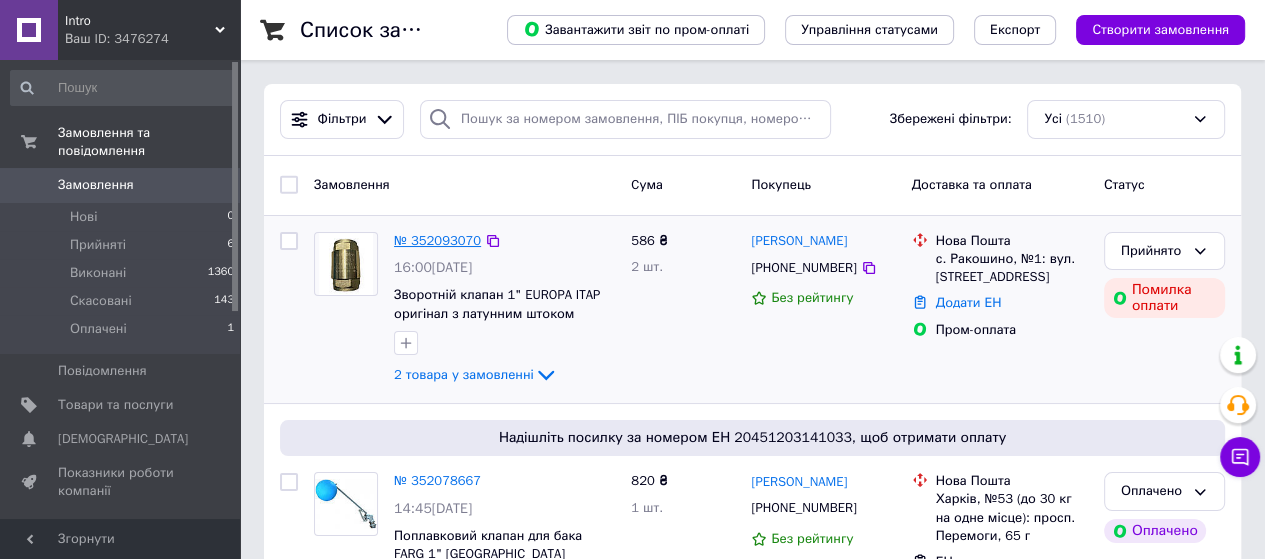 click on "№ 352093070" at bounding box center (437, 240) 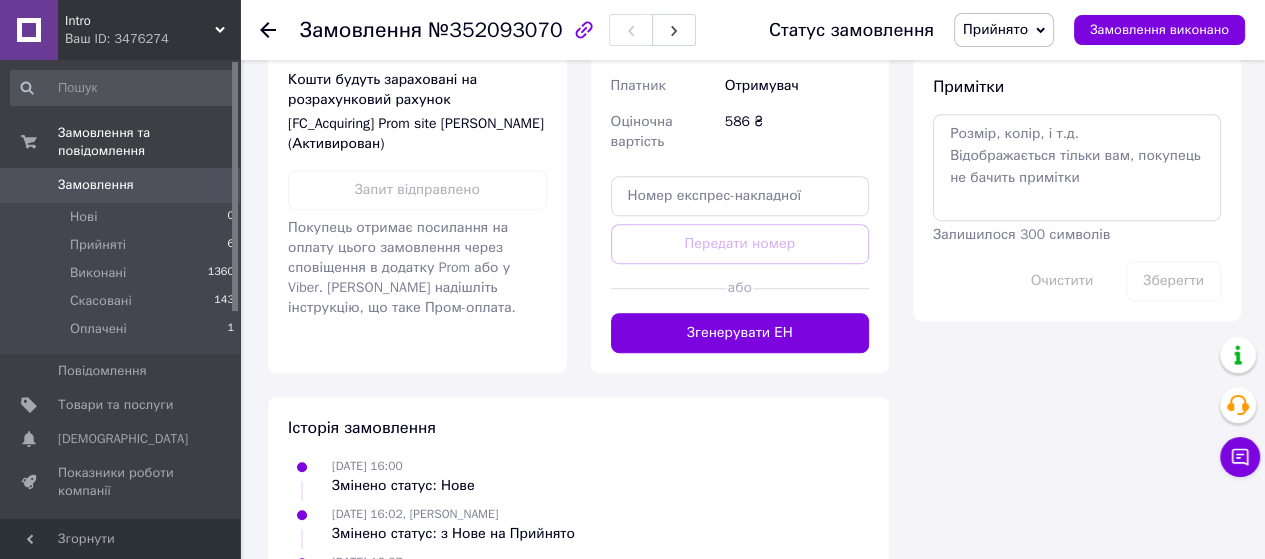 scroll, scrollTop: 1044, scrollLeft: 0, axis: vertical 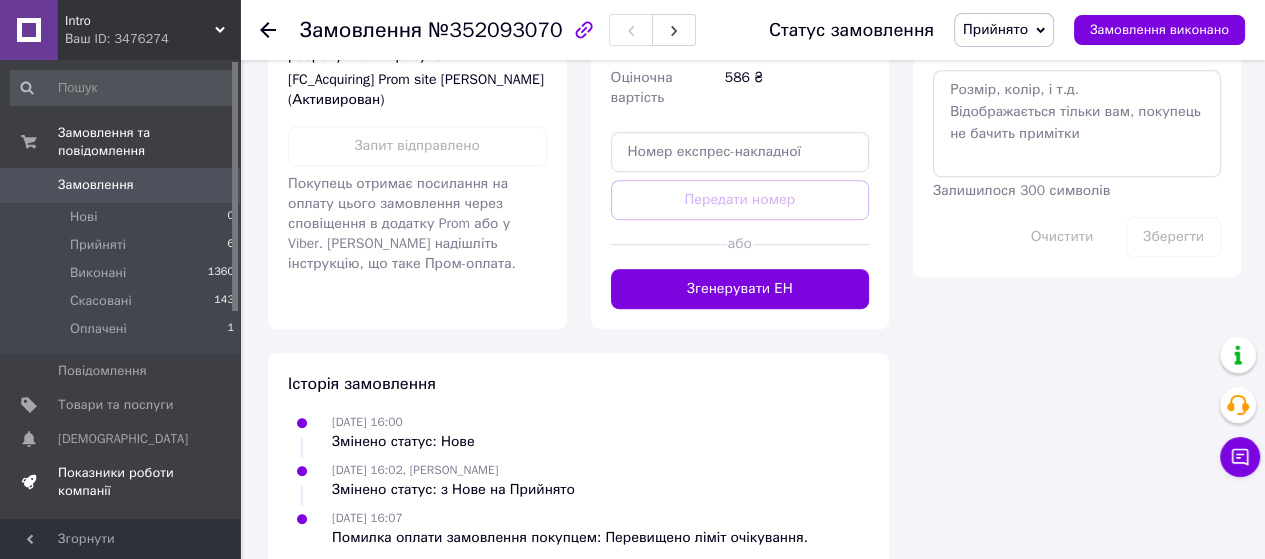 click on "Показники роботи компанії" at bounding box center (123, 482) 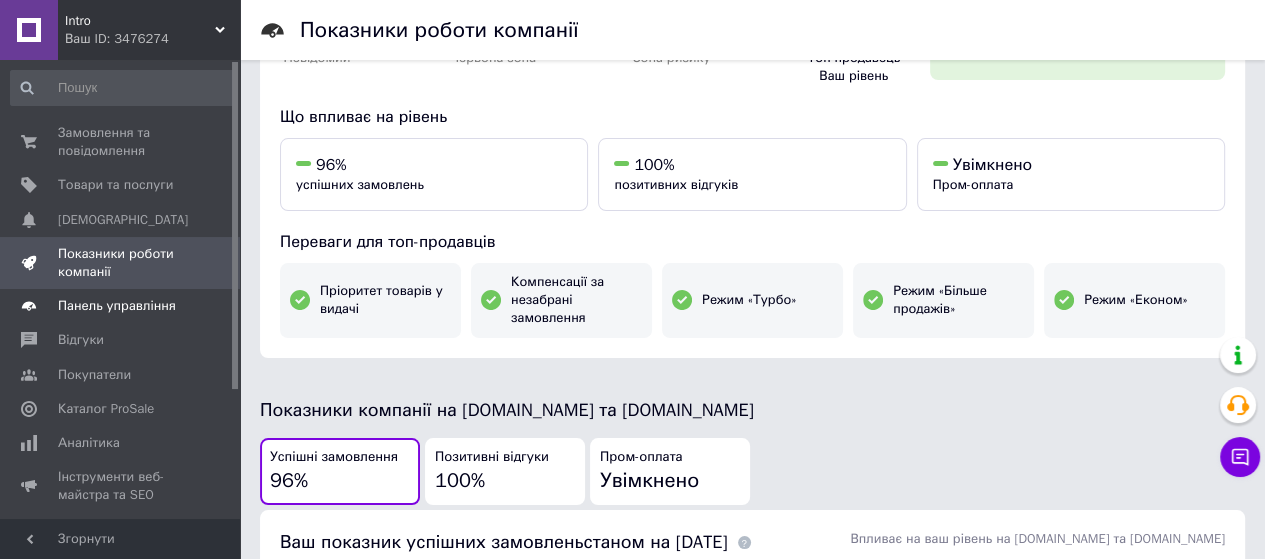 scroll, scrollTop: 0, scrollLeft: 0, axis: both 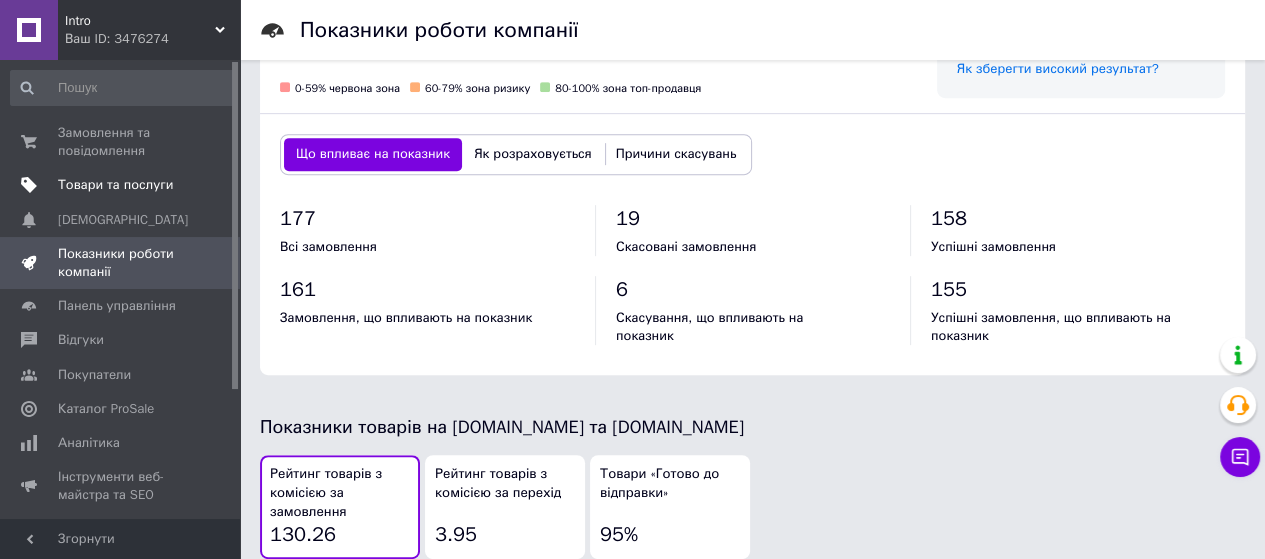 click on "Товари та послуги" at bounding box center [123, 185] 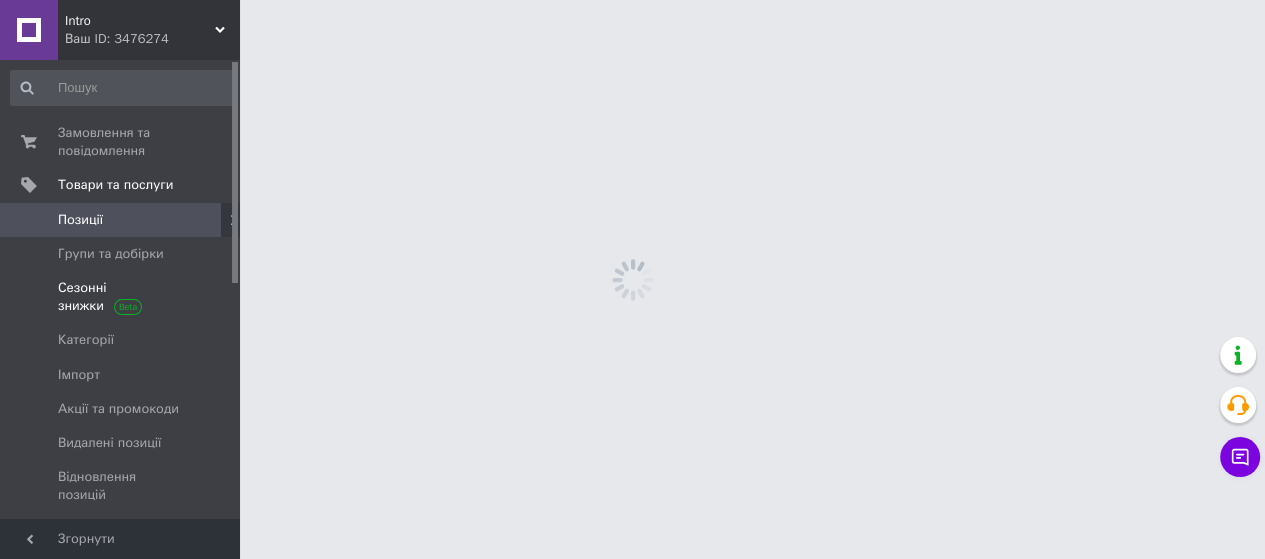 scroll, scrollTop: 0, scrollLeft: 0, axis: both 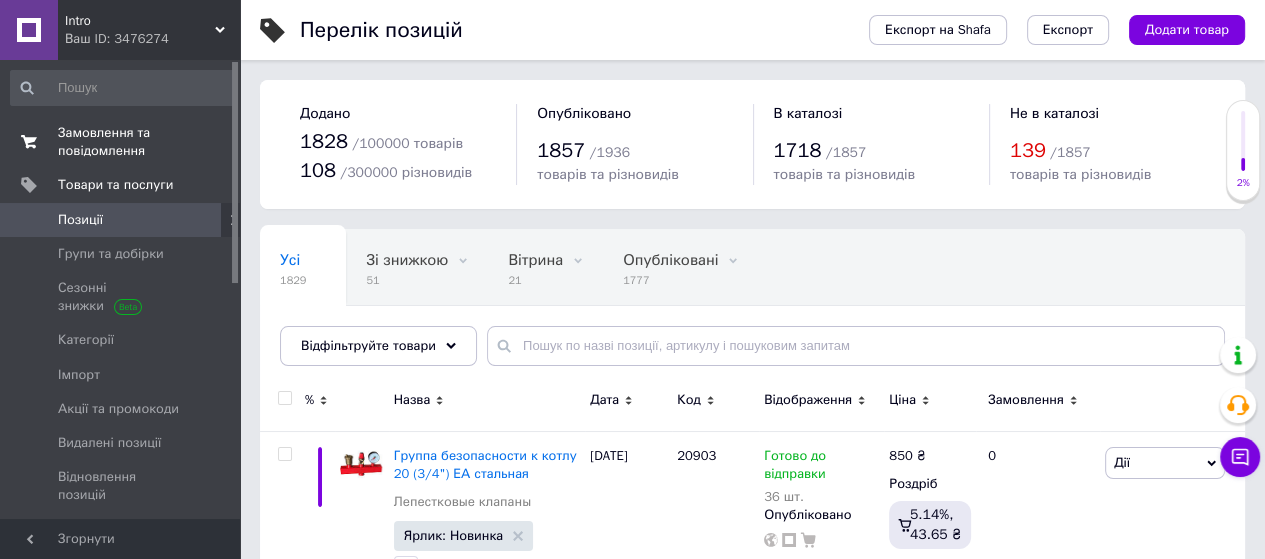 click on "Замовлення та повідомлення" at bounding box center (121, 142) 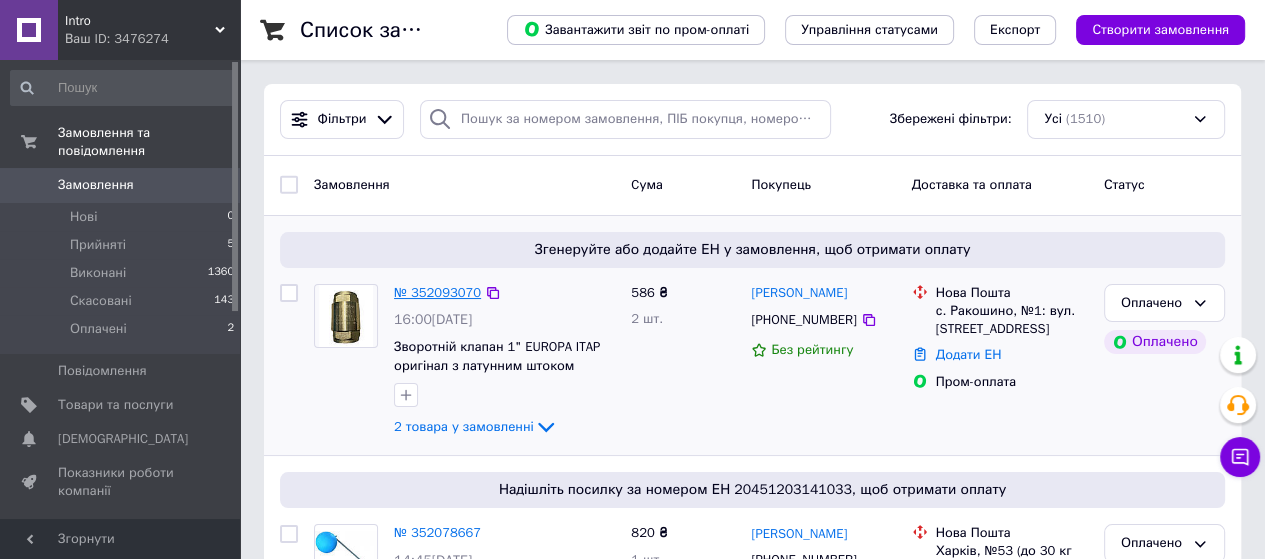 click on "№ 352093070" at bounding box center [437, 292] 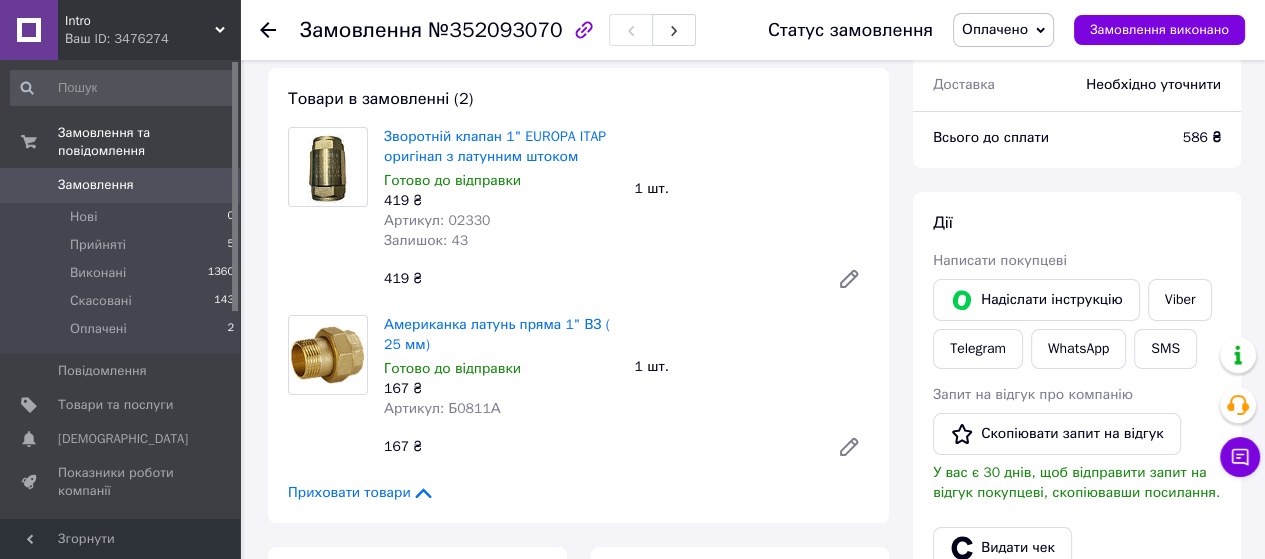 scroll, scrollTop: 200, scrollLeft: 0, axis: vertical 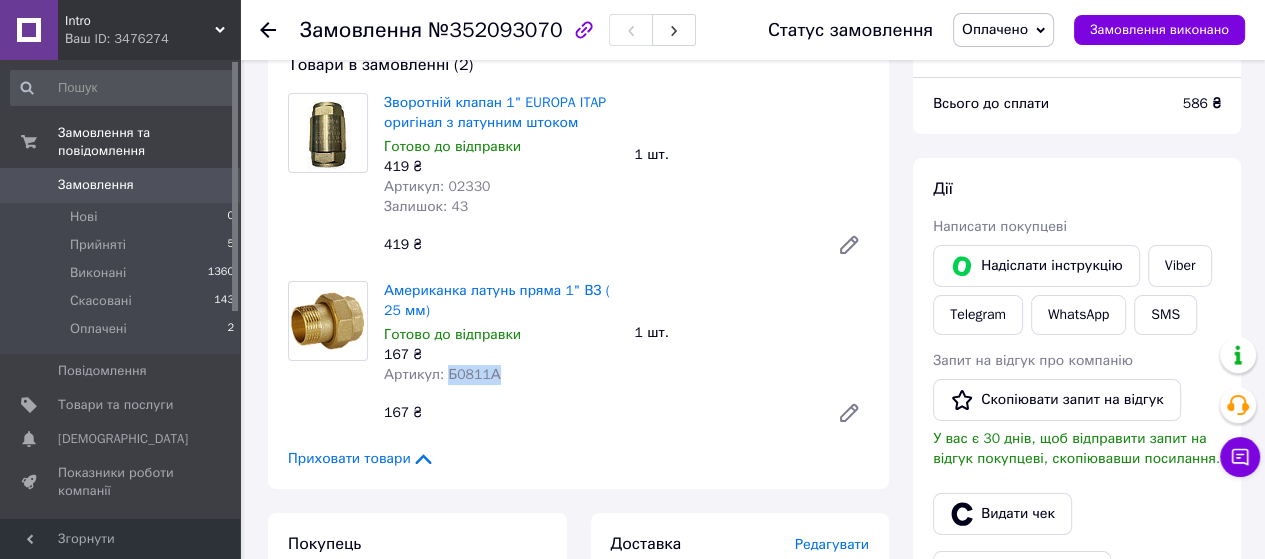 drag, startPoint x: 443, startPoint y: 377, endPoint x: 500, endPoint y: 375, distance: 57.035076 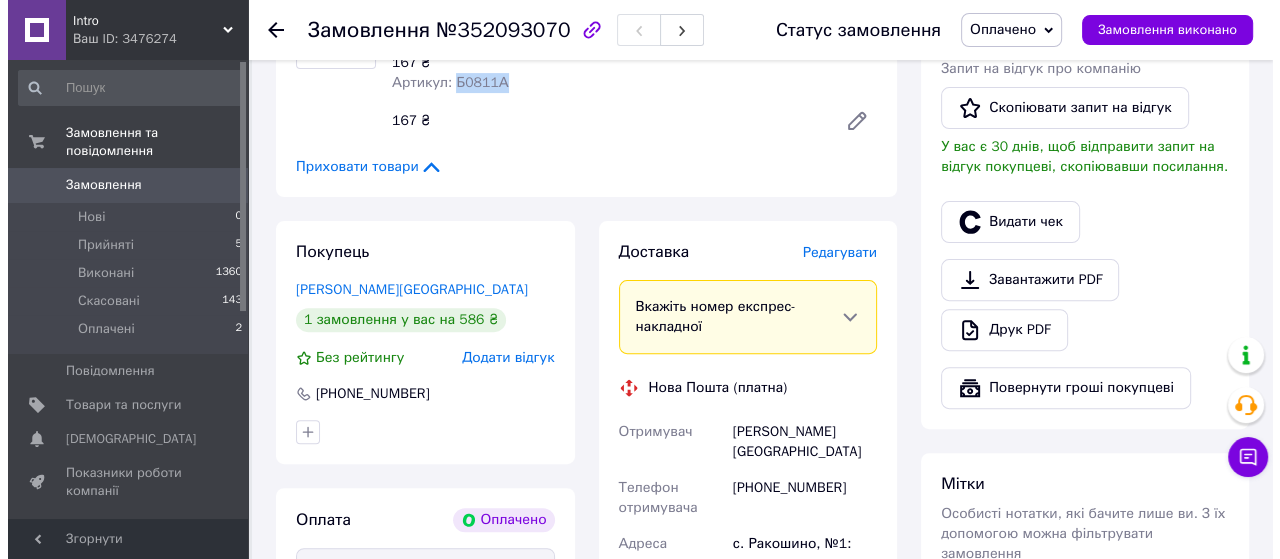 scroll, scrollTop: 500, scrollLeft: 0, axis: vertical 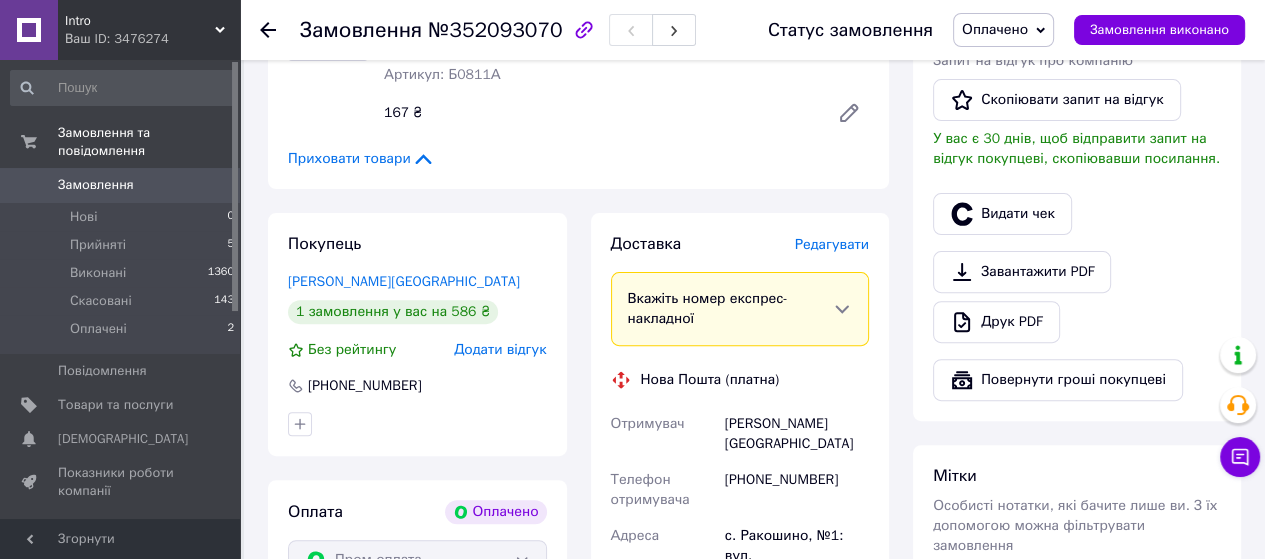 click on "Редагувати" at bounding box center [832, 244] 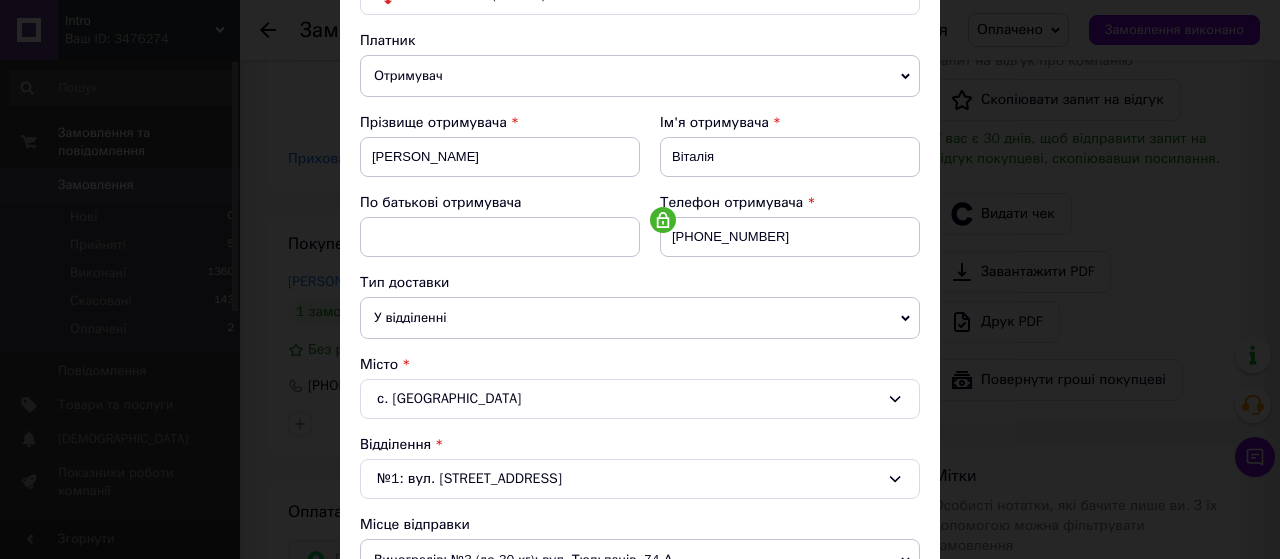 scroll, scrollTop: 400, scrollLeft: 0, axis: vertical 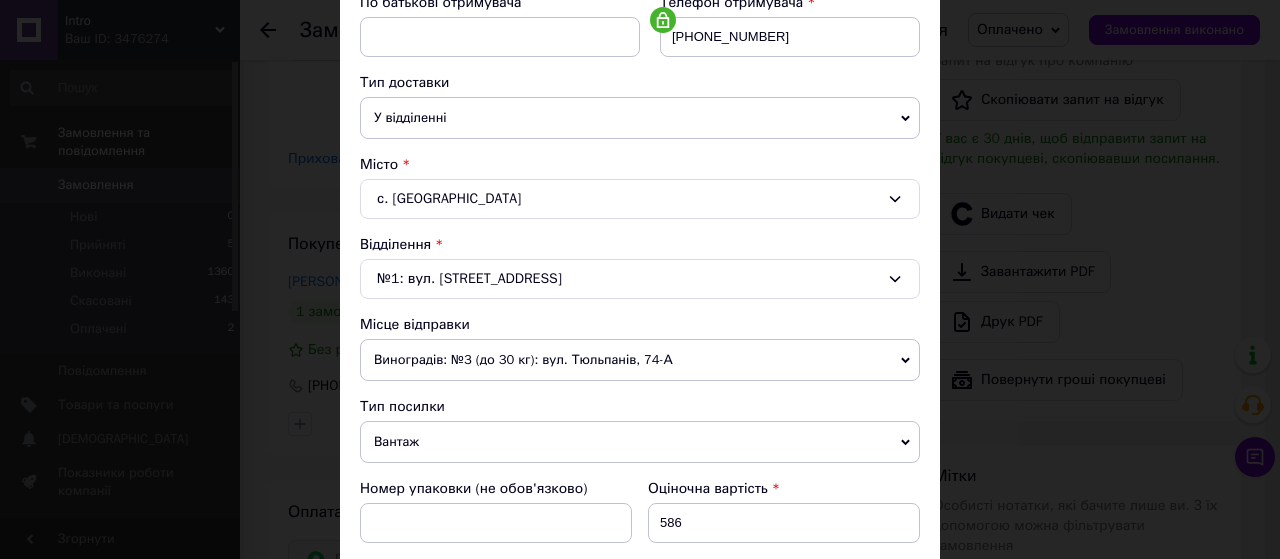click on "Платник Отримувач Відправник Прізвище отримувача [PERSON_NAME] Ім'я отримувача [PERSON_NAME] батькові отримувача Телефон отримувача [PHONE_NUMBER] Тип доставки У відділенні Кур'єром В поштоматі Місто с. Ракошино Відділення №1: вул. Європейська, 177 Місце відправки Виноградів: №3 (до 30 кг): вул. [STREET_ADDRESS] Виноградів: №1: вул. Меліоративна, 2 с. [GEOGRAPHIC_DATA]: №1: вул. [PERSON_NAME], 27 Мукачево: №1: вул. Кооперативна, 4 Додати ще місце відправки Тип посилки Вантаж Документи Номер упаковки (не обов'язково) Оціночна вартість 586 Дата відправки [DATE] < 2025 > < Июль > Пн Вт Ср Чт Пт Сб Вс 30 1 2 3 4 5 6" at bounding box center (640, 426) 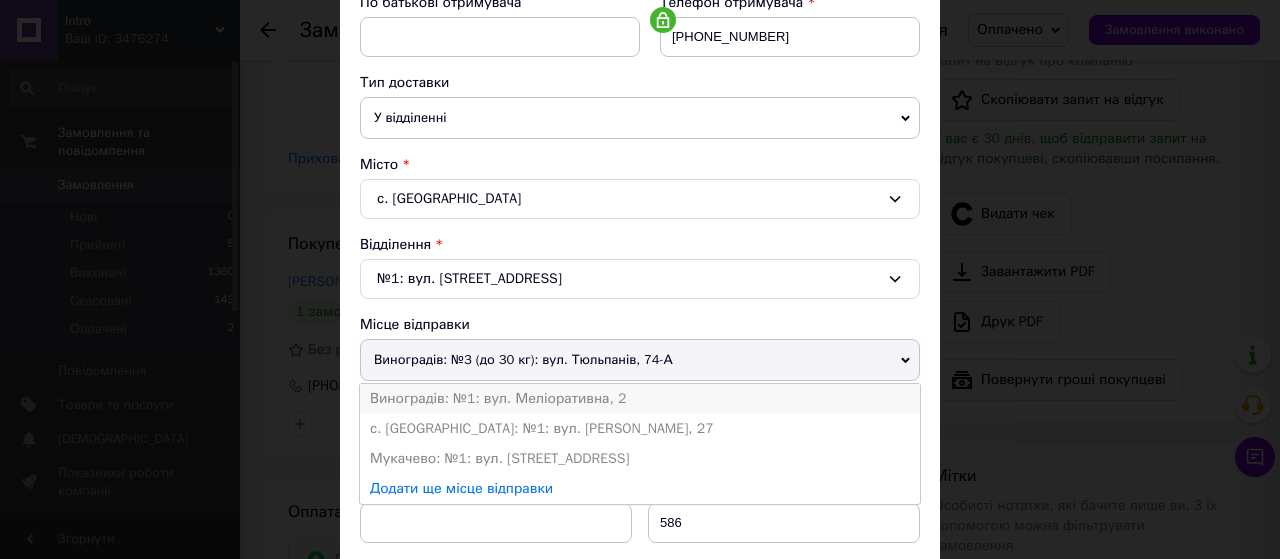 click on "Виноградів: №1: вул. Меліоративна, 2" at bounding box center [640, 399] 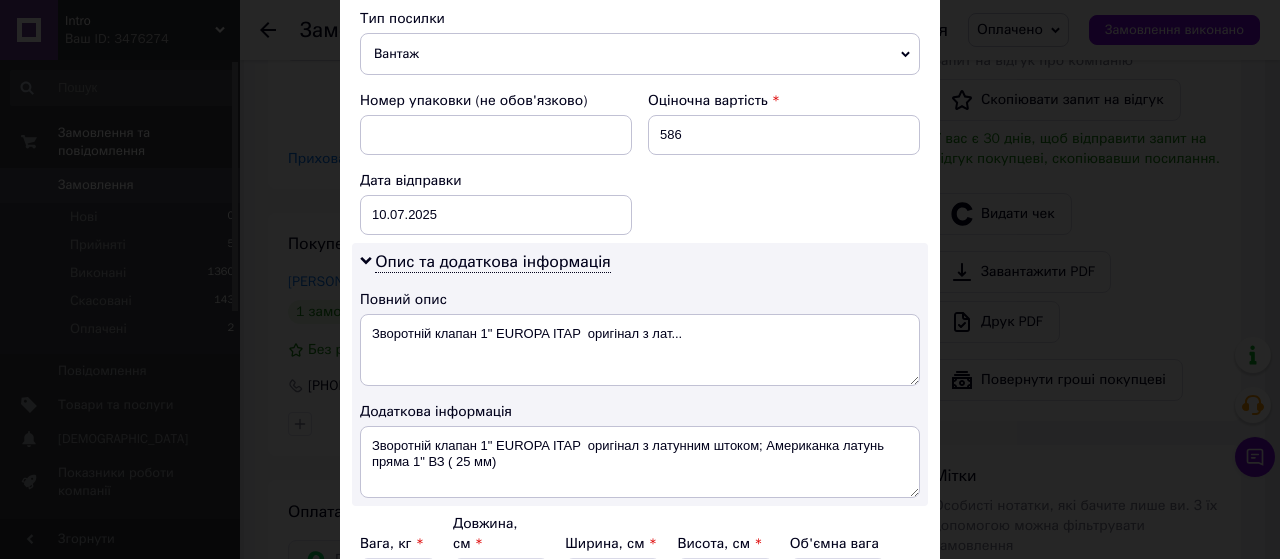 scroll, scrollTop: 800, scrollLeft: 0, axis: vertical 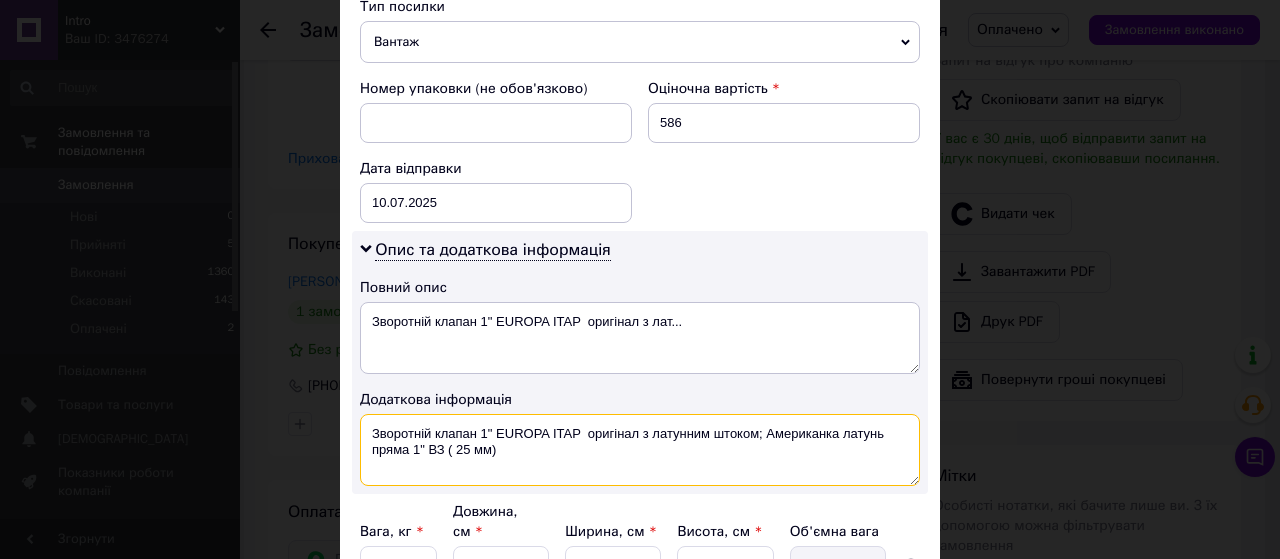 drag, startPoint x: 763, startPoint y: 426, endPoint x: 882, endPoint y: 429, distance: 119.03781 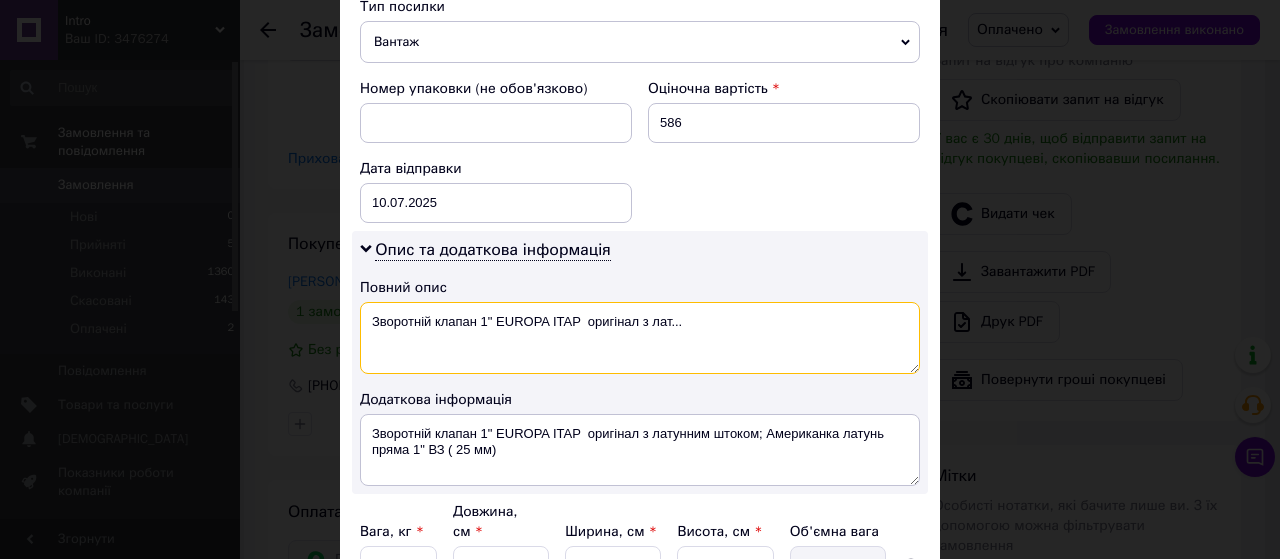 drag, startPoint x: 483, startPoint y: 316, endPoint x: 696, endPoint y: 316, distance: 213 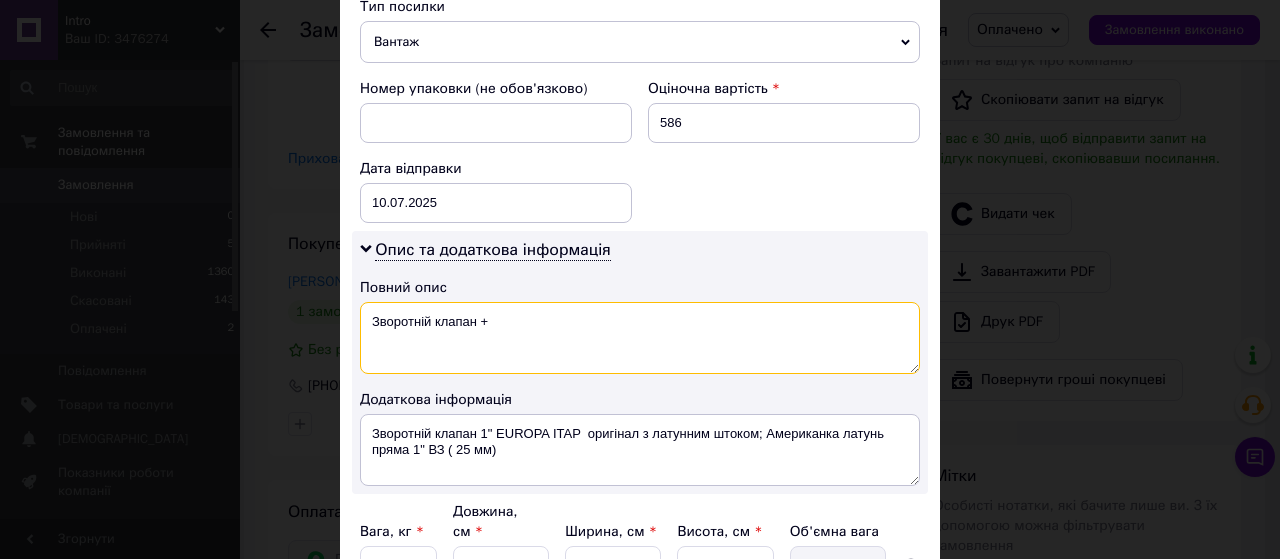 paste on "Американка латунь" 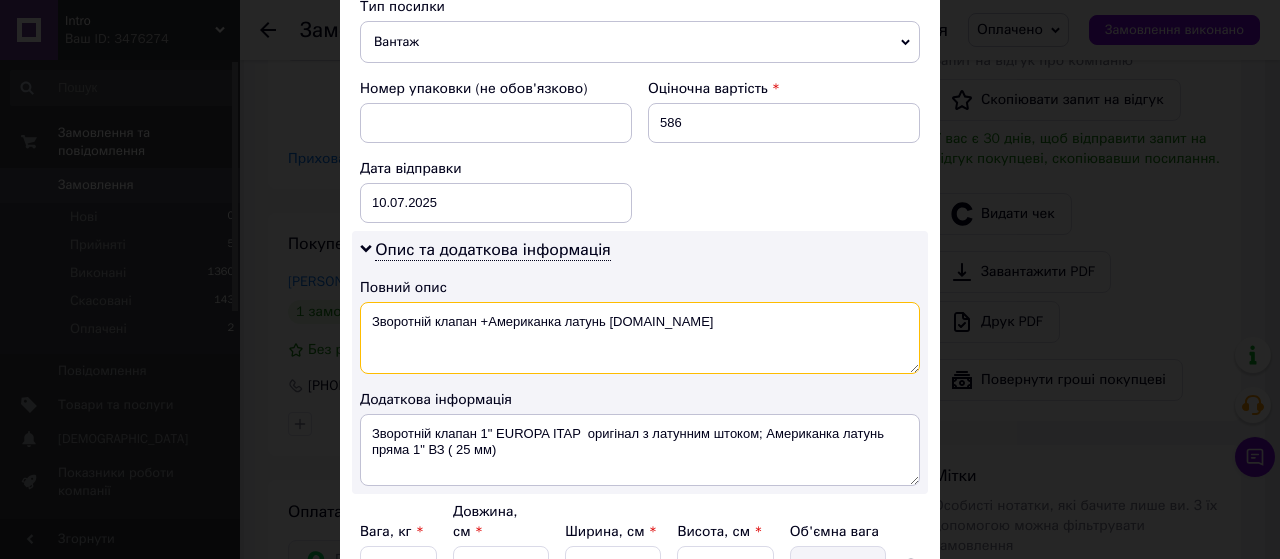 type on "Зворотній клапан +Американка латунь [DOMAIN_NAME]" 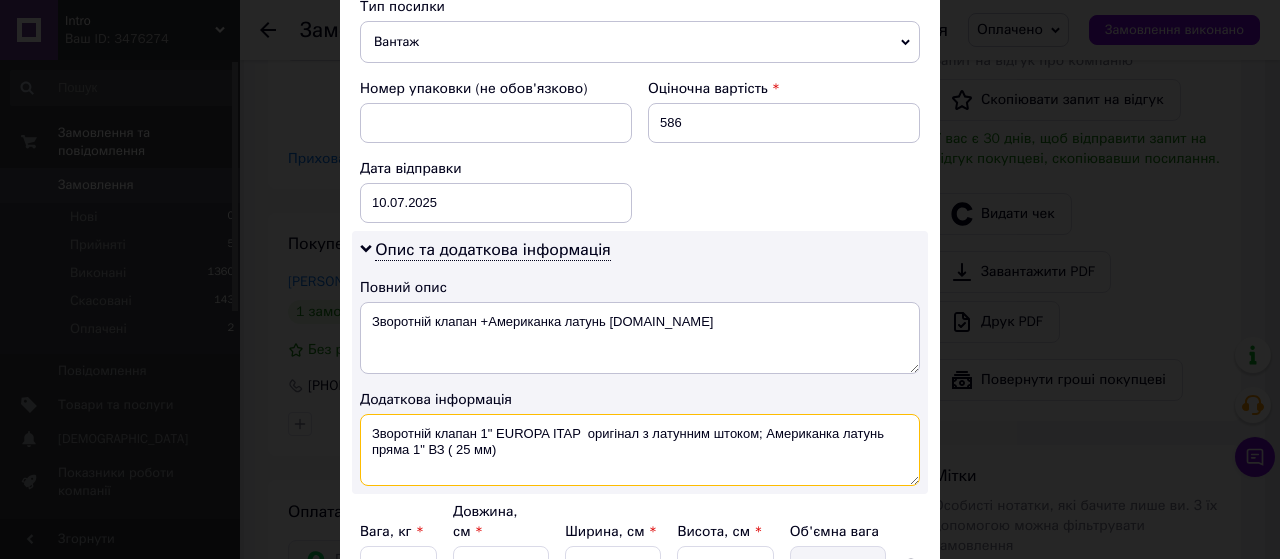 click on "Зворотній клапан 1" EUROPA ITAP  оригінал з латунним штоком; Американка латунь пряма 1" ВЗ ( 25 мм)" at bounding box center (640, 450) 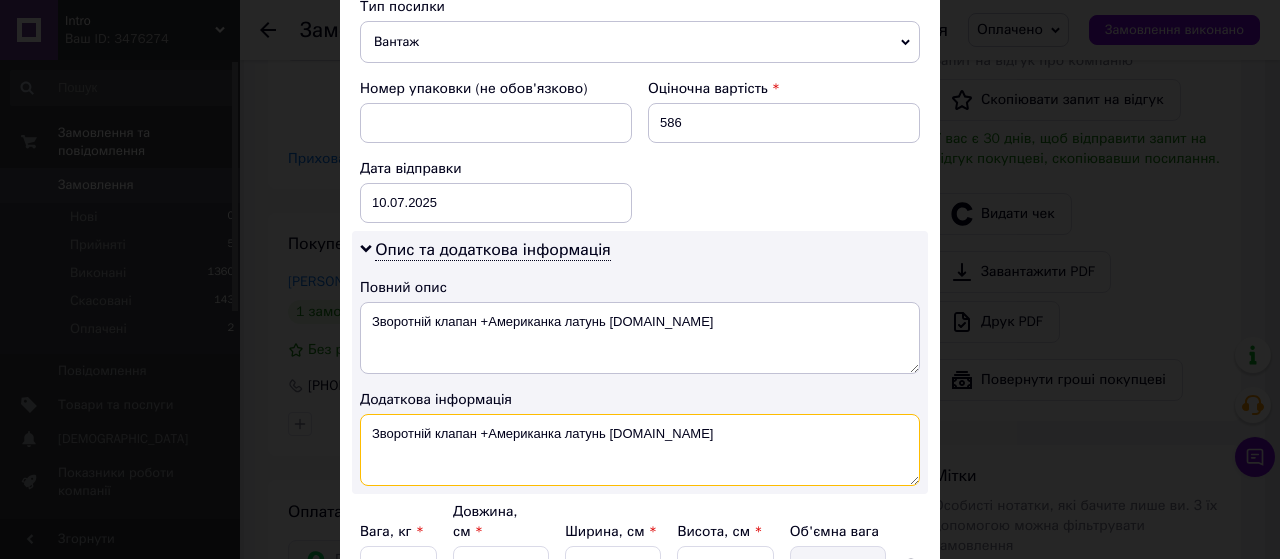 type on "Зворотній клапан +Американка латунь [DOMAIN_NAME]" 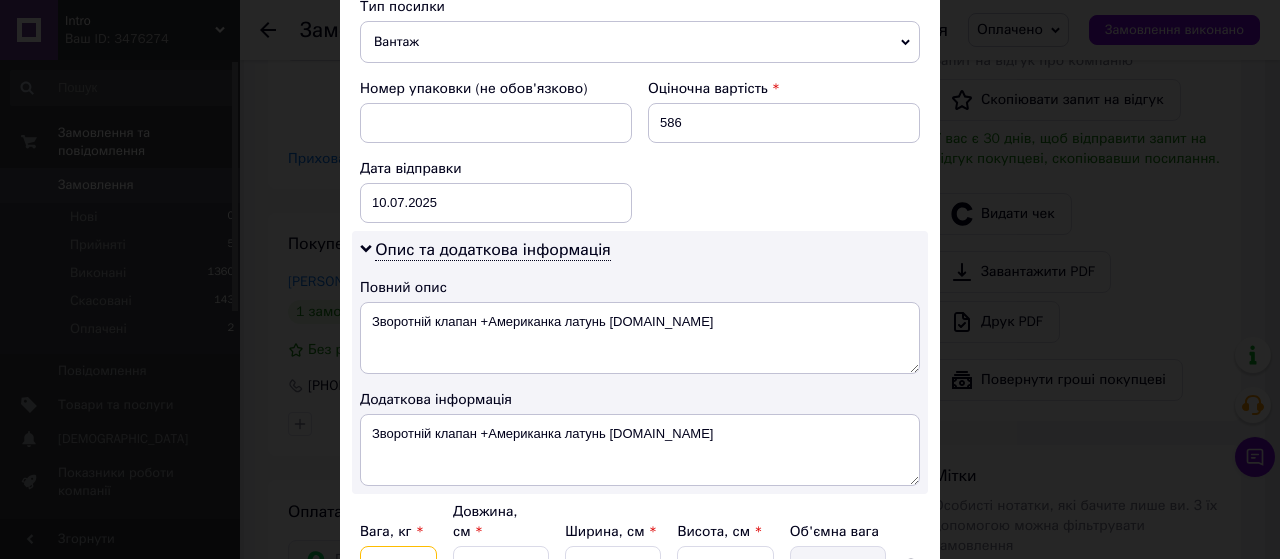 click on "2" at bounding box center (398, 566) 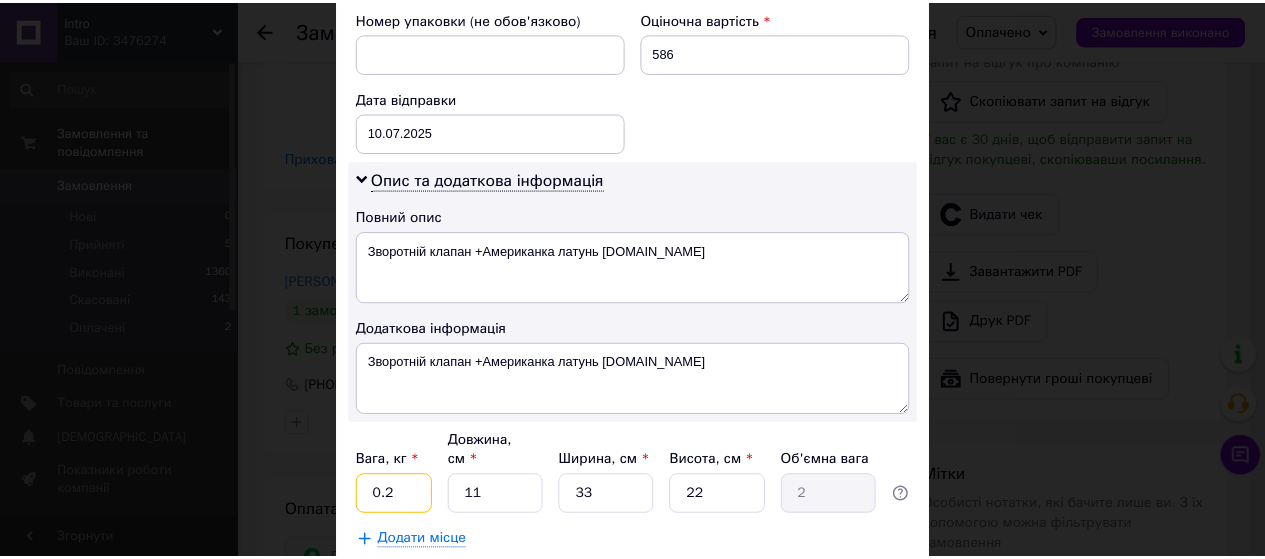 scroll, scrollTop: 900, scrollLeft: 0, axis: vertical 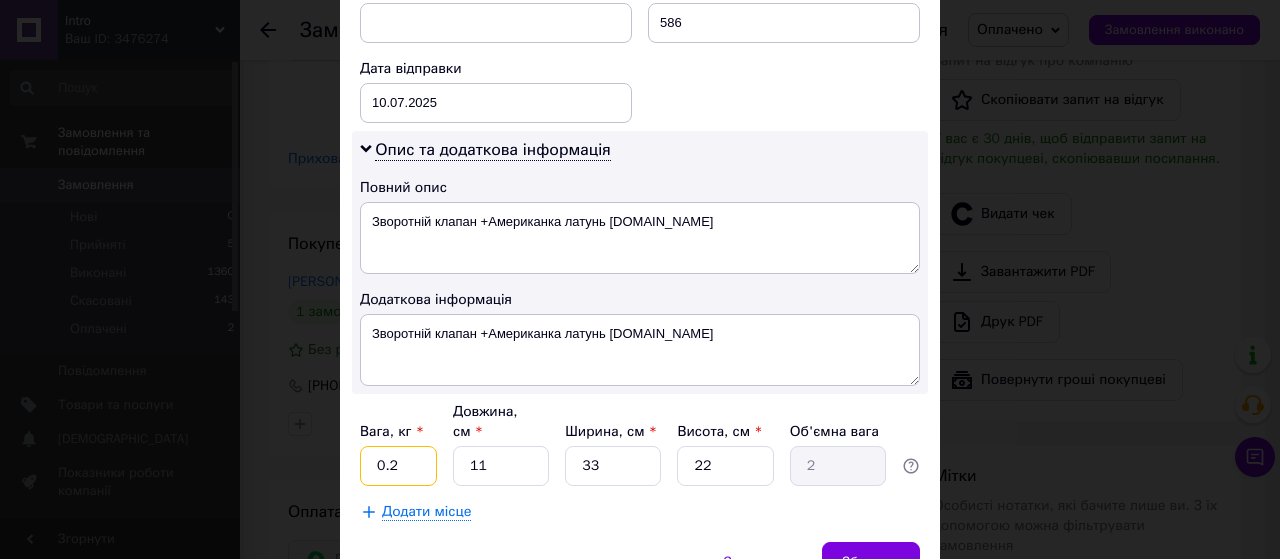 type on "0.2" 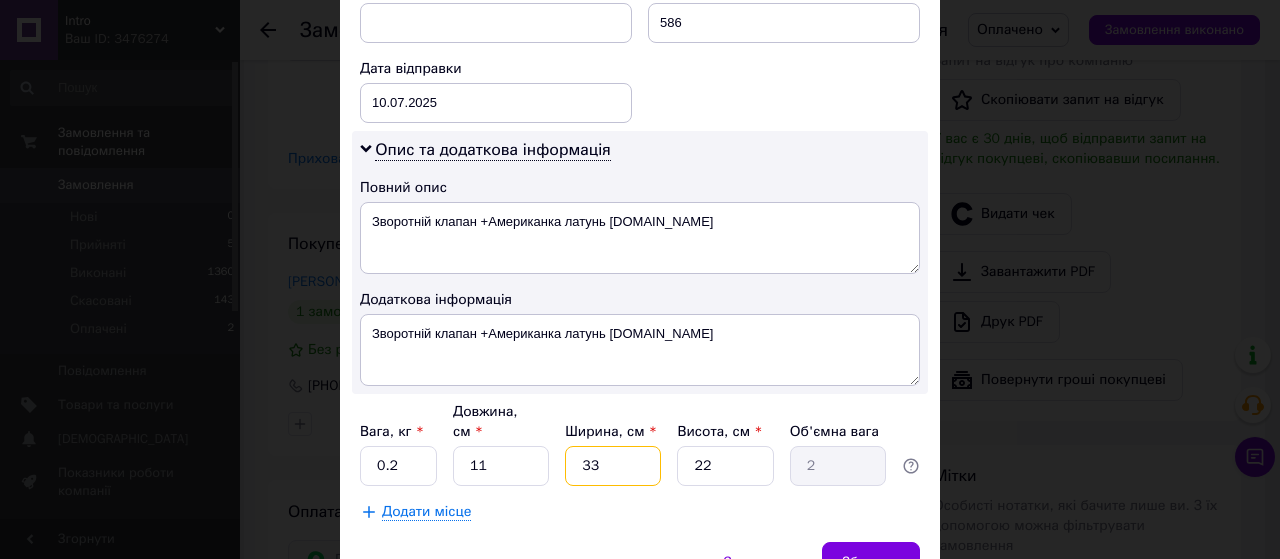 drag, startPoint x: 580, startPoint y: 430, endPoint x: 620, endPoint y: 431, distance: 40.012497 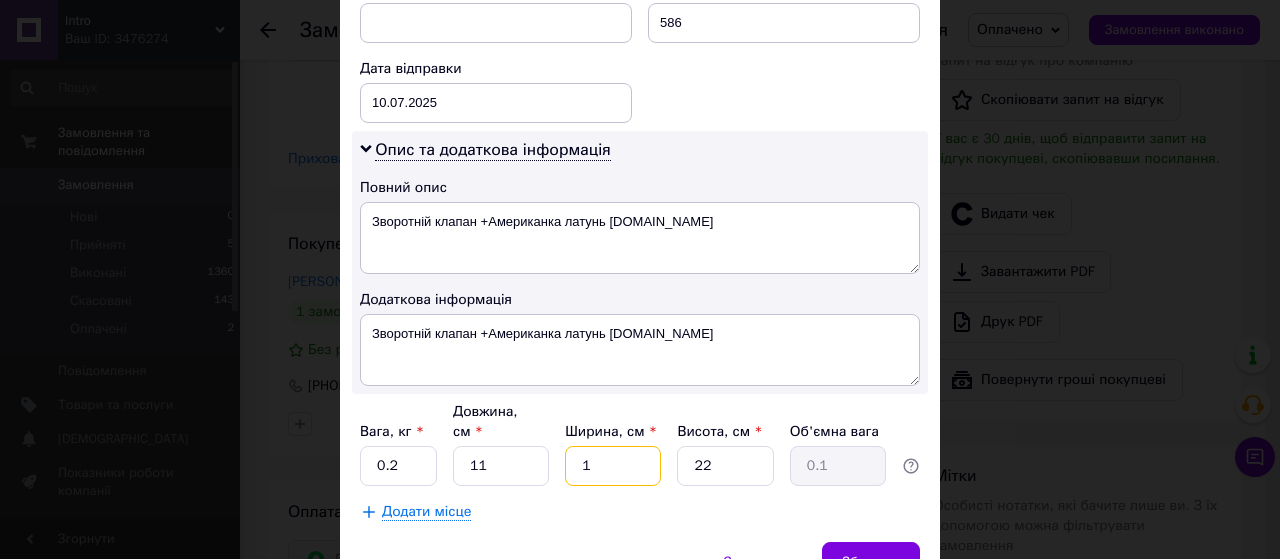 type on "11" 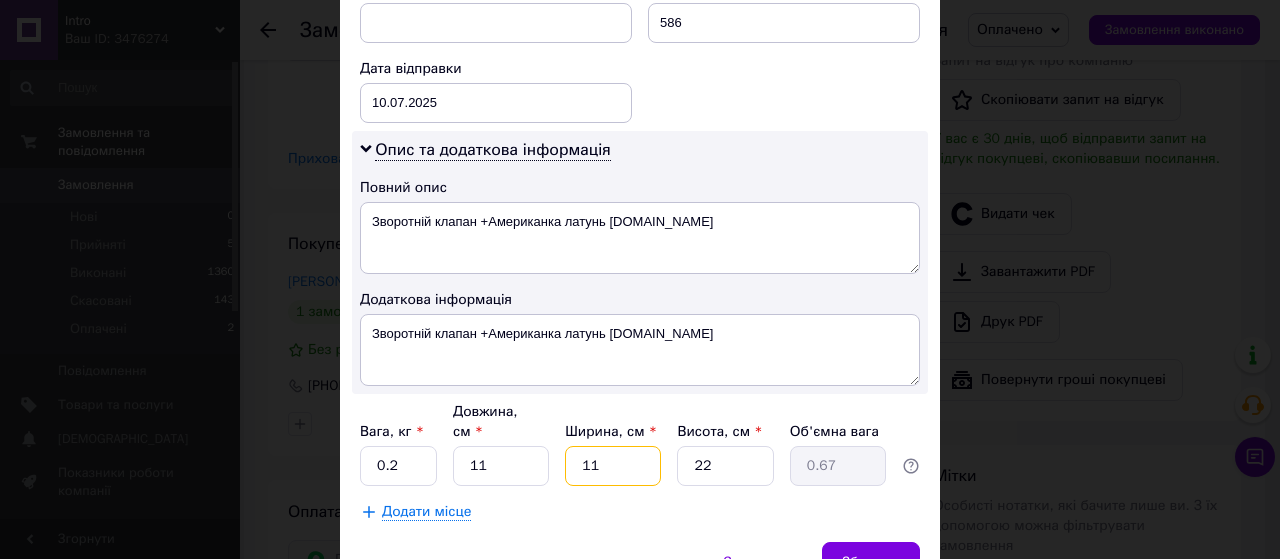 type on "11" 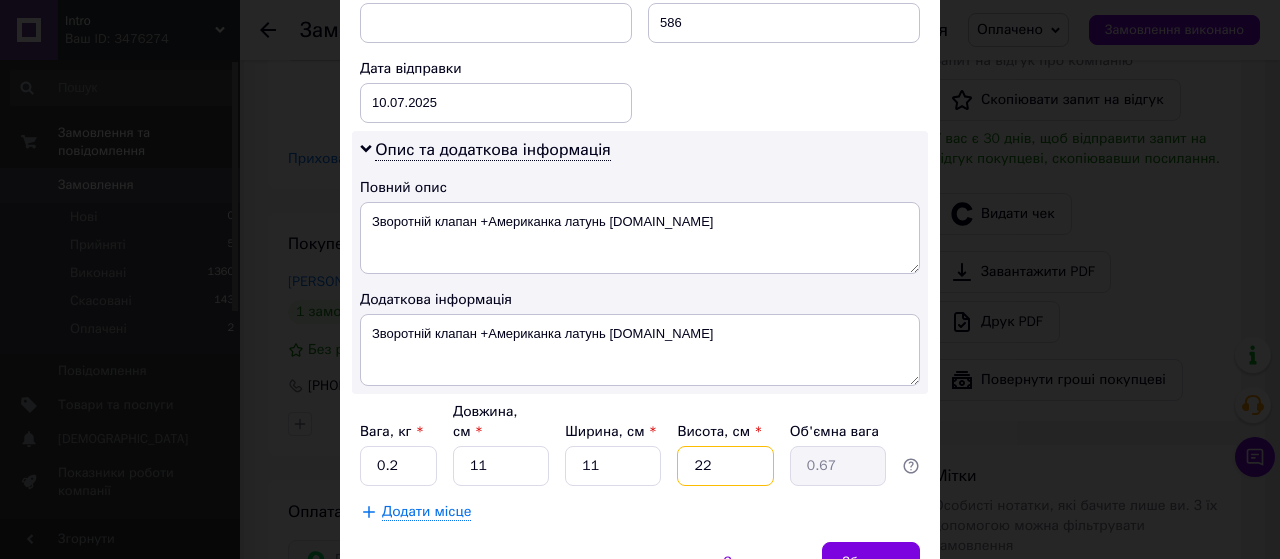 drag, startPoint x: 690, startPoint y: 442, endPoint x: 746, endPoint y: 442, distance: 56 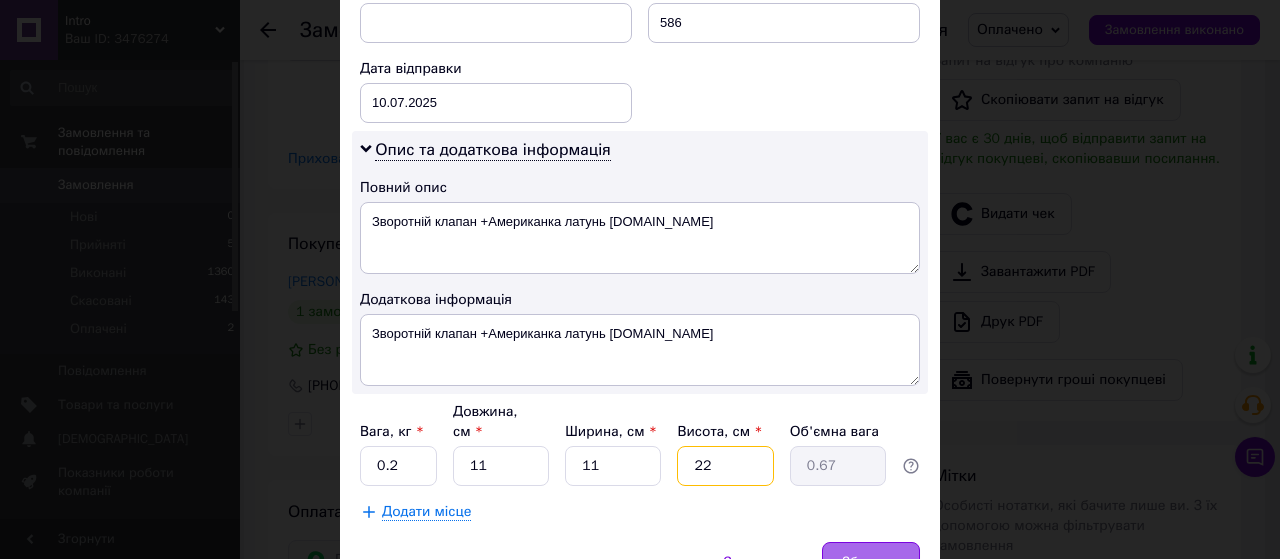 type on "5" 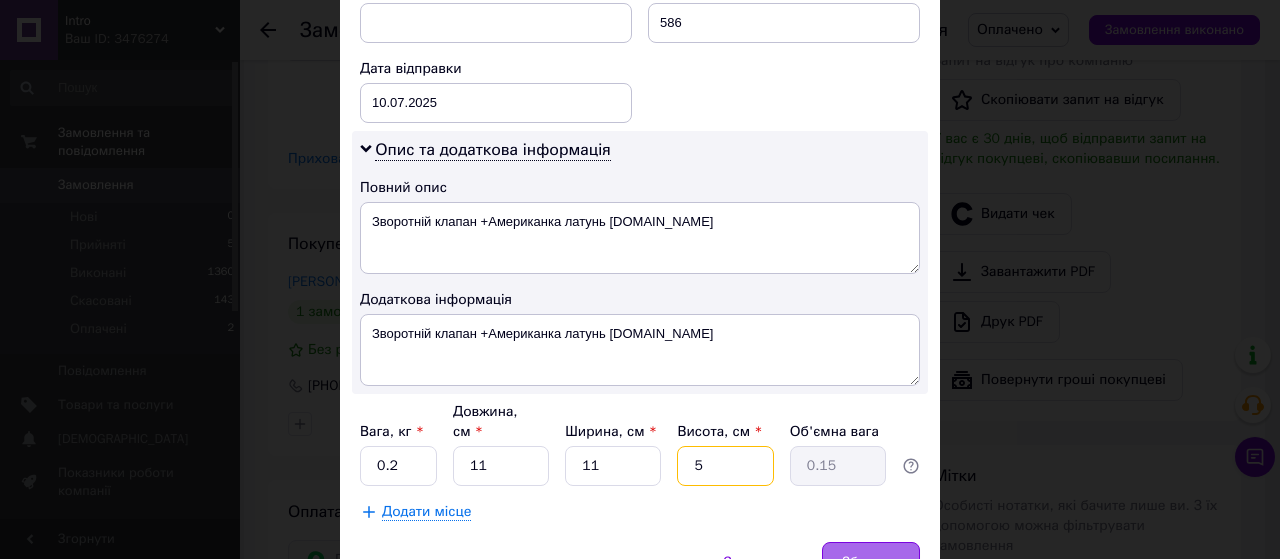 type on "5" 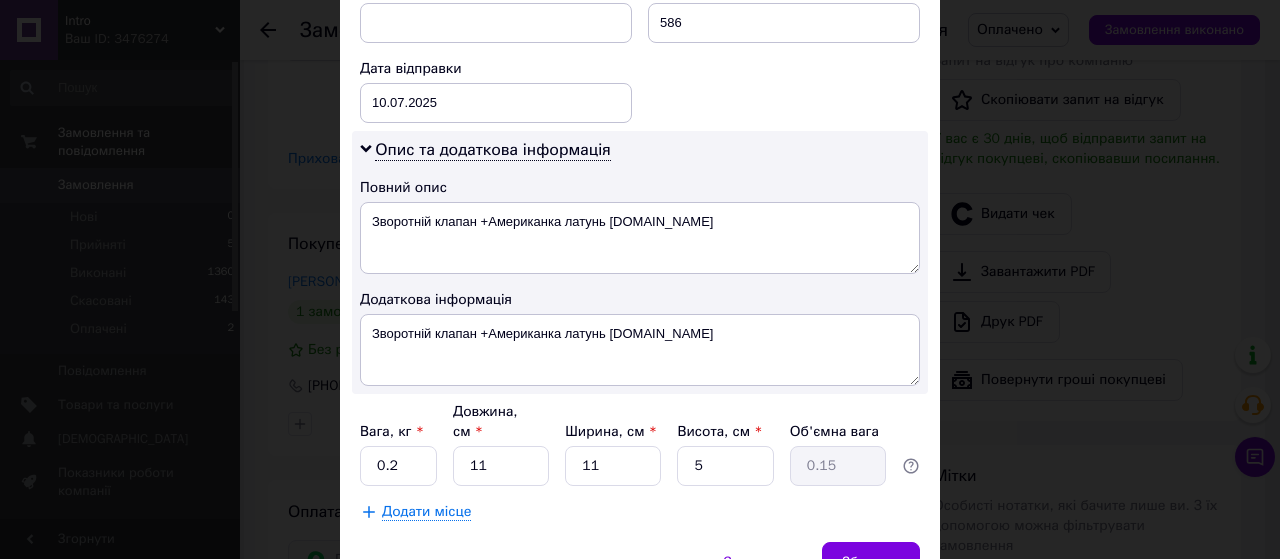 drag, startPoint x: 901, startPoint y: 533, endPoint x: 888, endPoint y: 510, distance: 26.41969 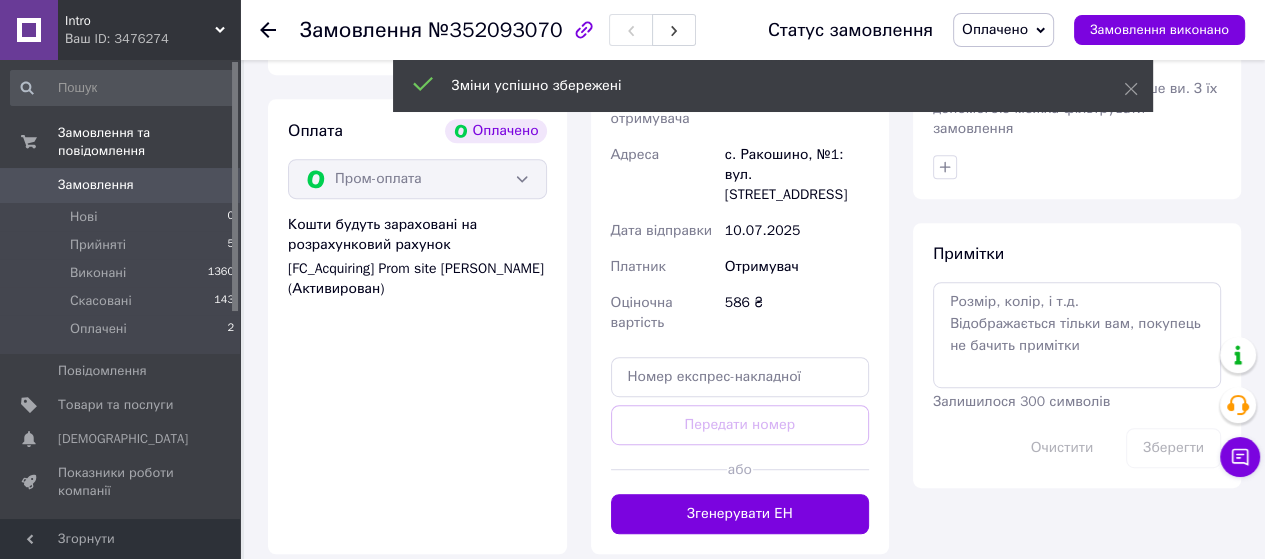 scroll, scrollTop: 900, scrollLeft: 0, axis: vertical 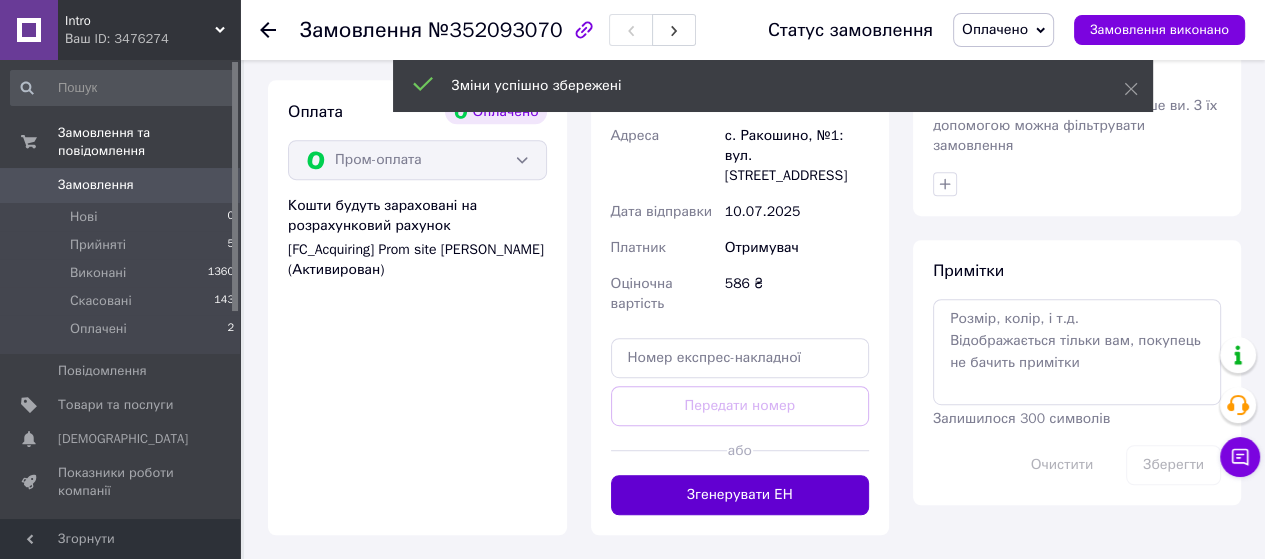 click on "Згенерувати ЕН" at bounding box center [740, 495] 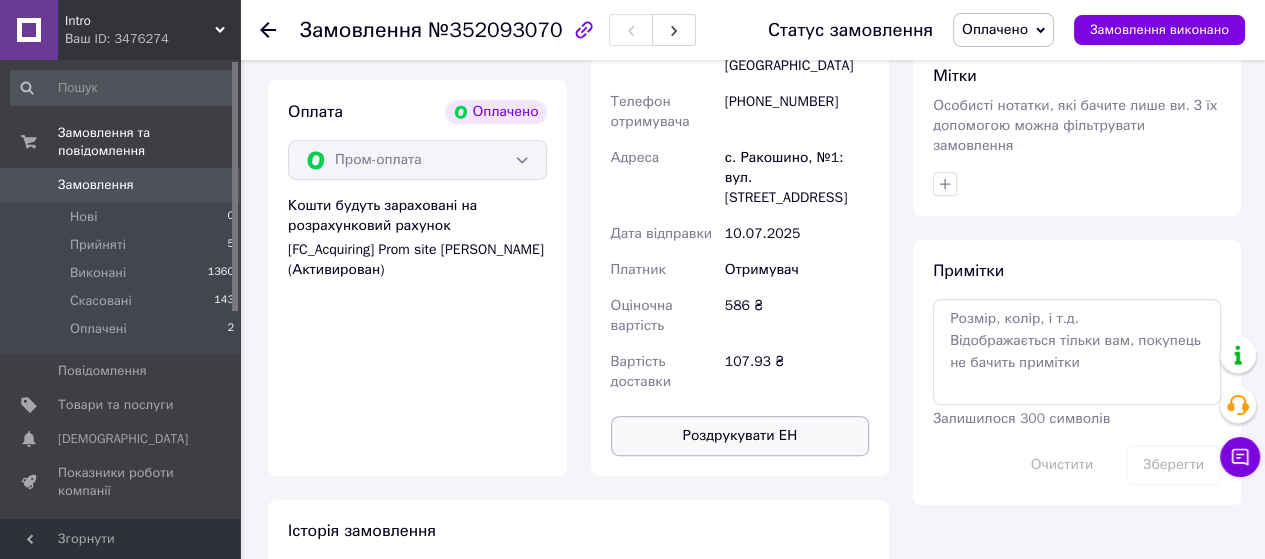 click on "Роздрукувати ЕН" at bounding box center (740, 436) 